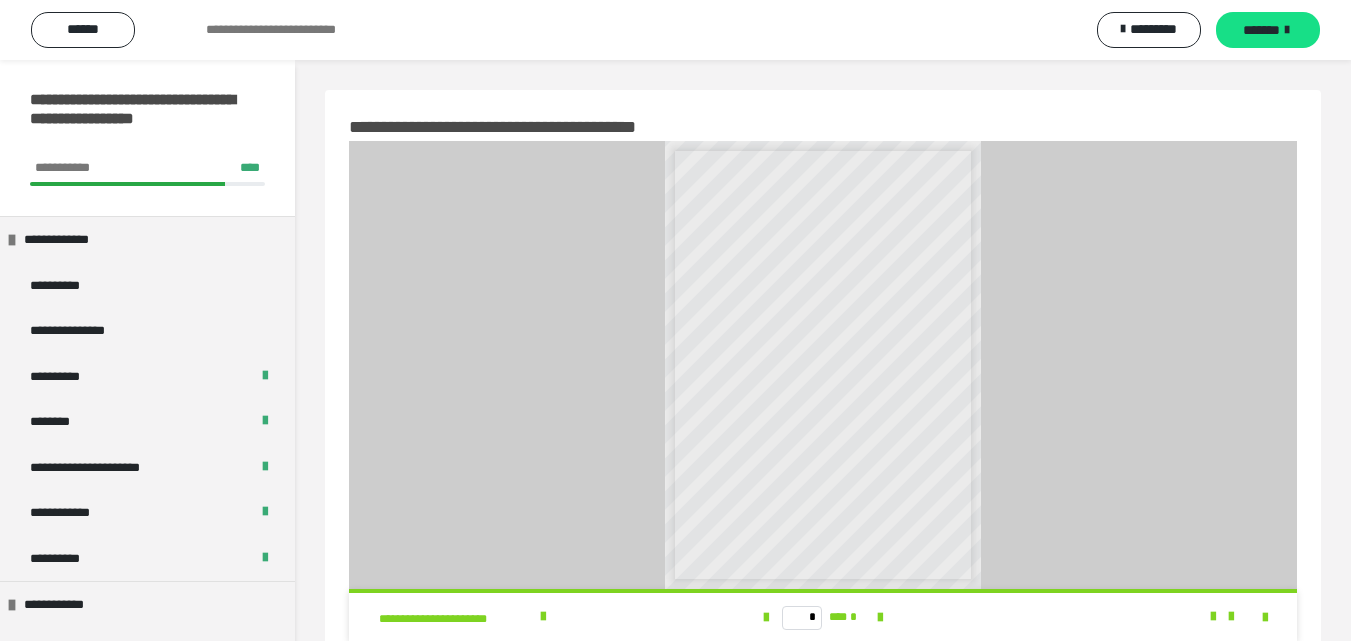 scroll, scrollTop: 60, scrollLeft: 0, axis: vertical 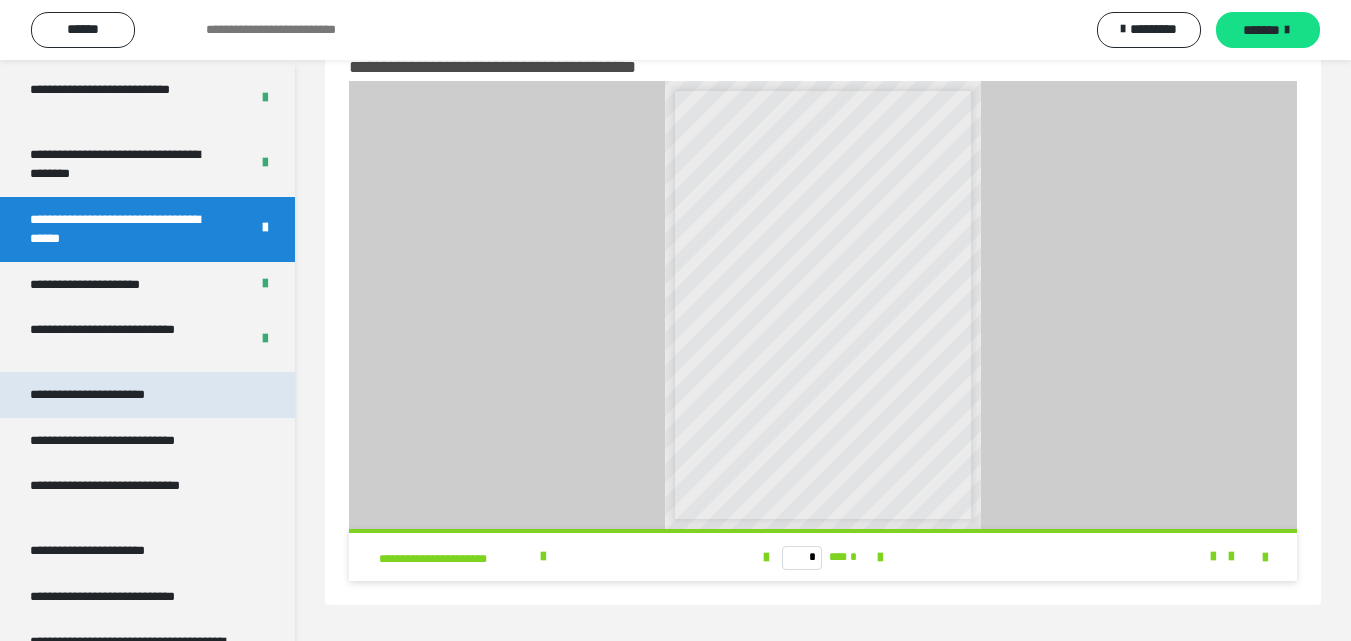 click on "**********" at bounding box center (111, 395) 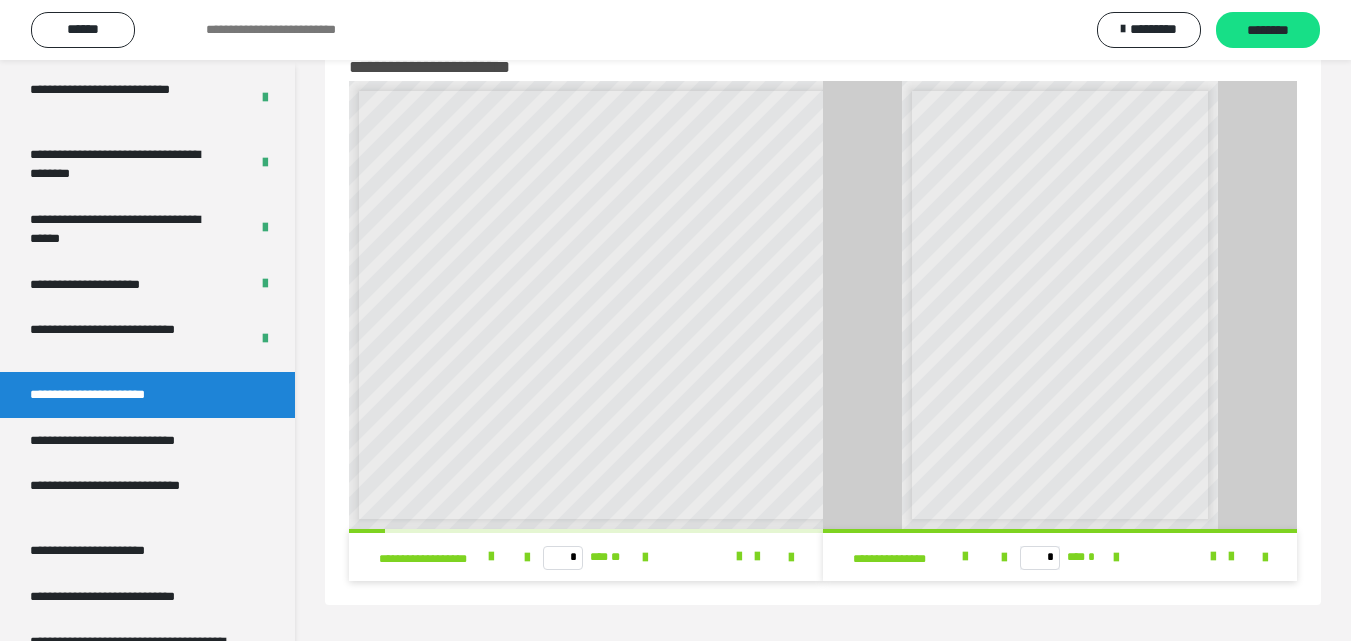 scroll, scrollTop: 8, scrollLeft: 0, axis: vertical 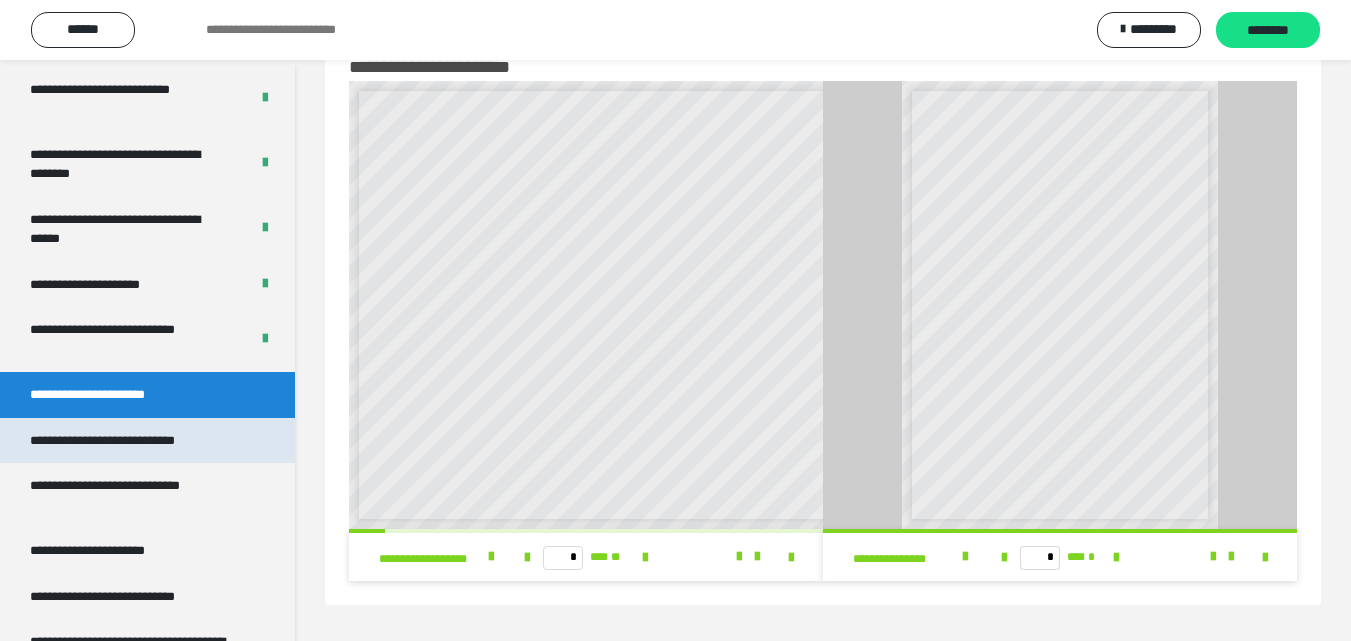 click on "**********" at bounding box center (131, 441) 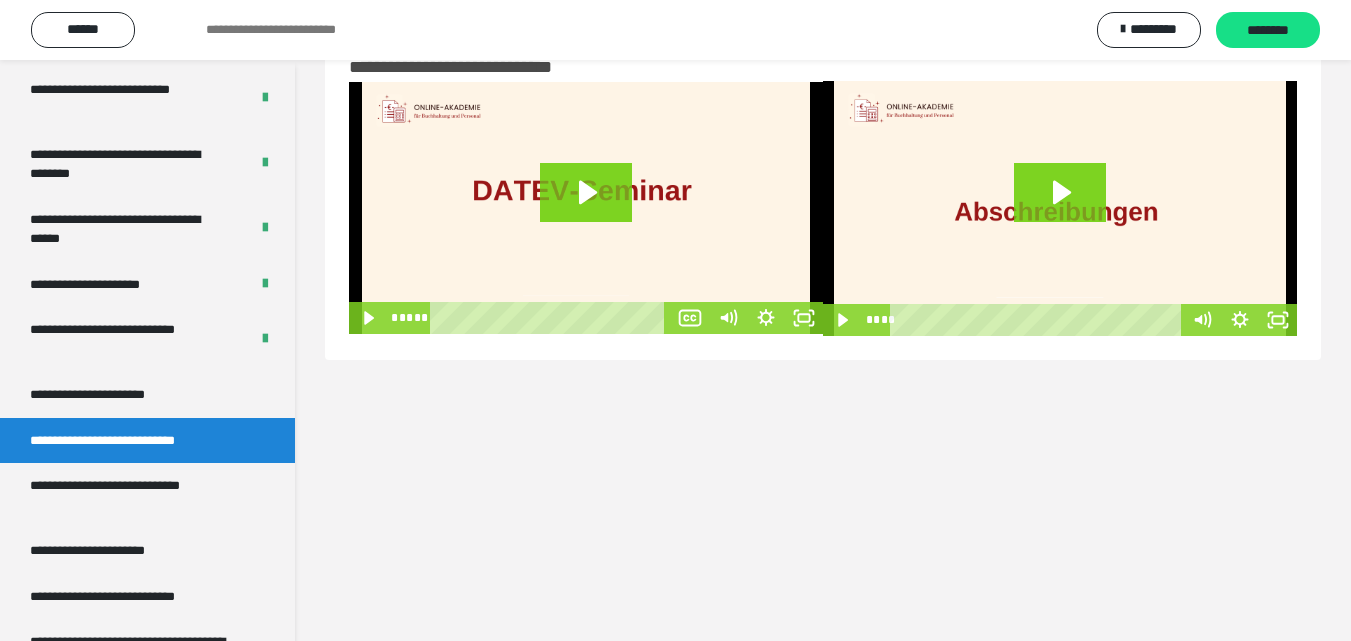 scroll, scrollTop: 0, scrollLeft: 0, axis: both 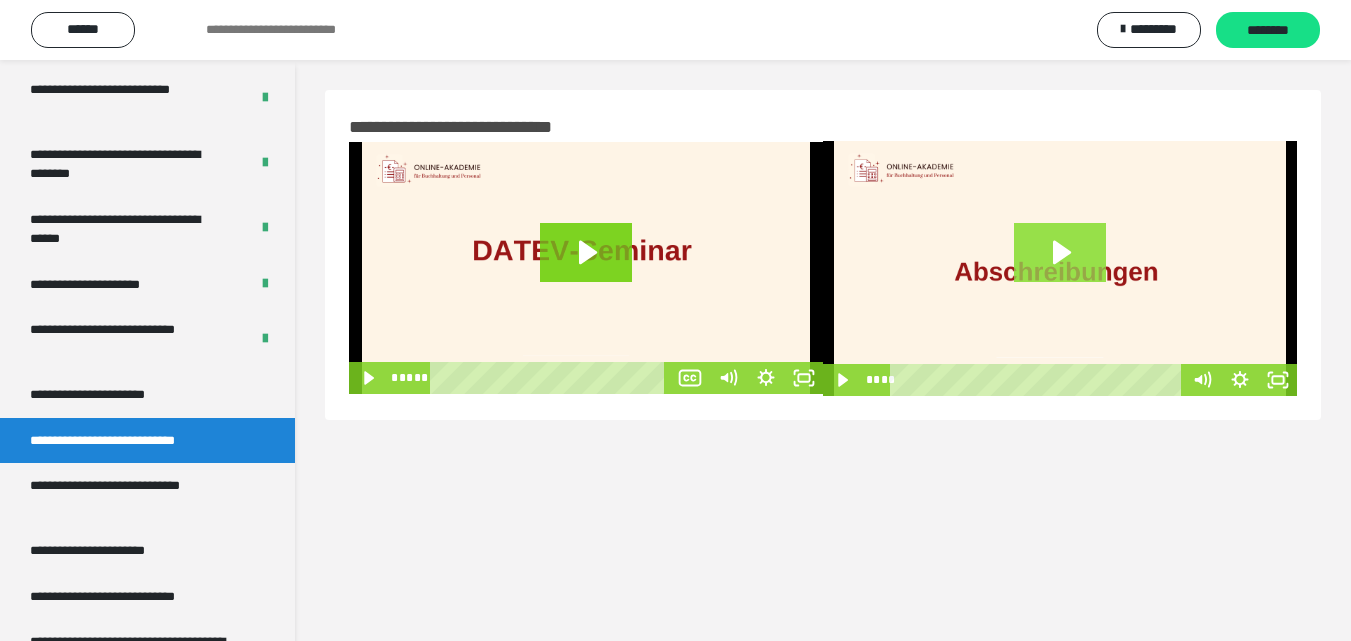 click 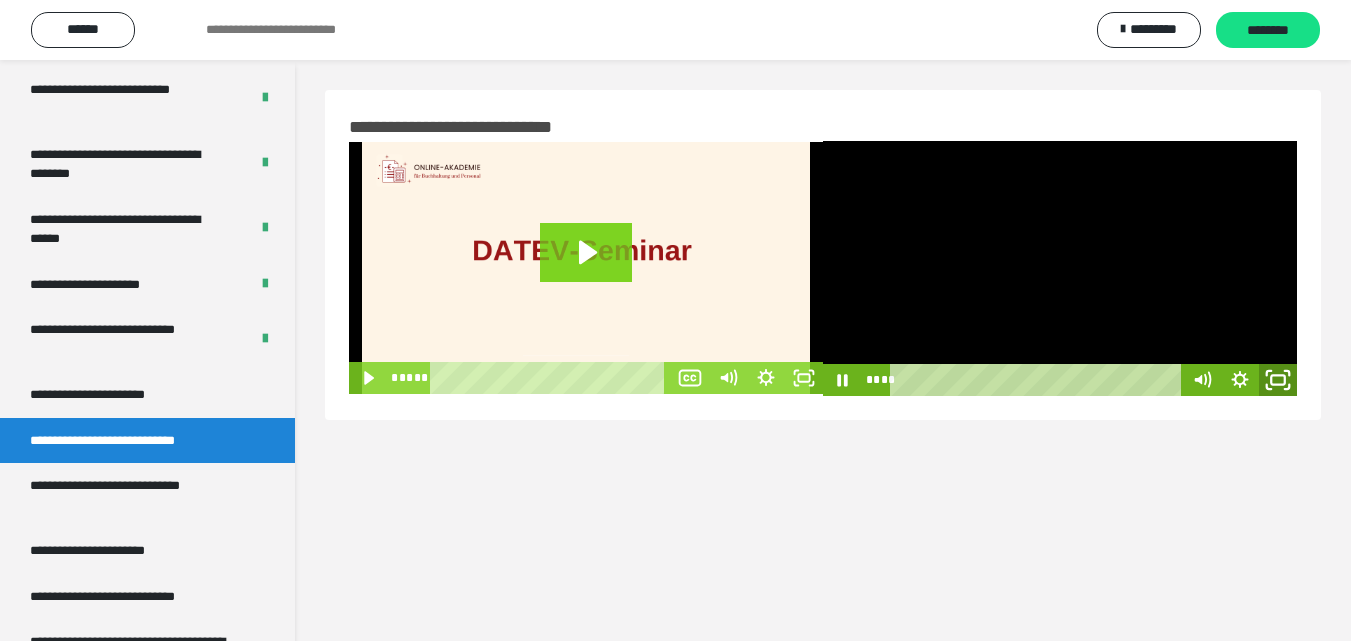 click 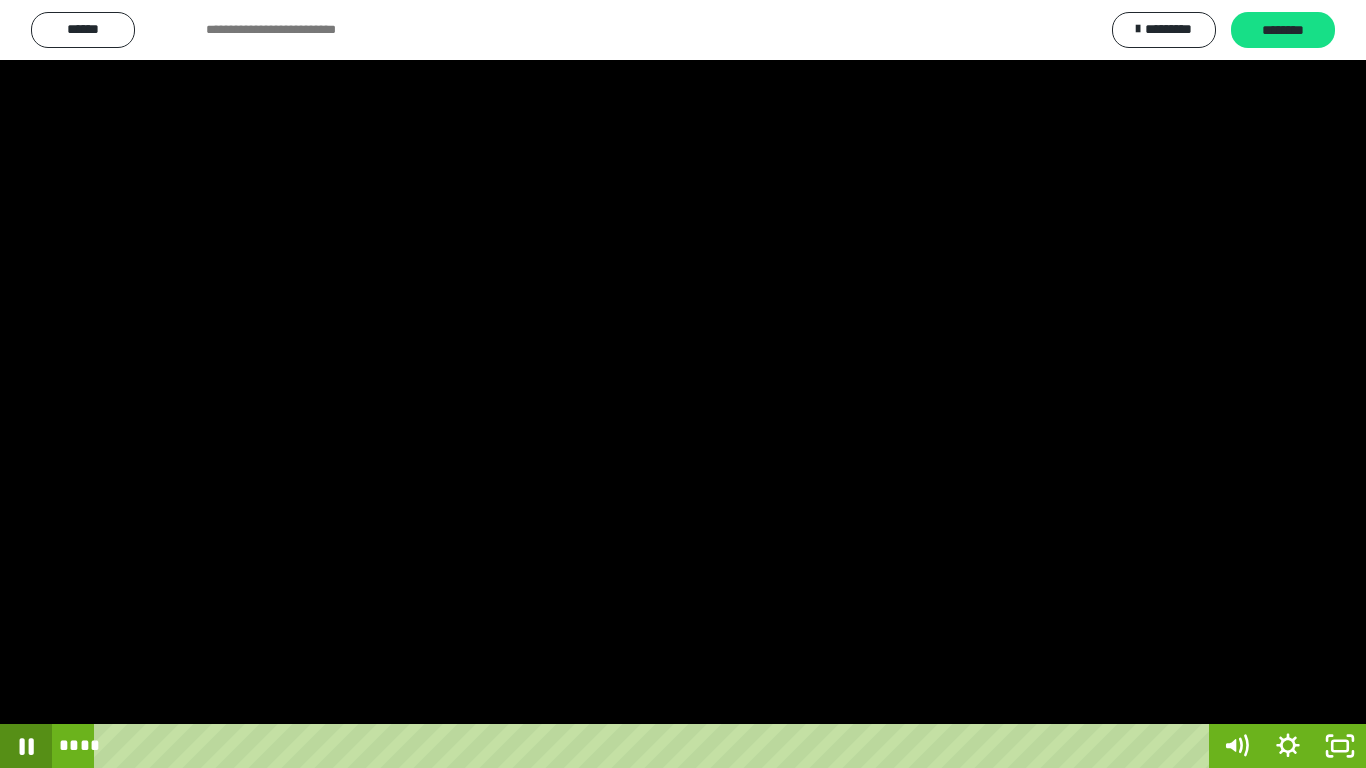 click 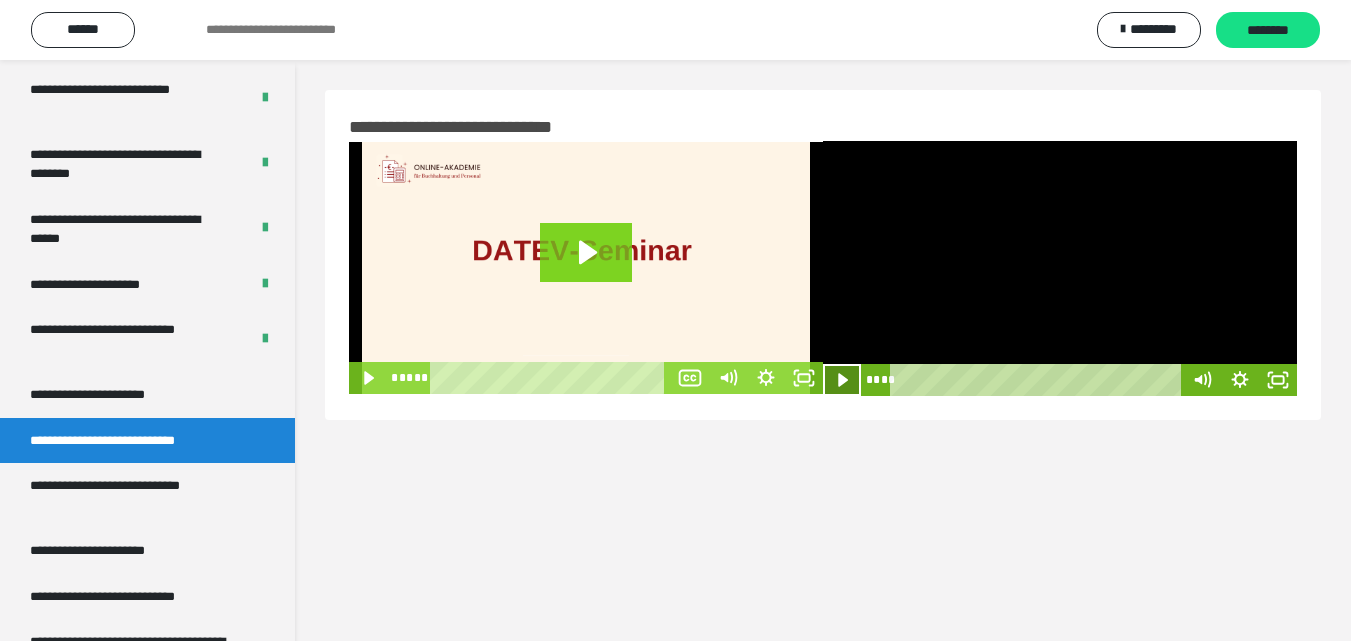 click 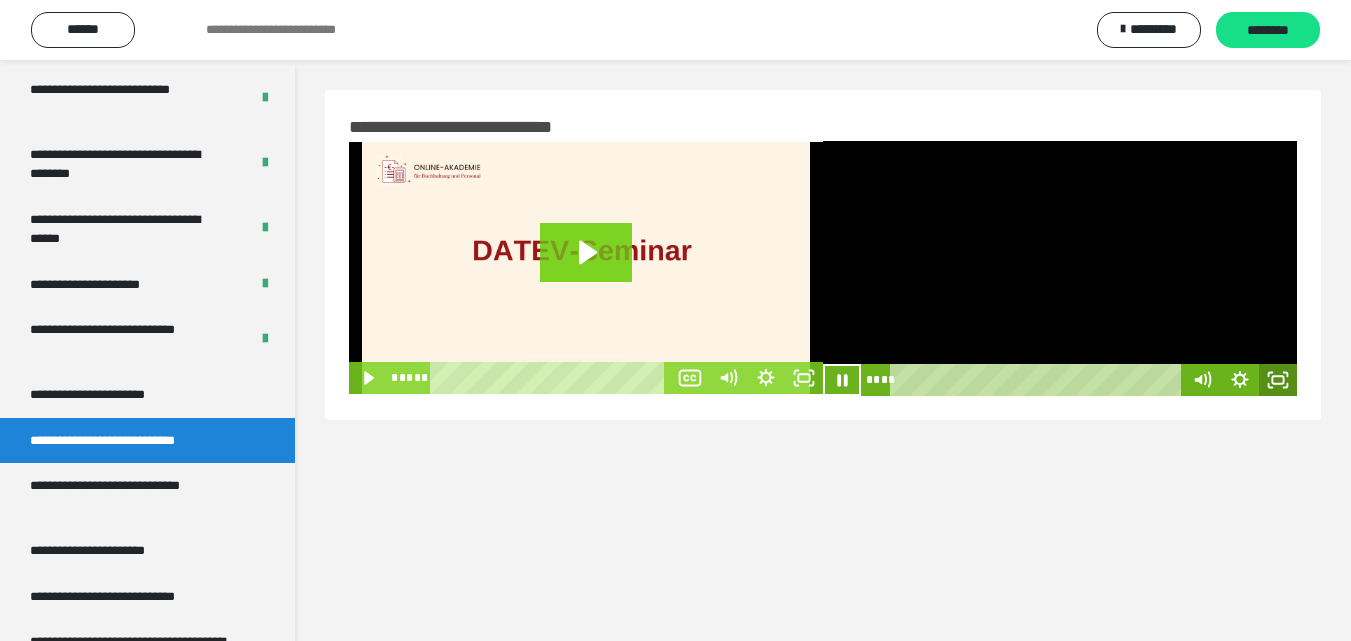click 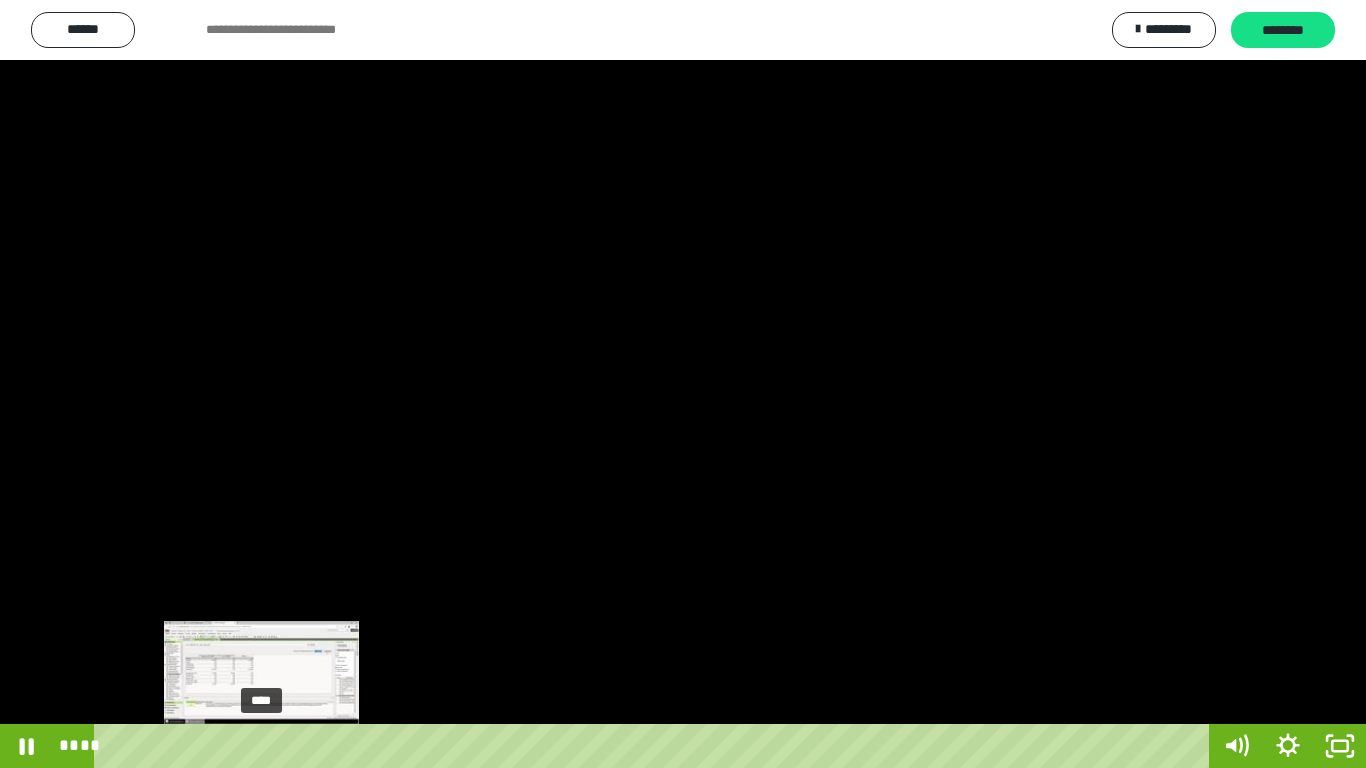 click on "****" at bounding box center (655, 746) 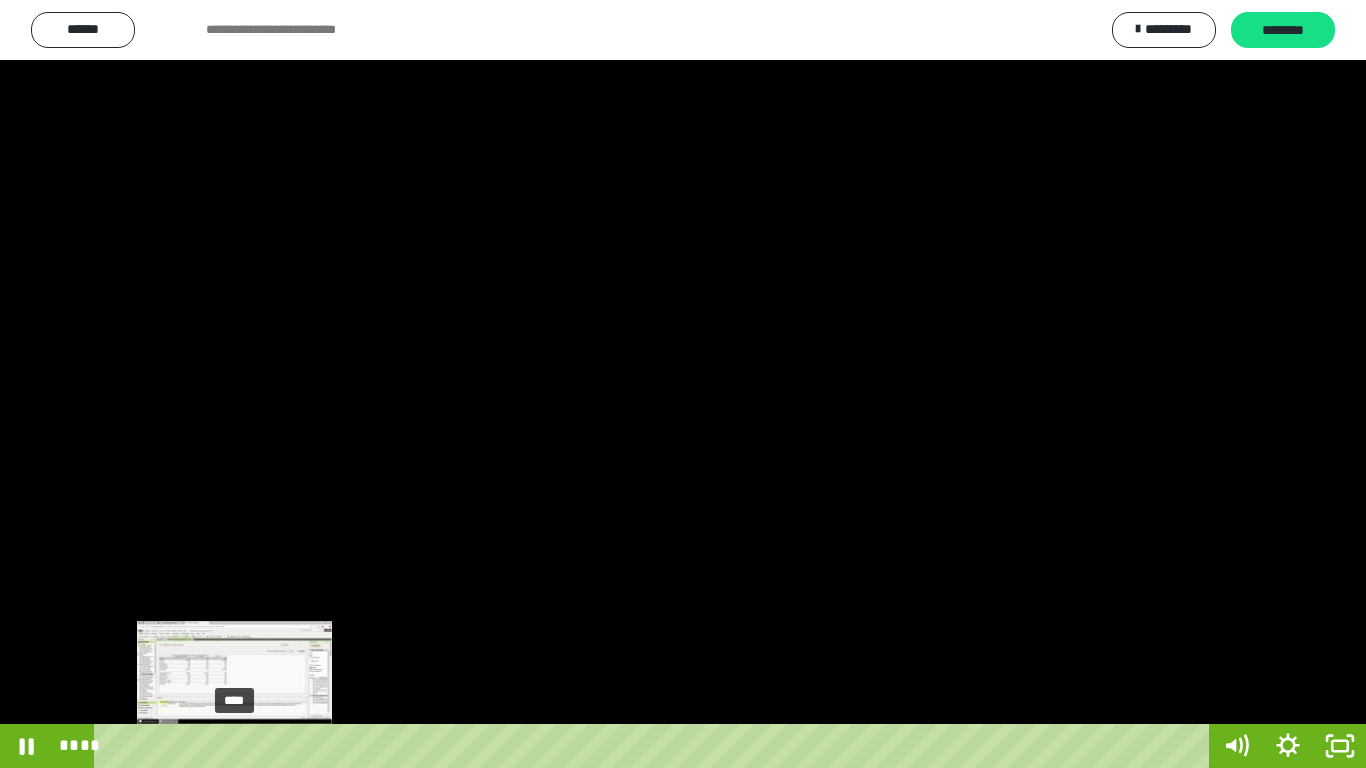 click on "****" at bounding box center (655, 746) 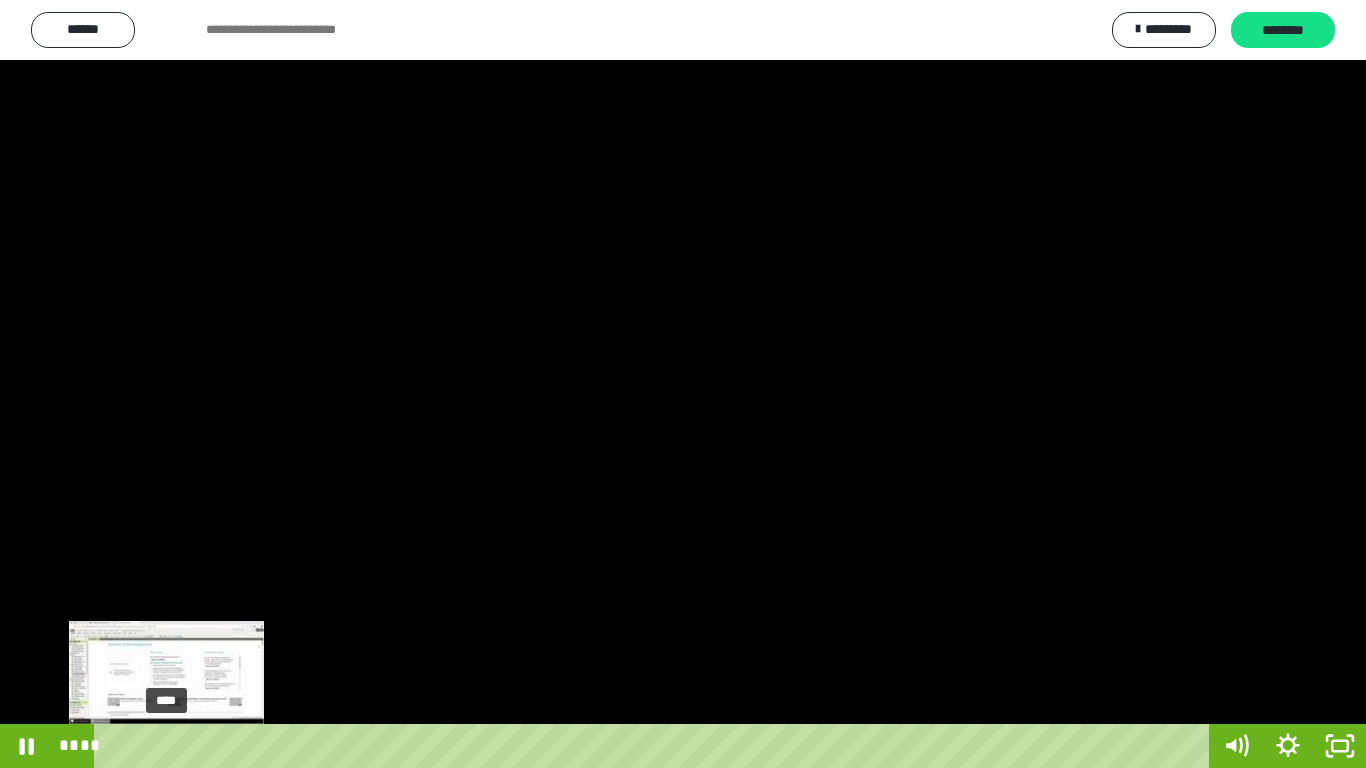 click on "****" at bounding box center (655, 746) 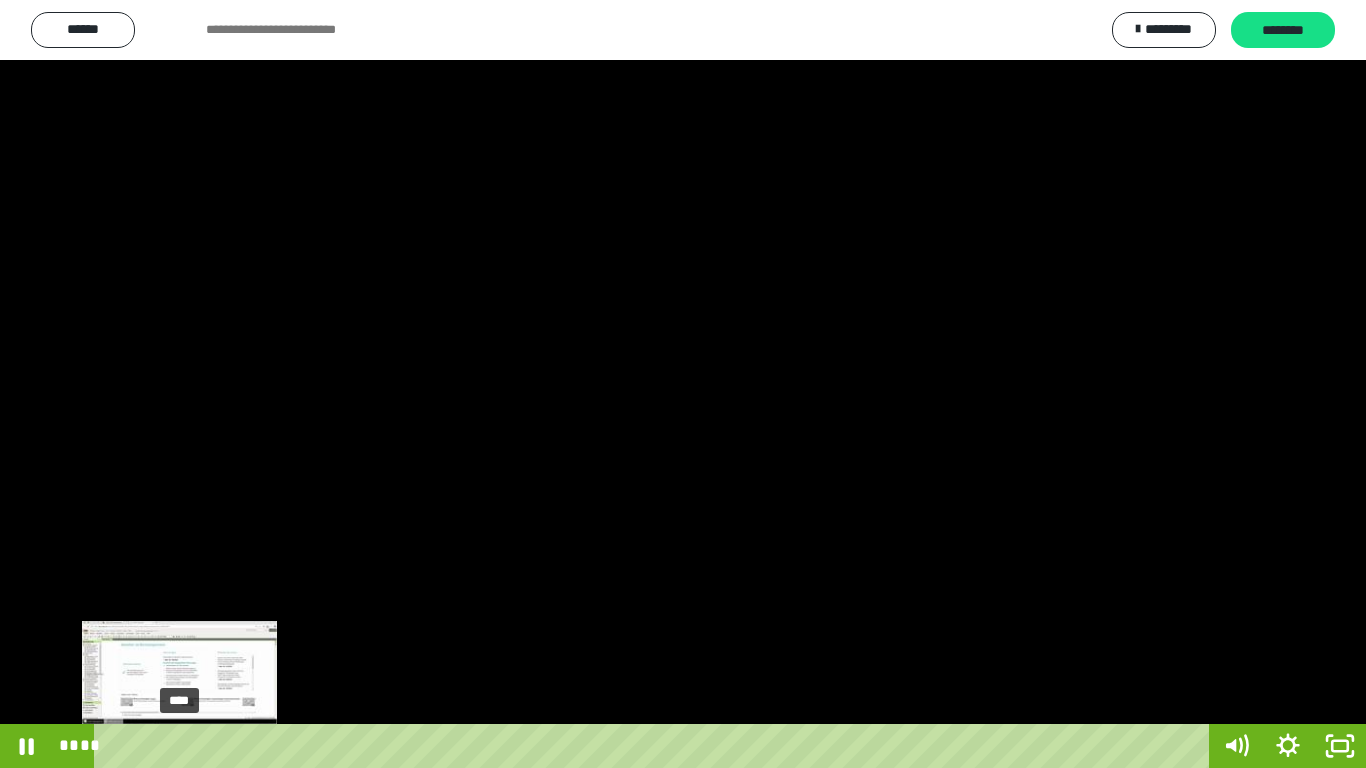 click on "****" at bounding box center [655, 746] 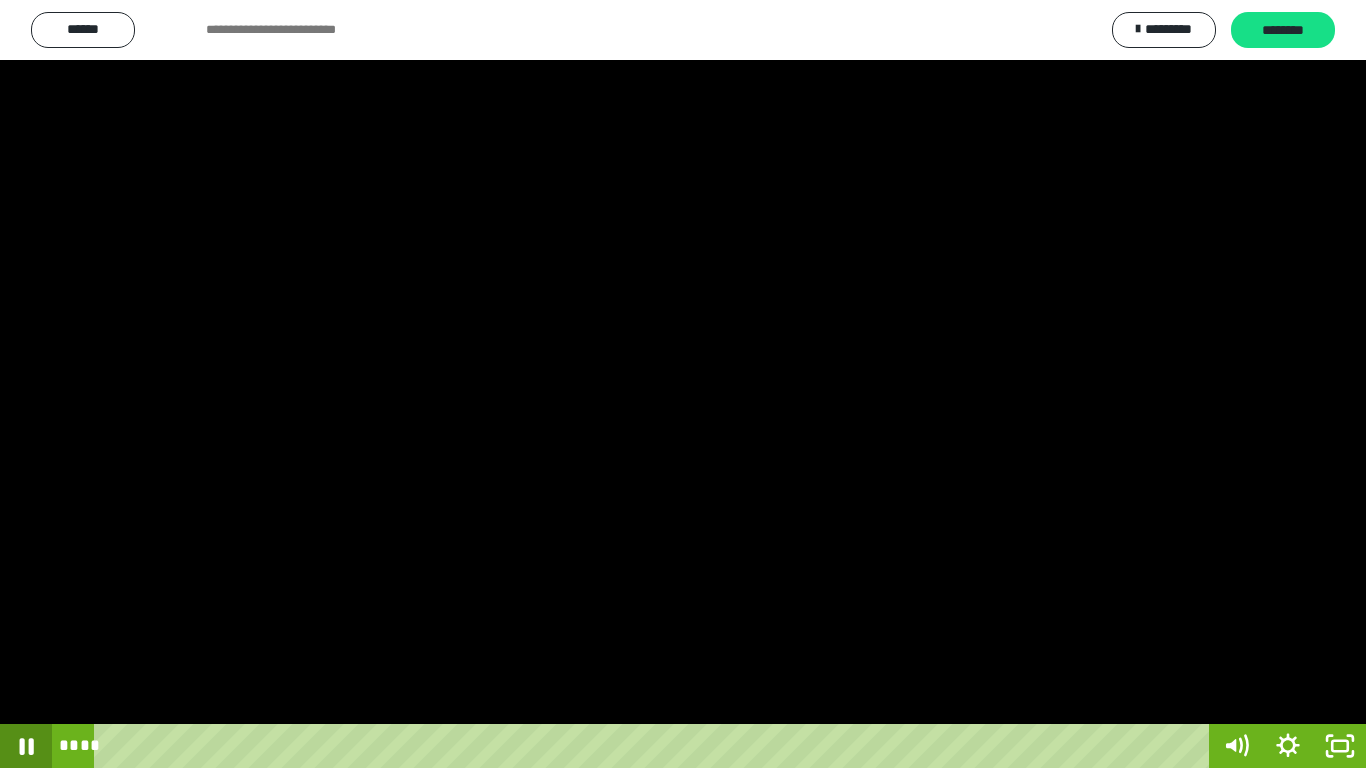 click 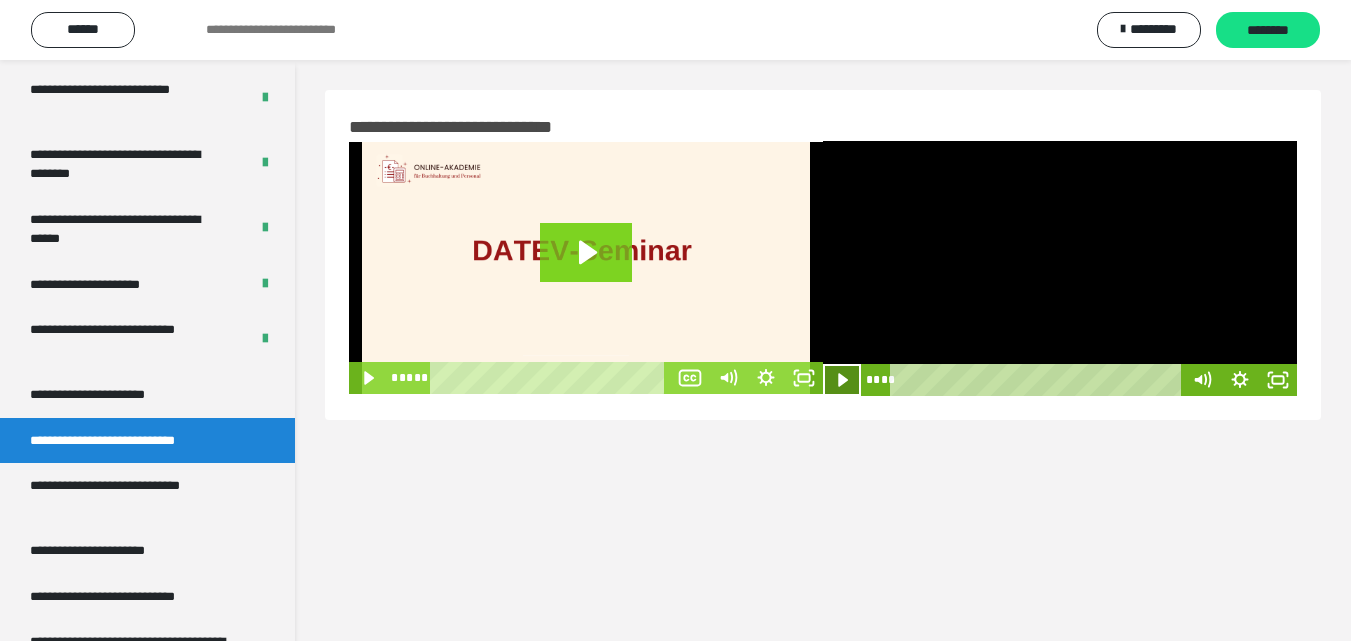 click 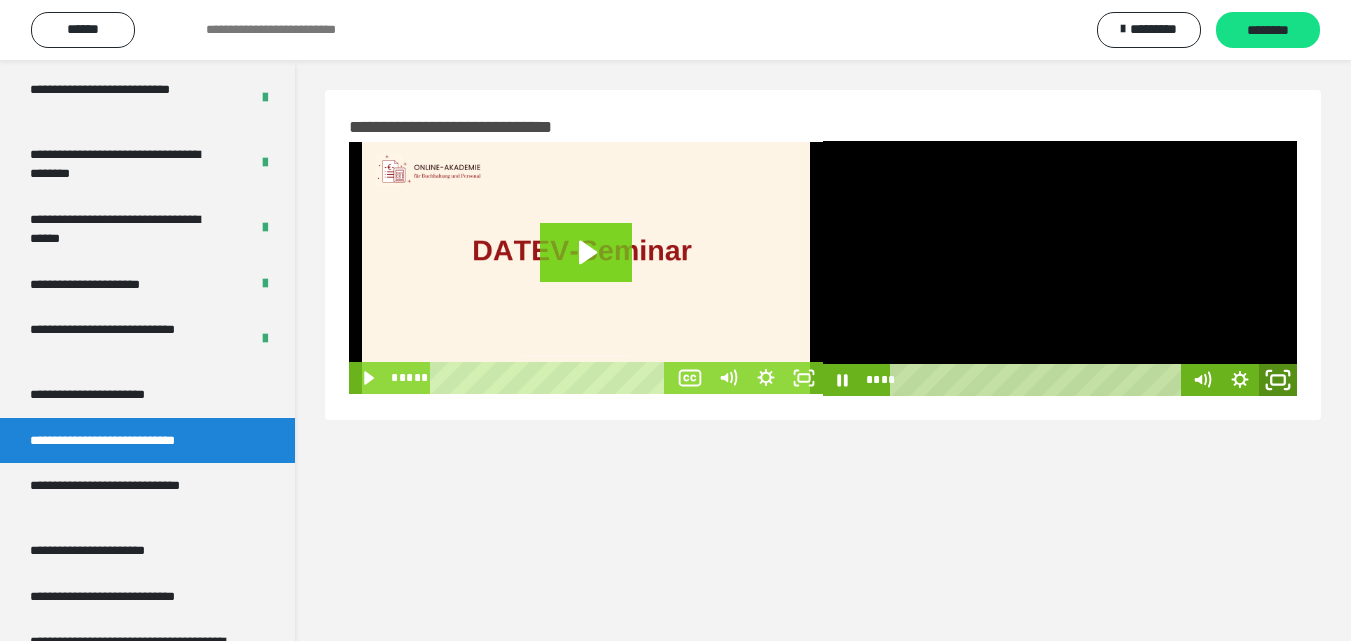 click 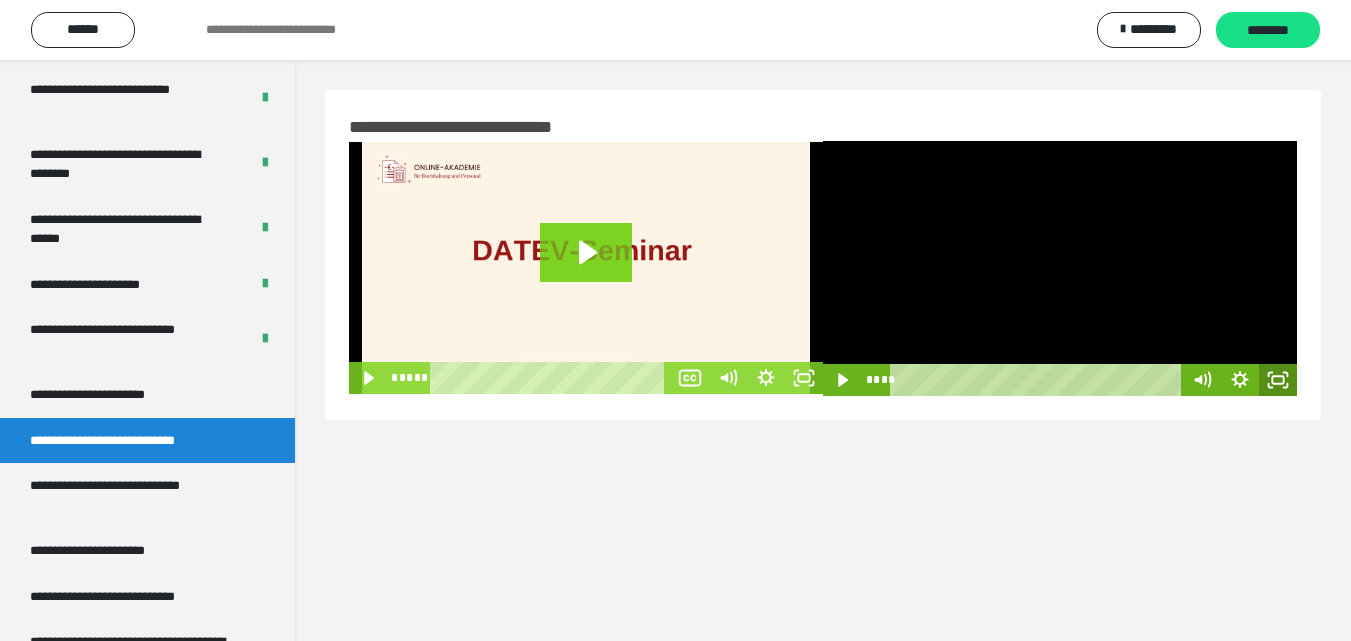 click 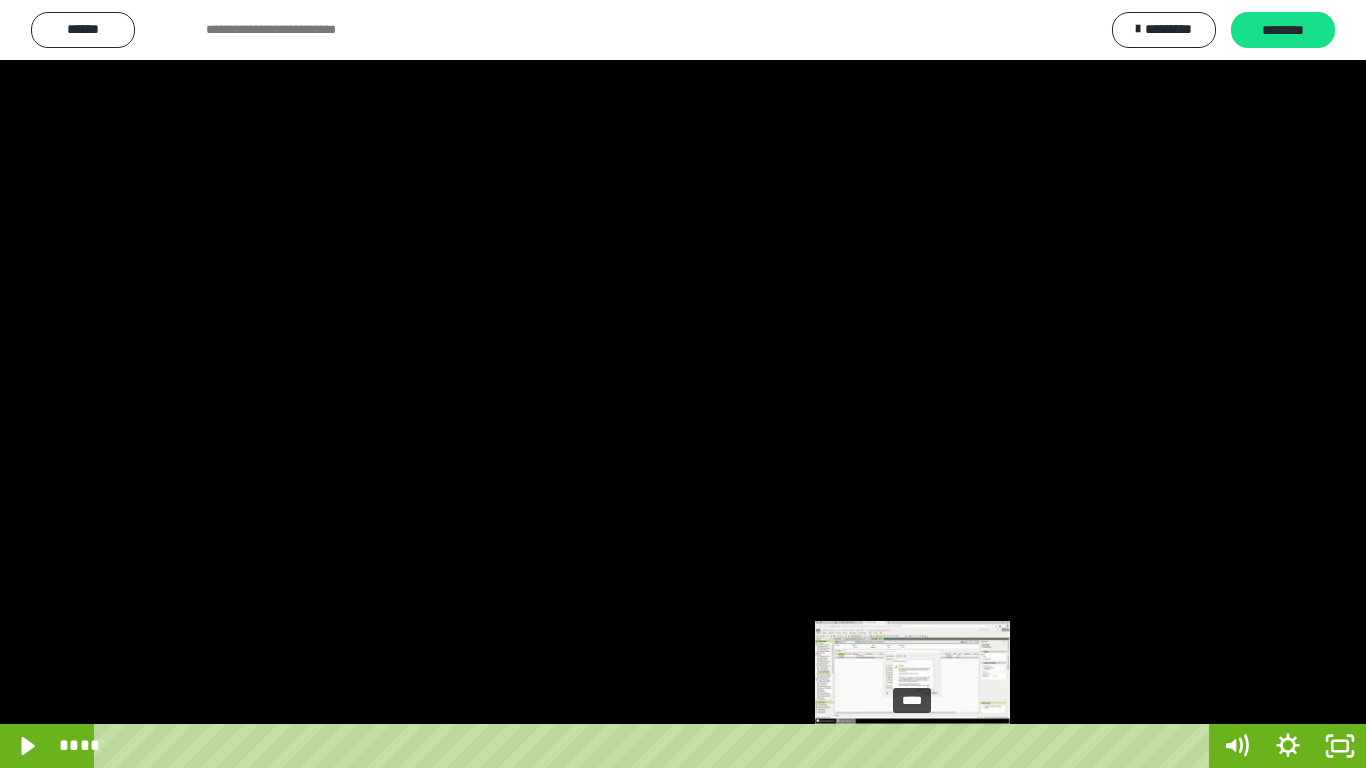 click on "****" at bounding box center (655, 746) 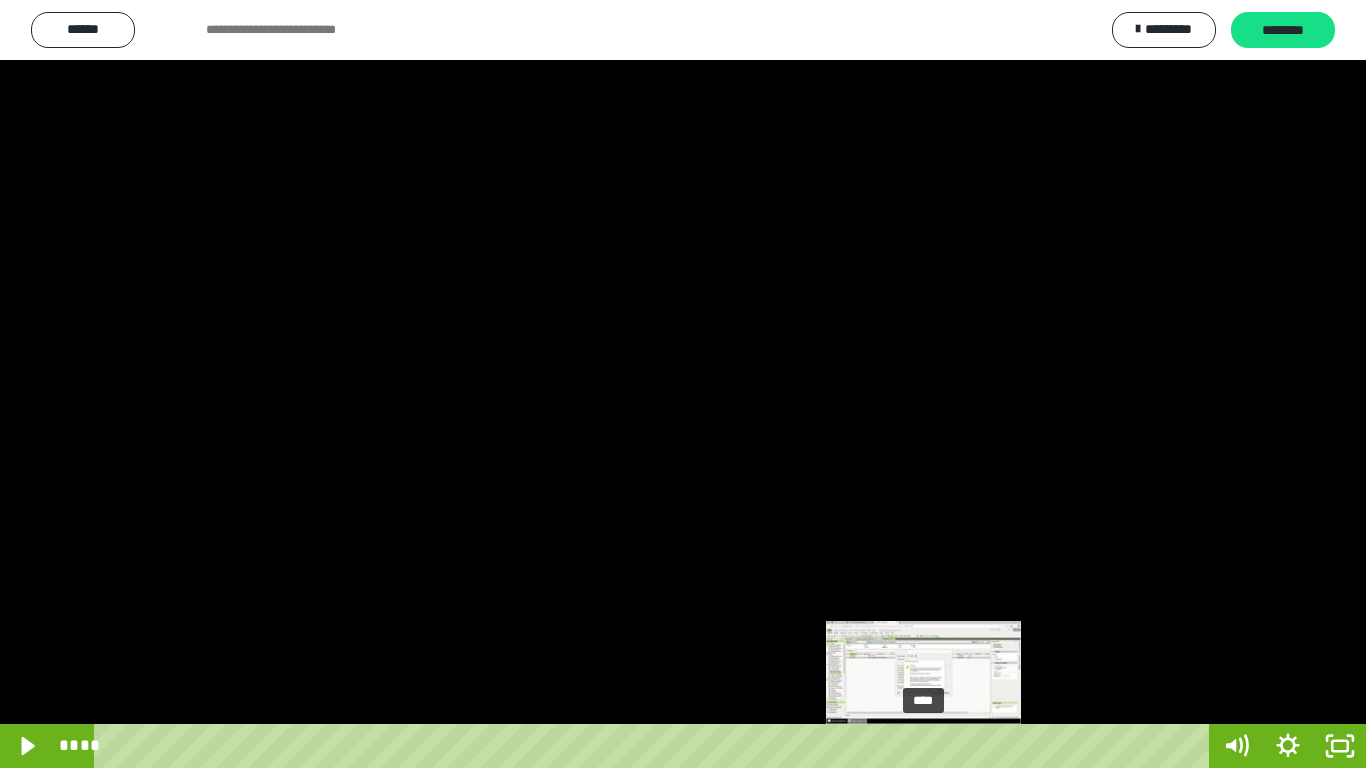 click on "****" at bounding box center [655, 746] 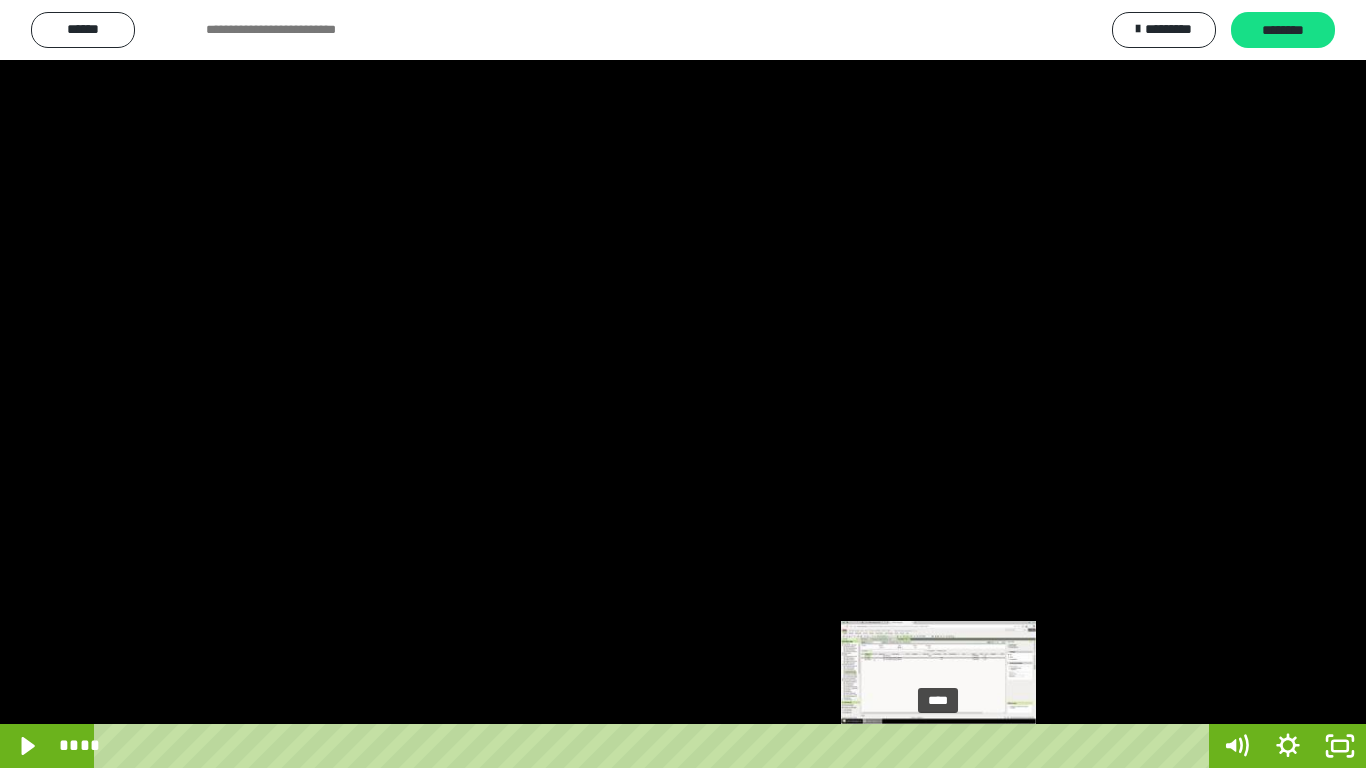 click on "****" at bounding box center [655, 746] 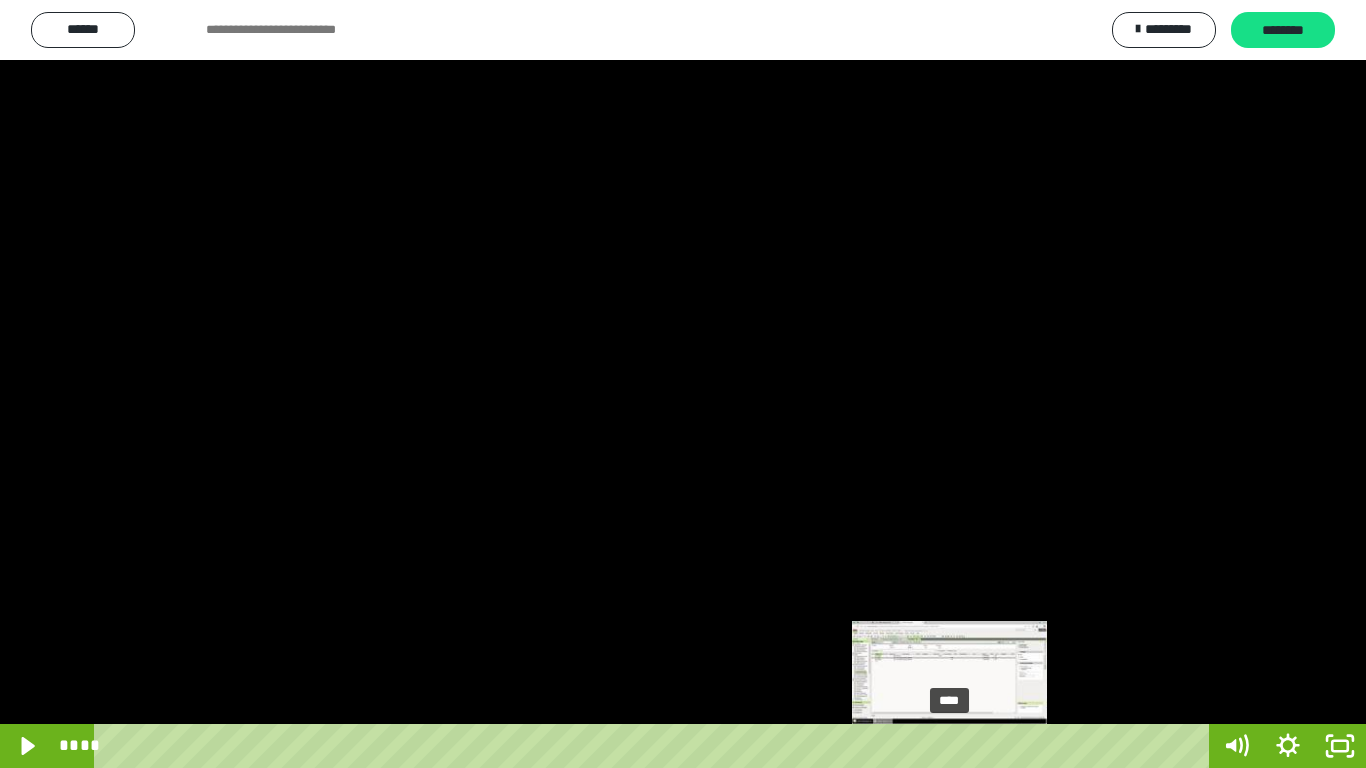 click on "****" at bounding box center (655, 746) 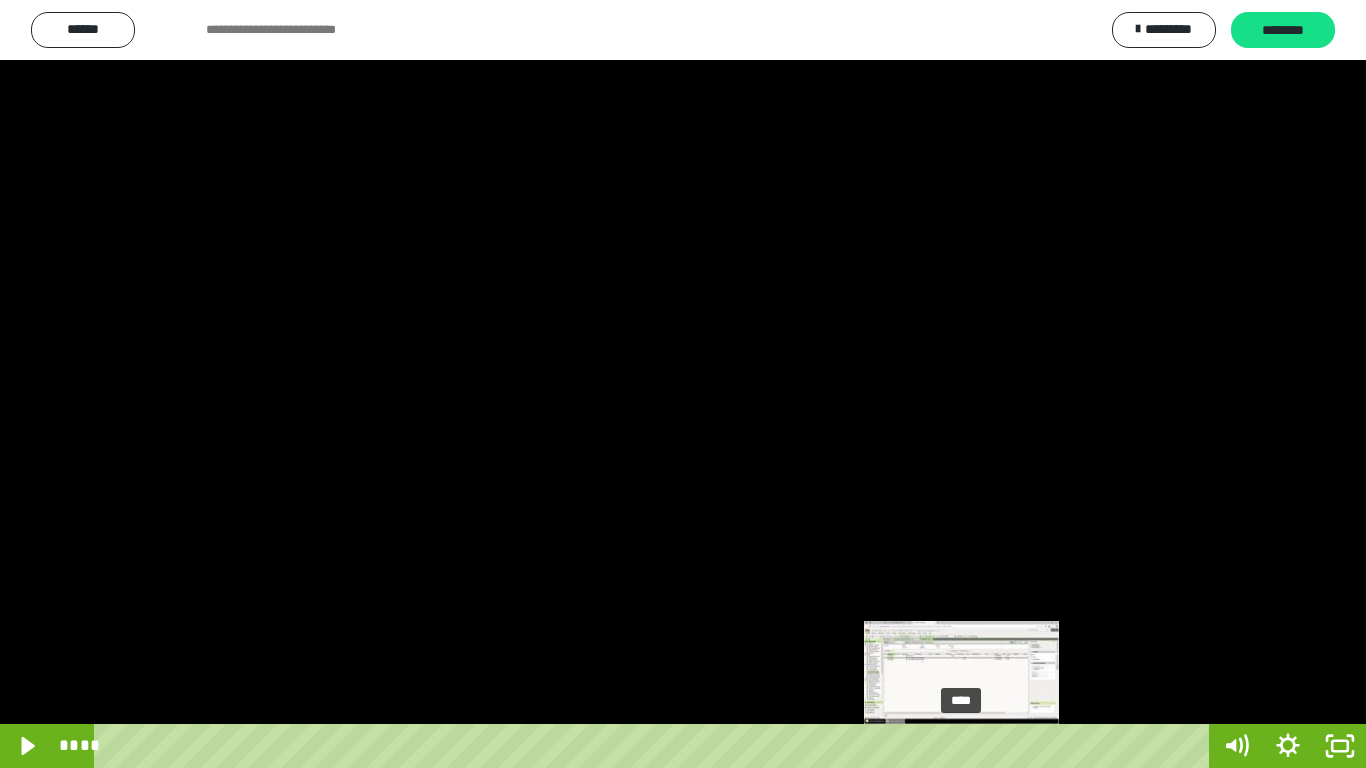 click on "****" at bounding box center [655, 746] 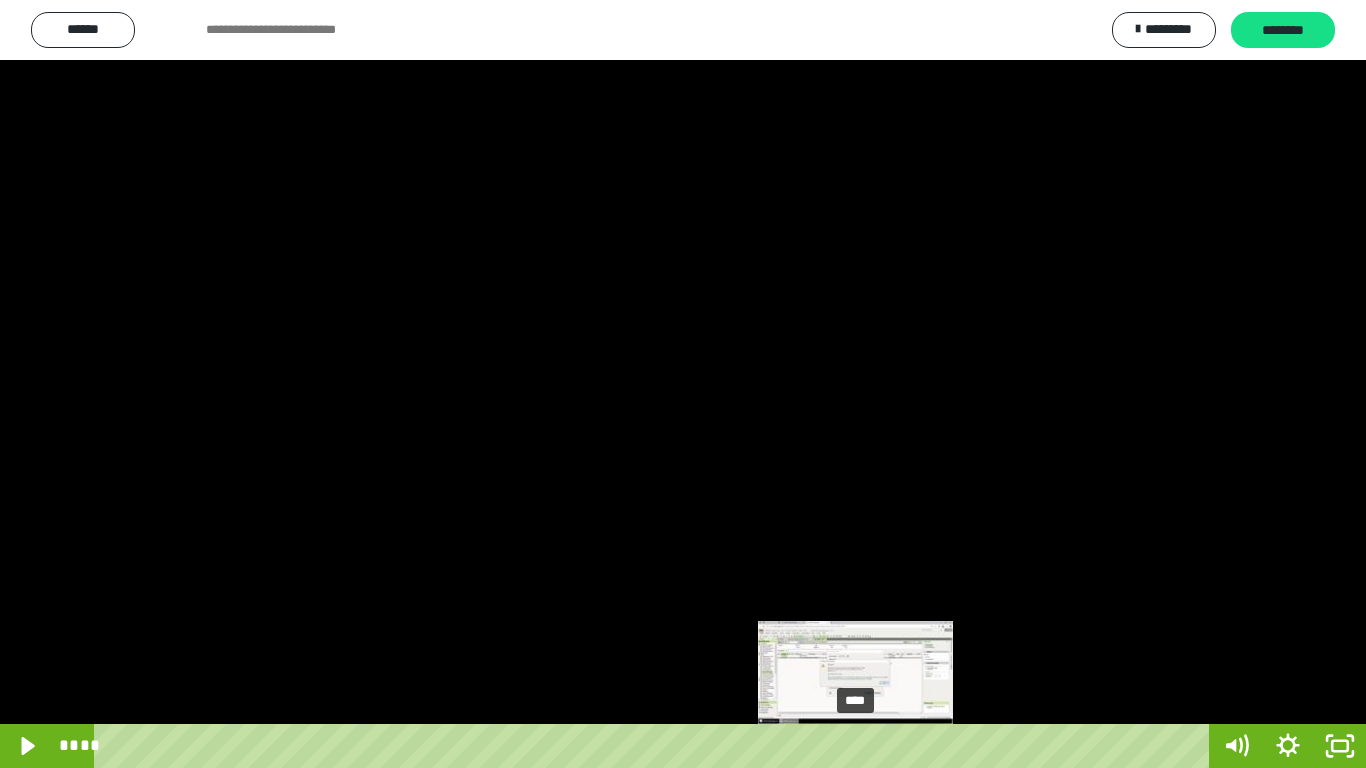 click on "****" at bounding box center (655, 746) 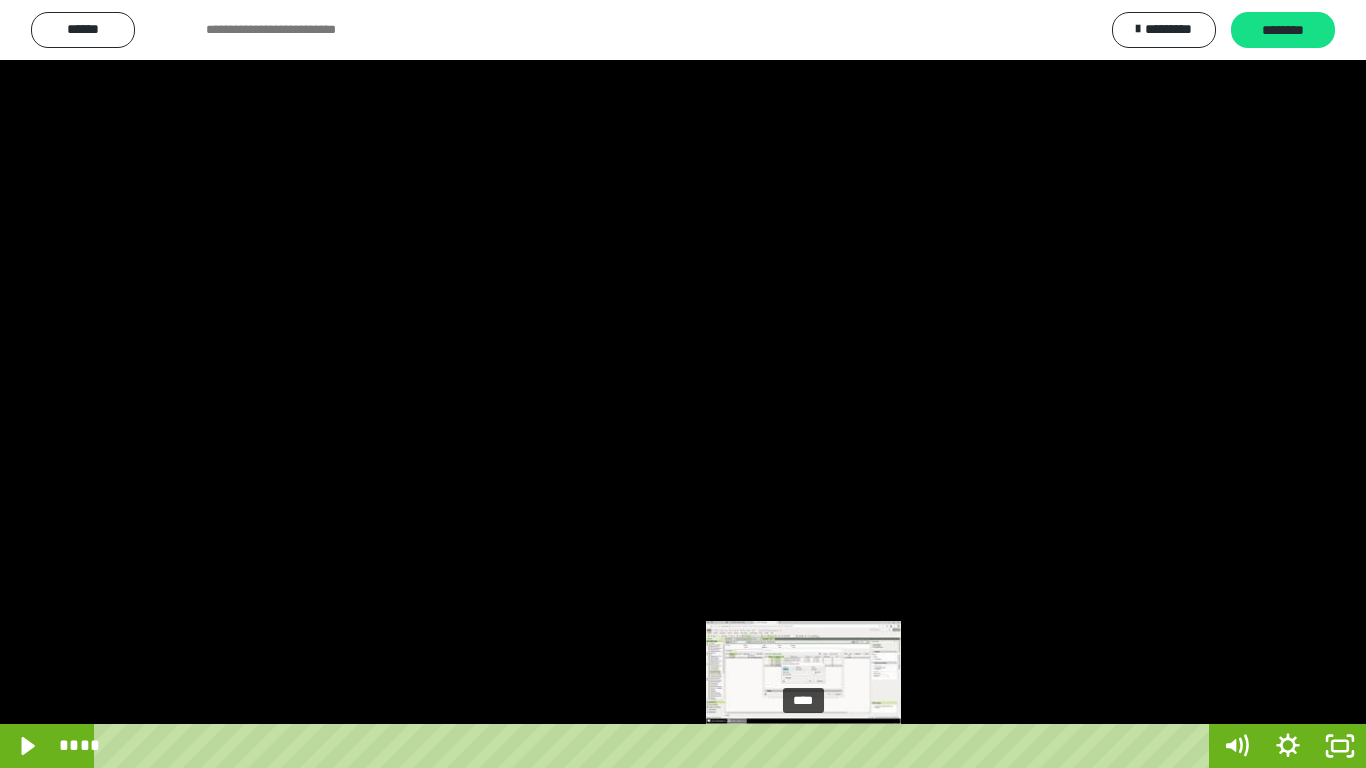click on "****" at bounding box center [655, 746] 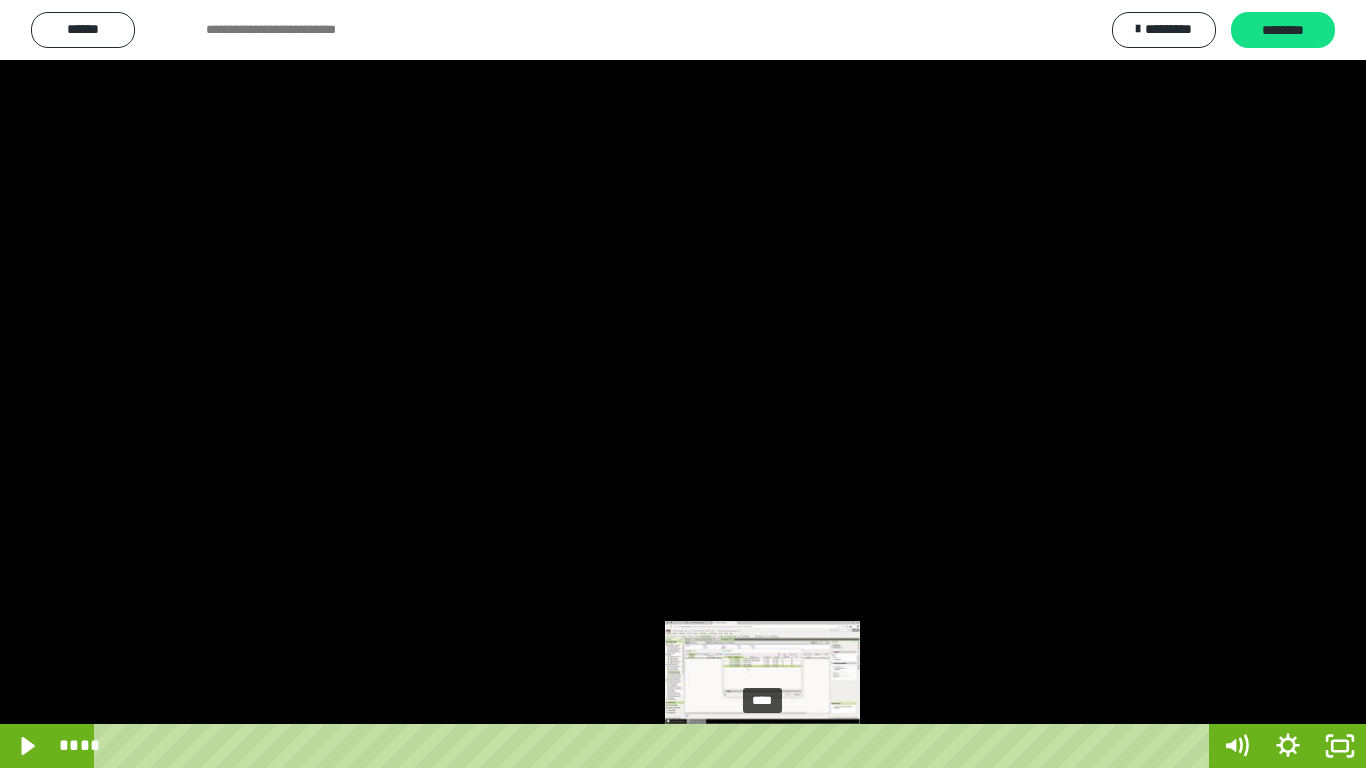 click on "****" at bounding box center (655, 746) 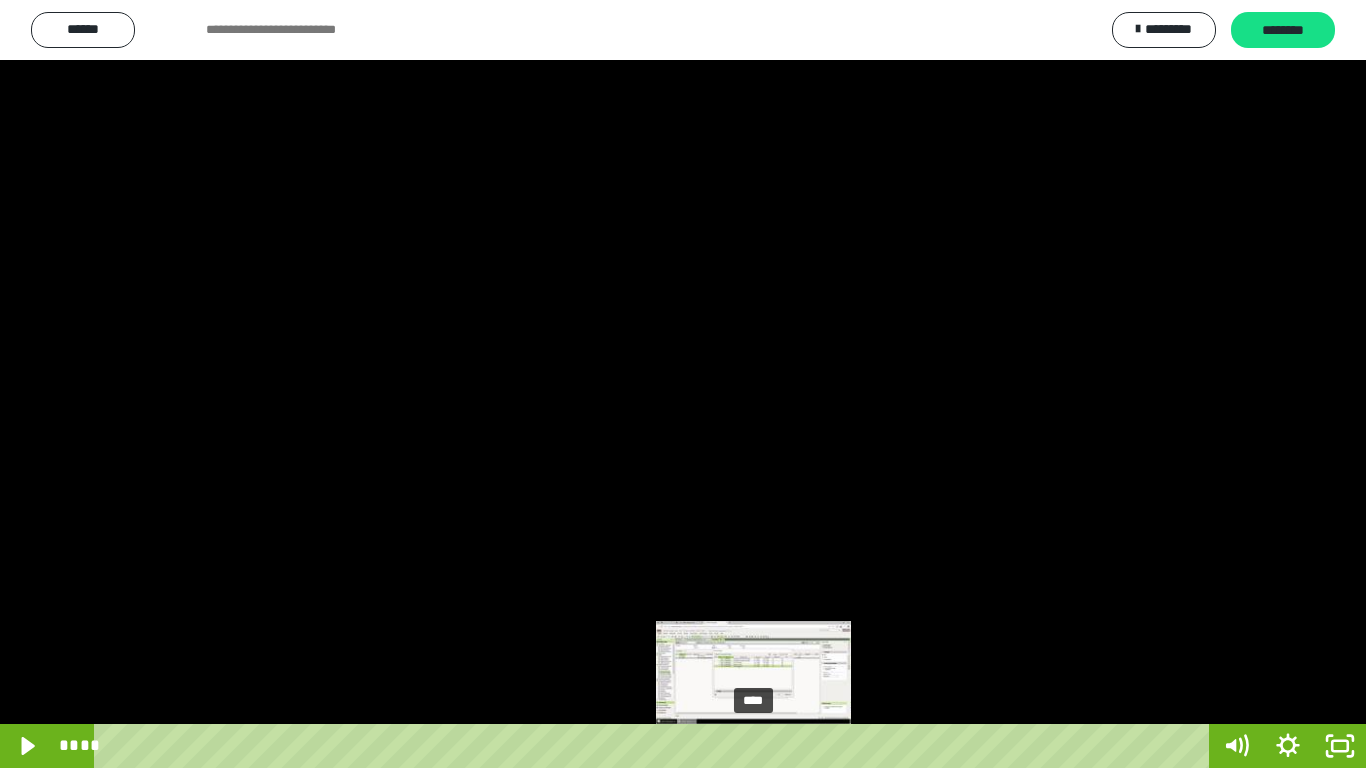 click on "****" at bounding box center (655, 746) 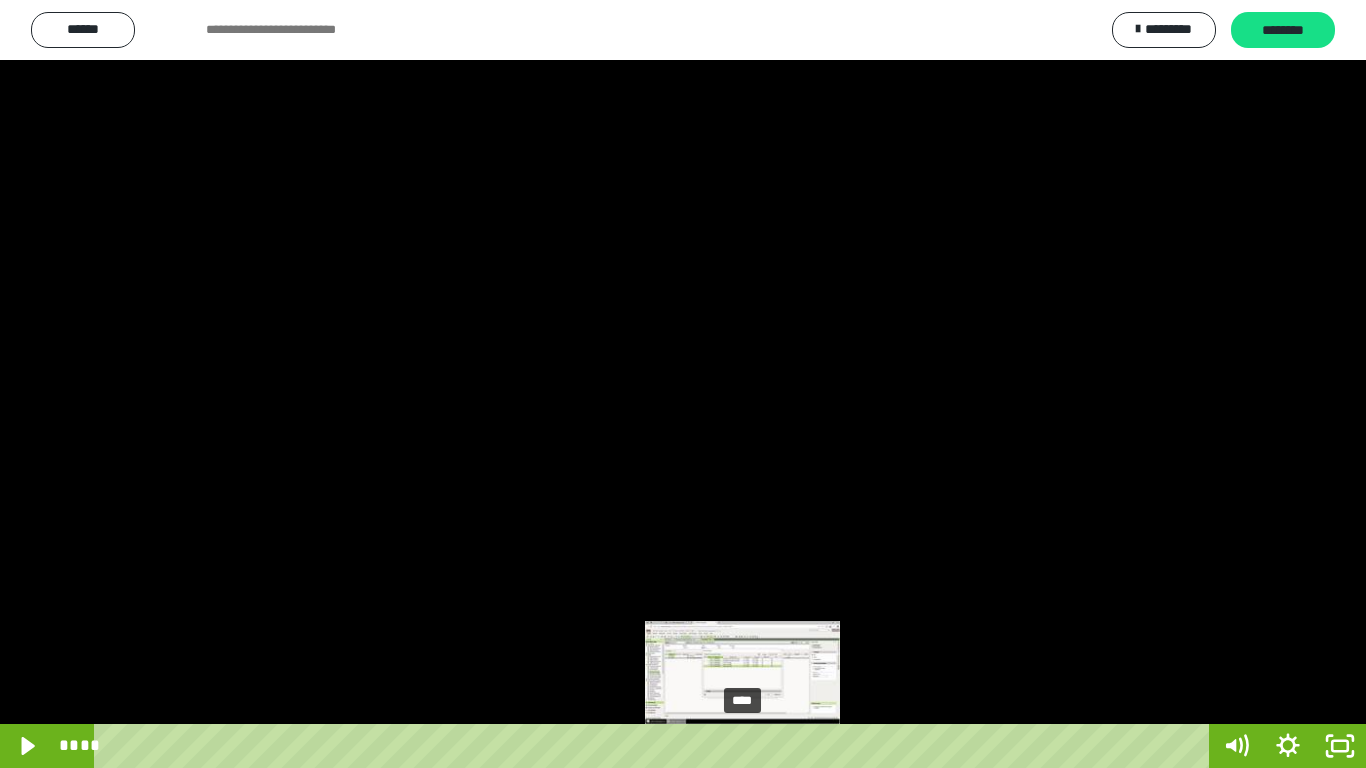 click on "****" at bounding box center [655, 746] 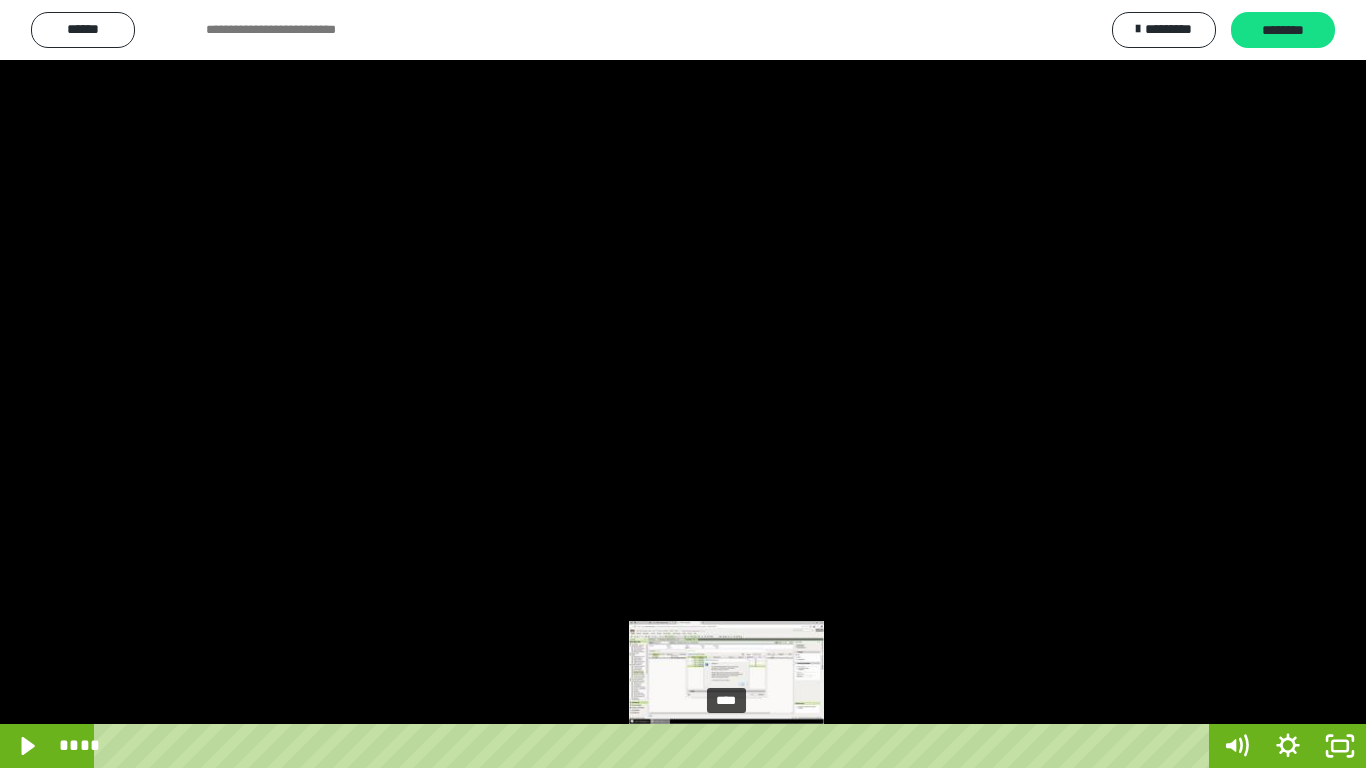 click on "****" at bounding box center [655, 746] 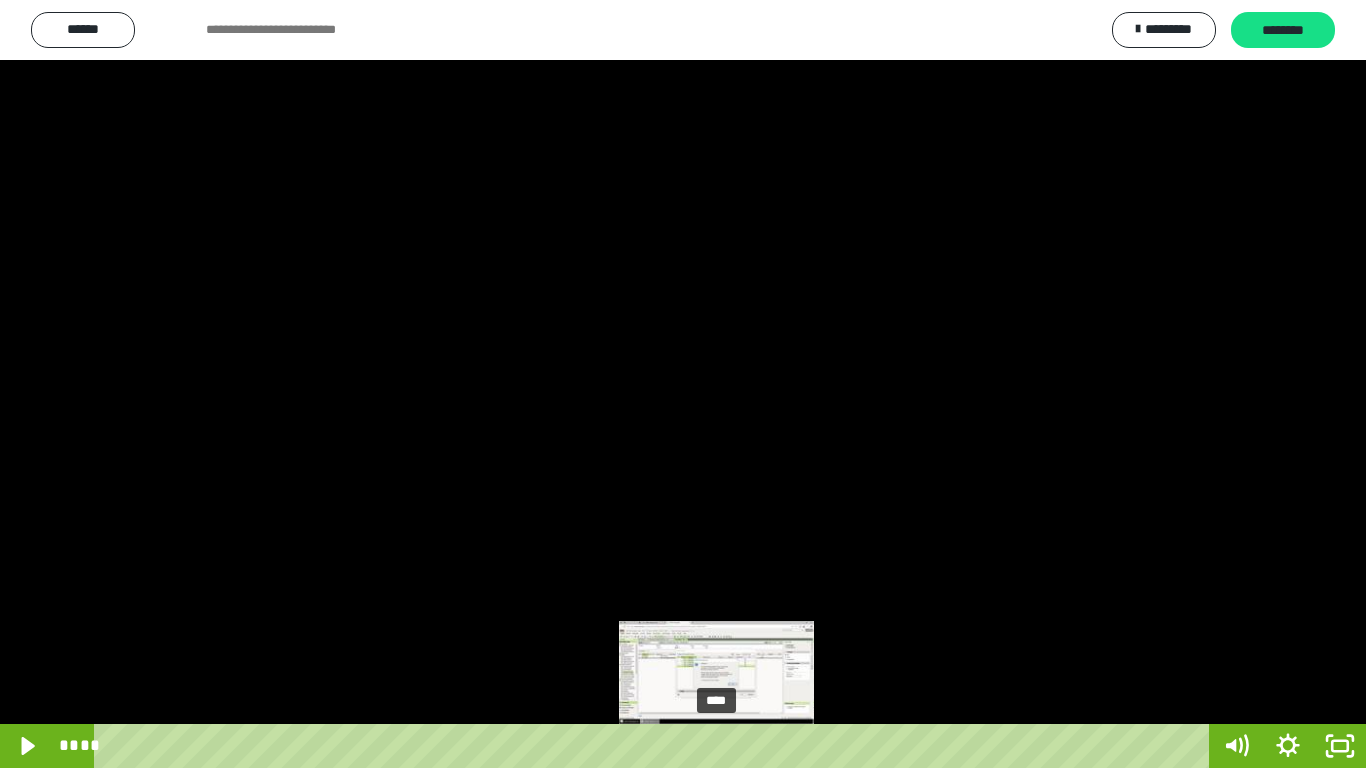 click on "****" at bounding box center [655, 746] 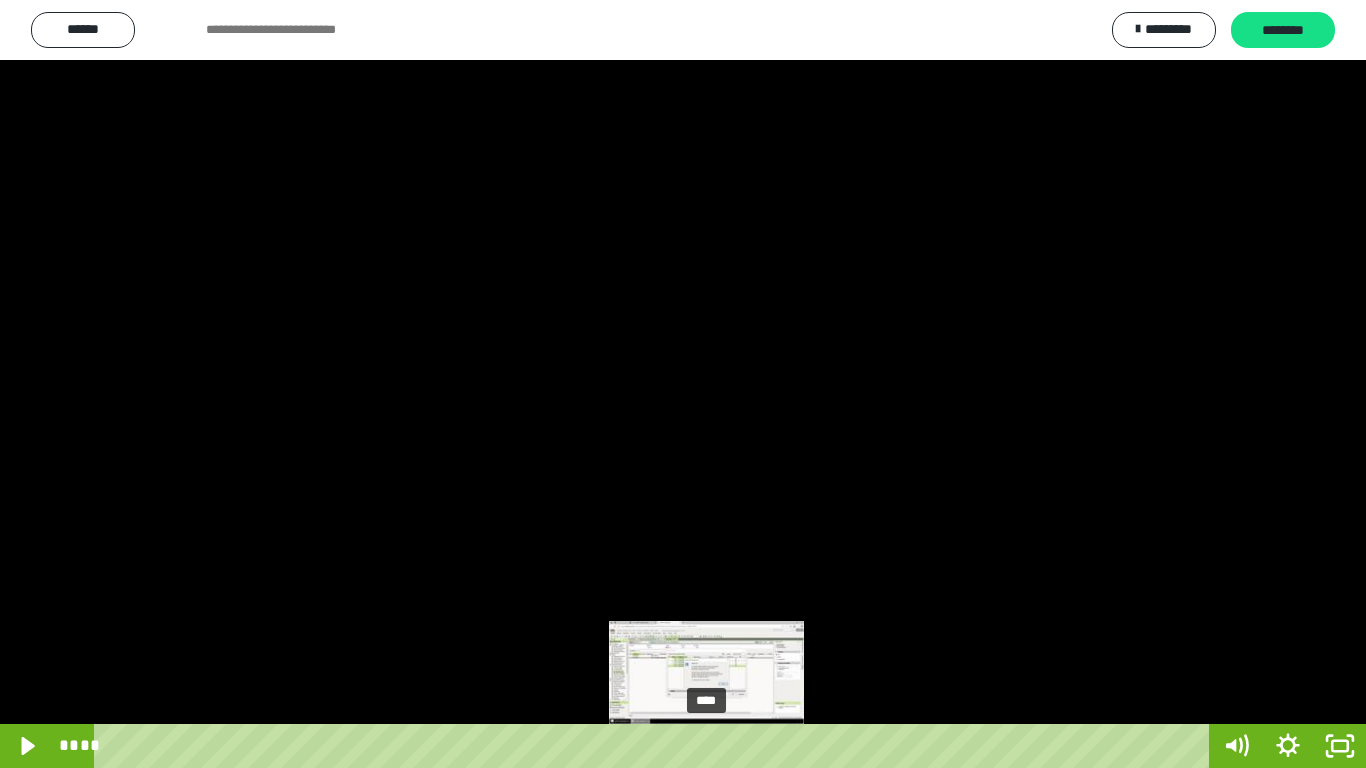 click on "****" at bounding box center [655, 746] 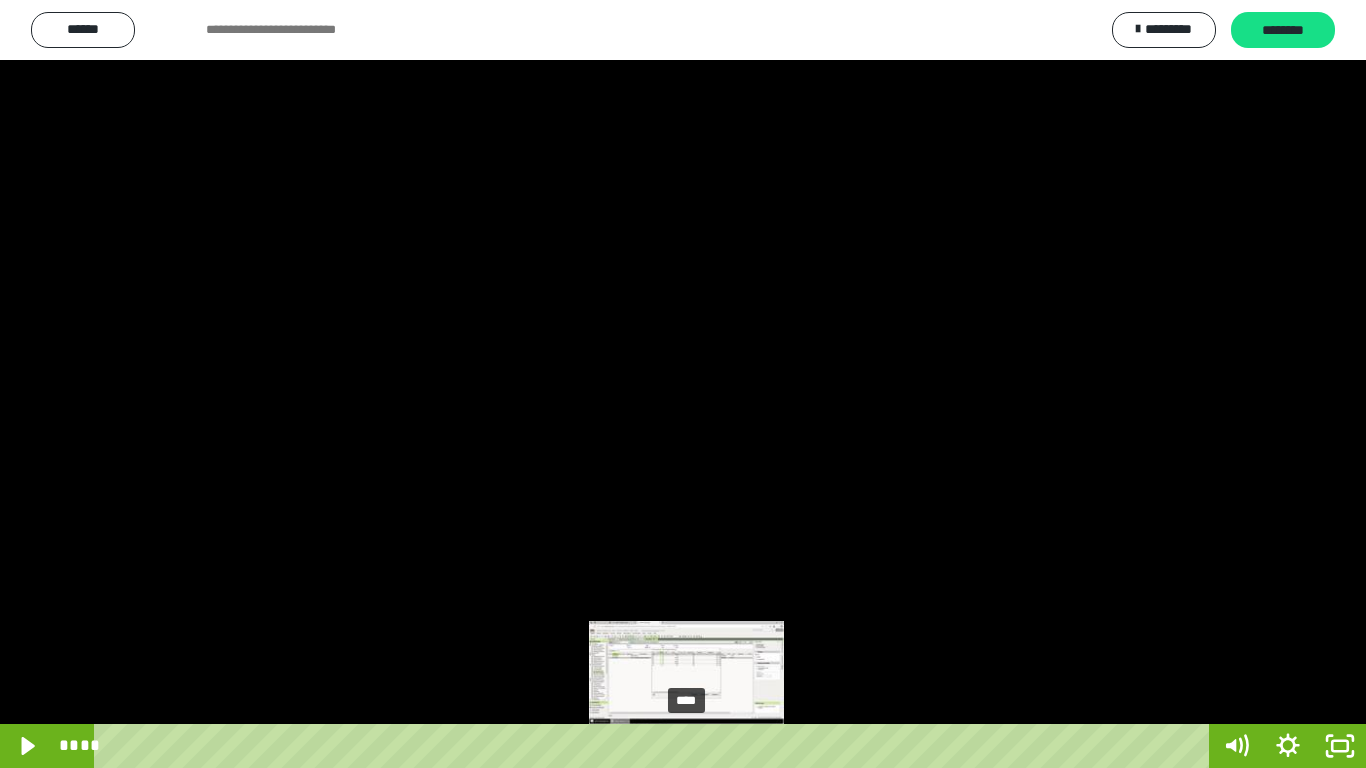 click on "****" at bounding box center (655, 746) 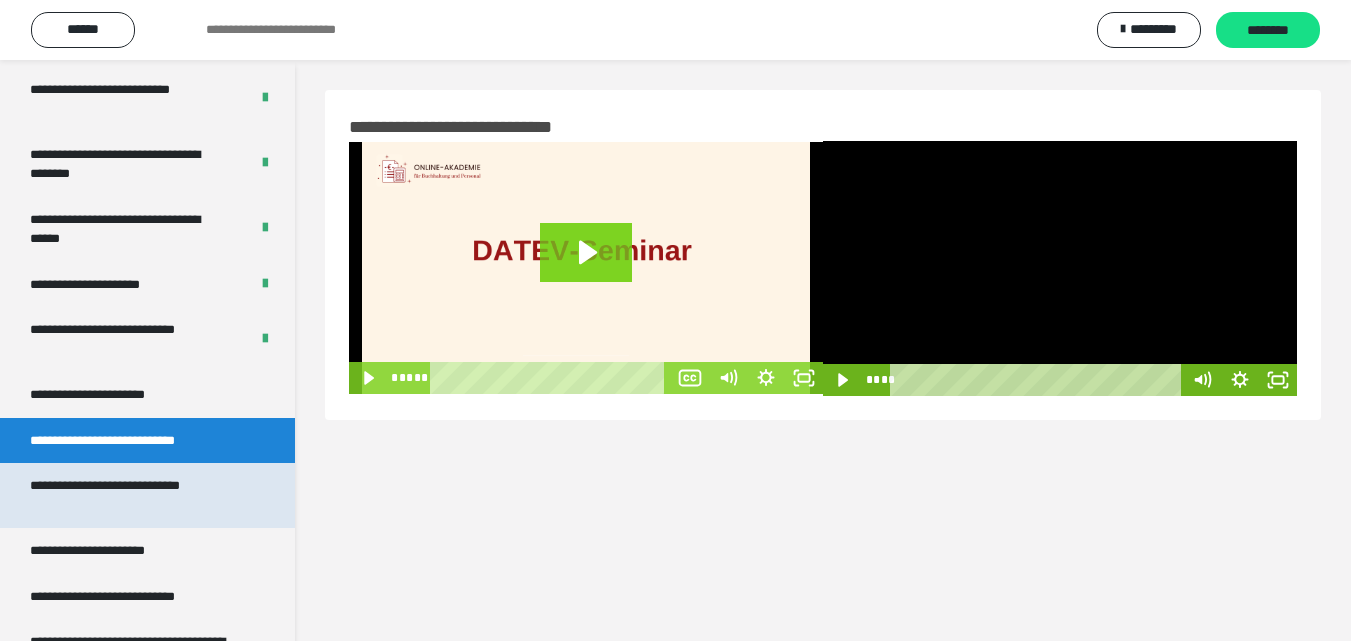 click on "**********" at bounding box center [132, 495] 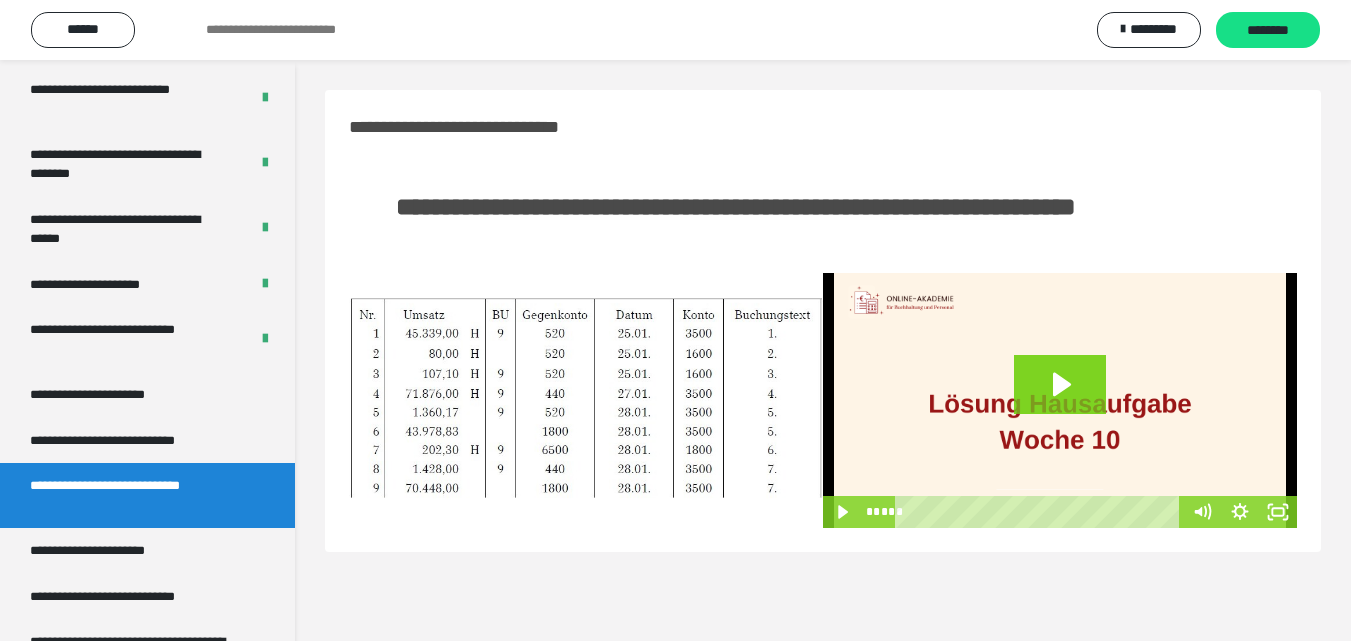scroll, scrollTop: 60, scrollLeft: 0, axis: vertical 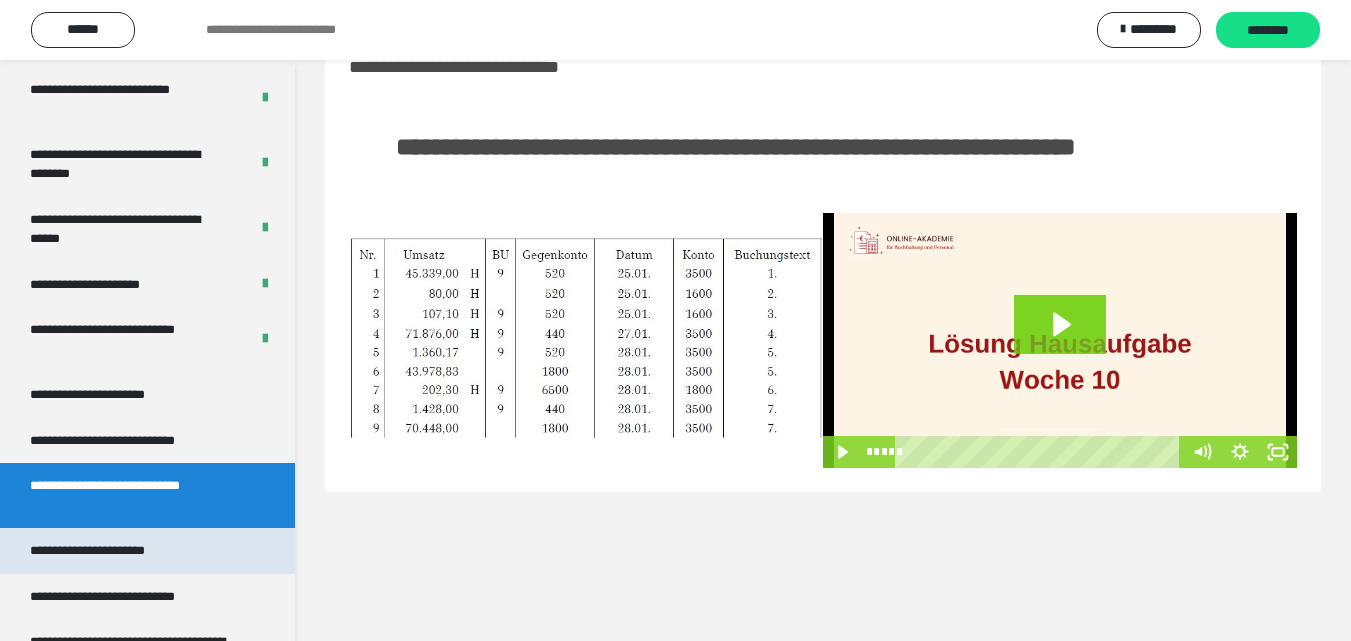 click on "**********" at bounding box center (109, 551) 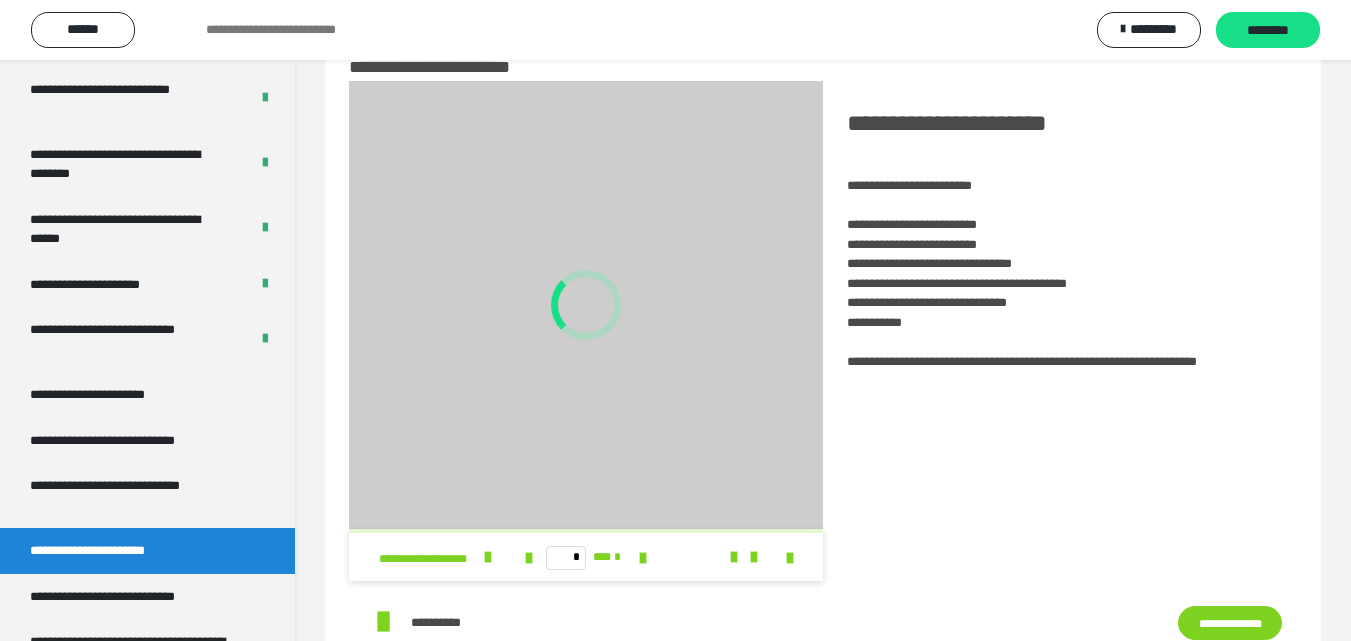 scroll, scrollTop: 0, scrollLeft: 0, axis: both 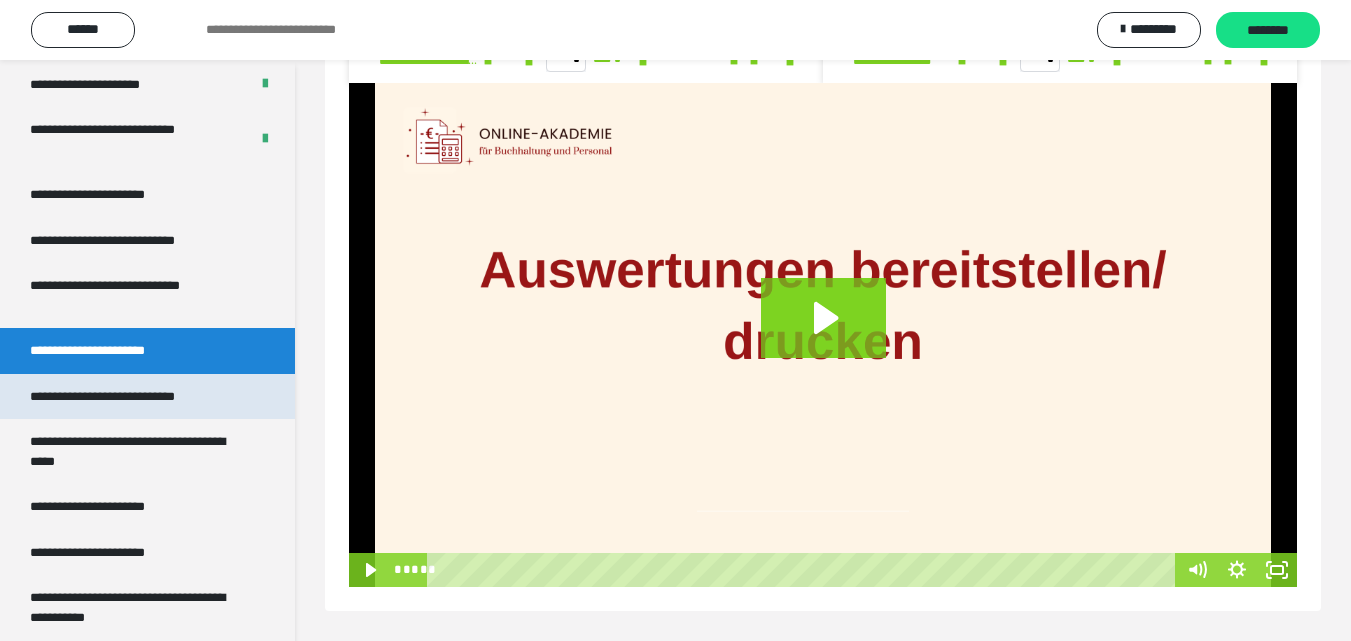 click on "**********" at bounding box center (129, 397) 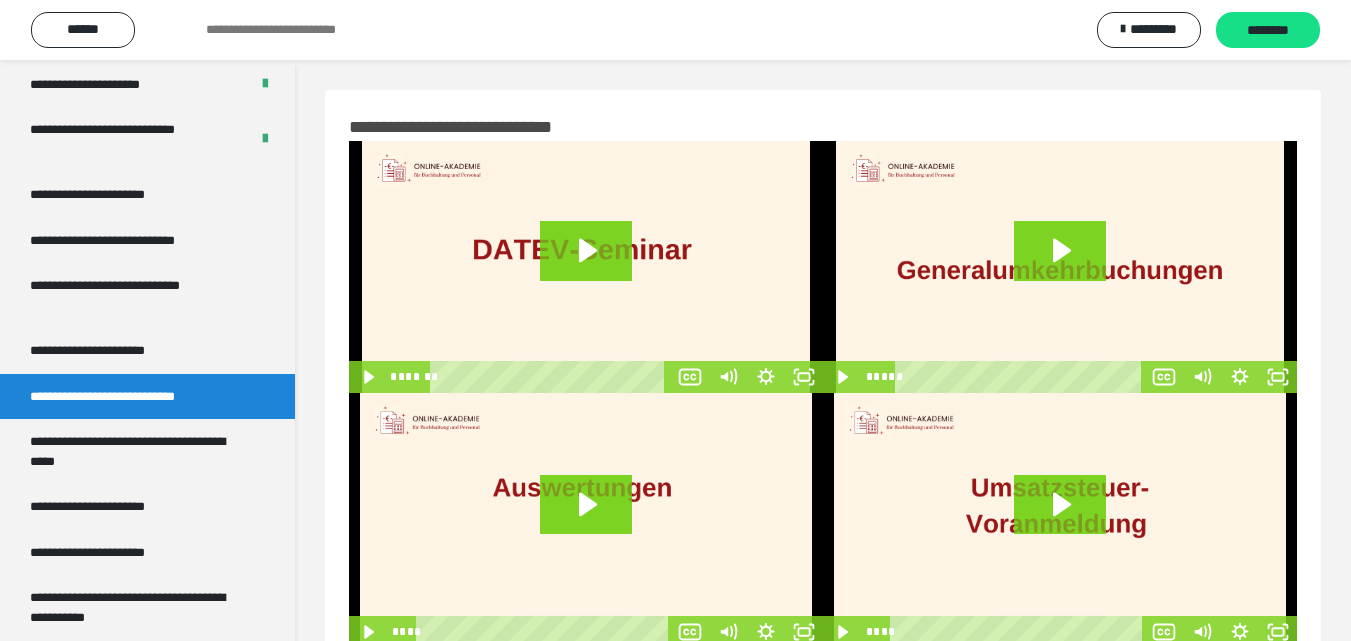 scroll, scrollTop: 61, scrollLeft: 0, axis: vertical 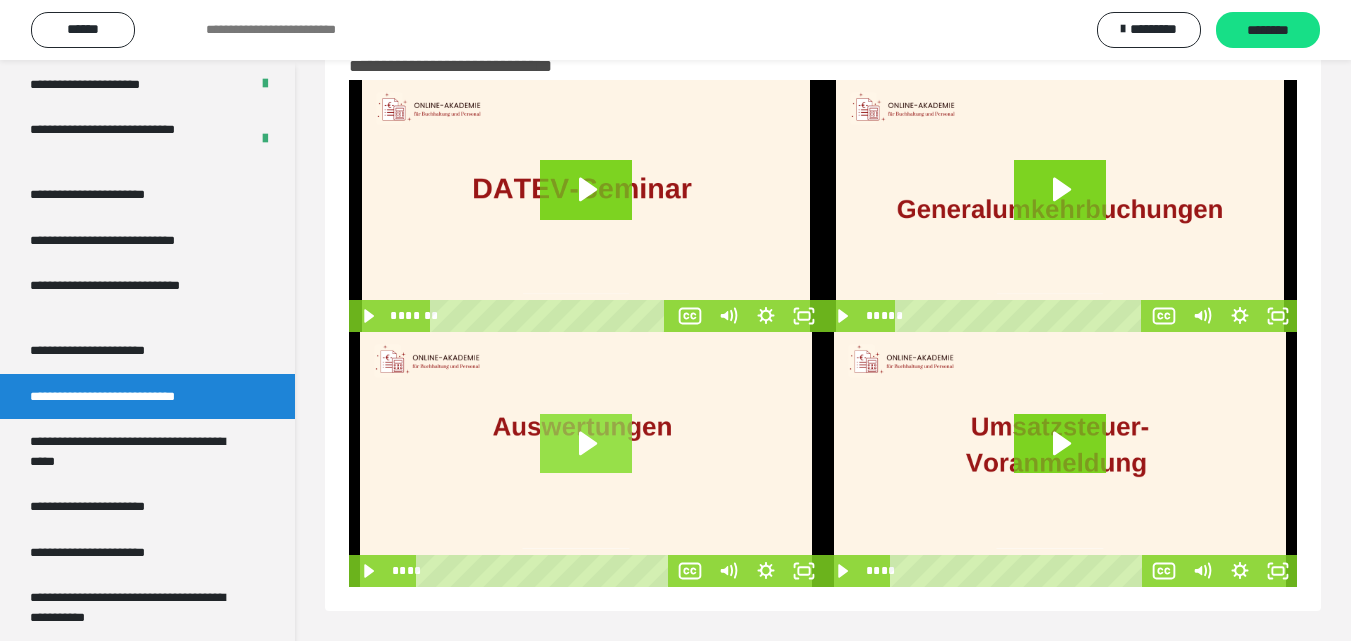 click 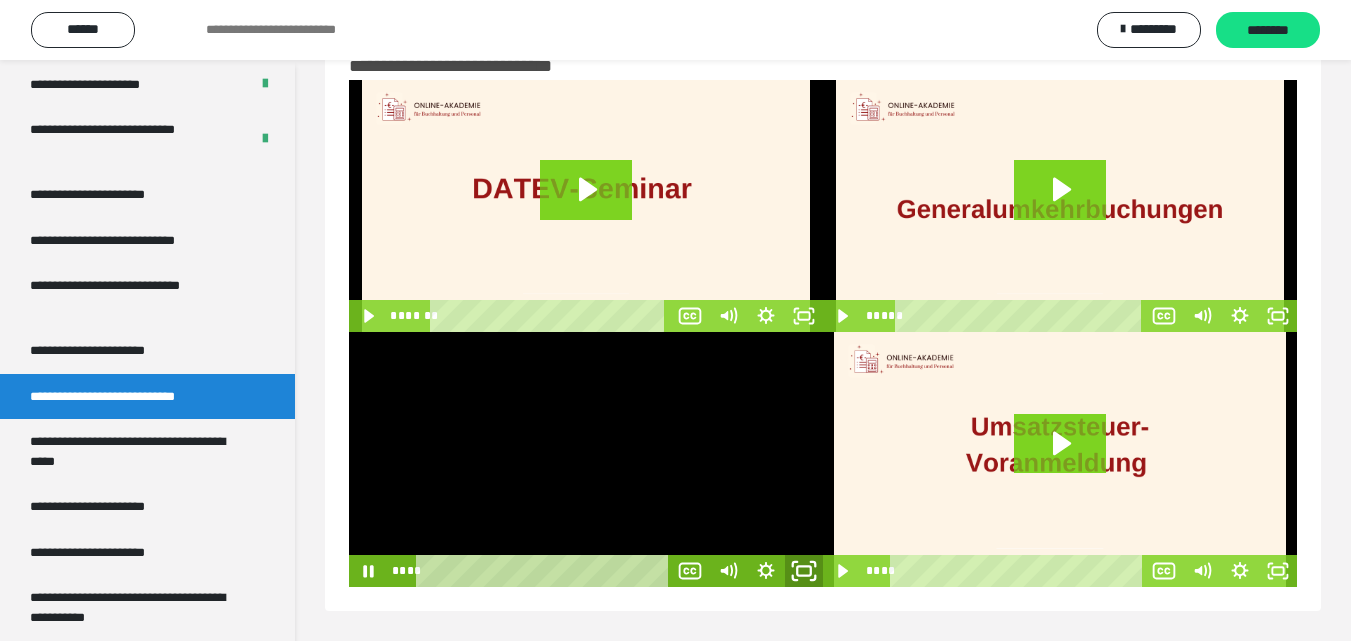 click 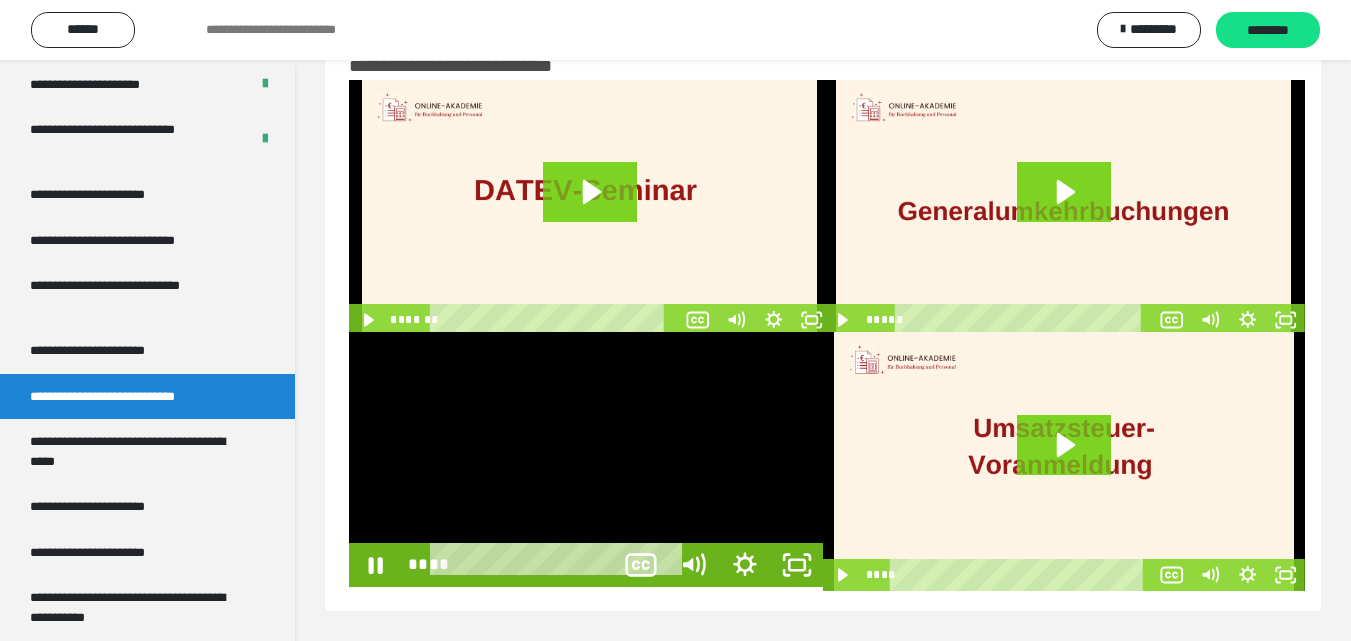 scroll, scrollTop: 60, scrollLeft: 0, axis: vertical 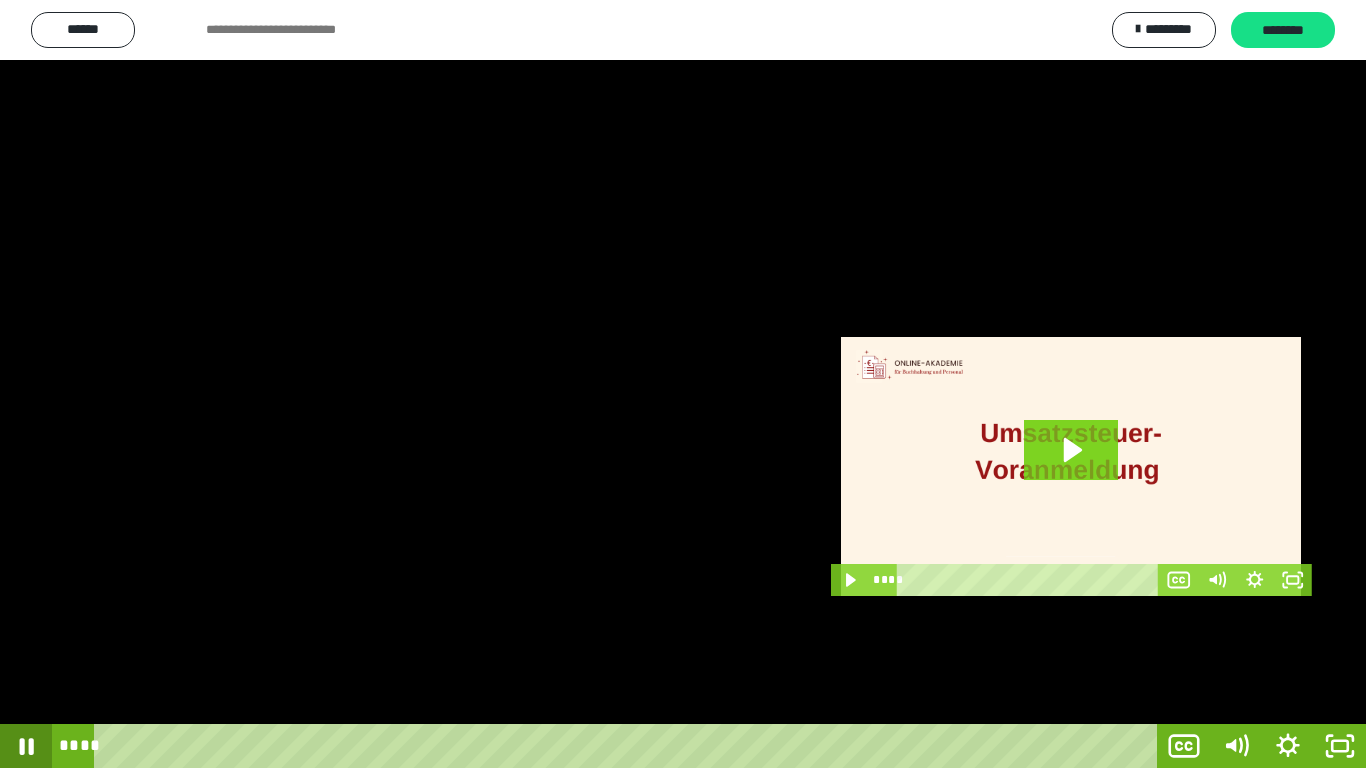 click 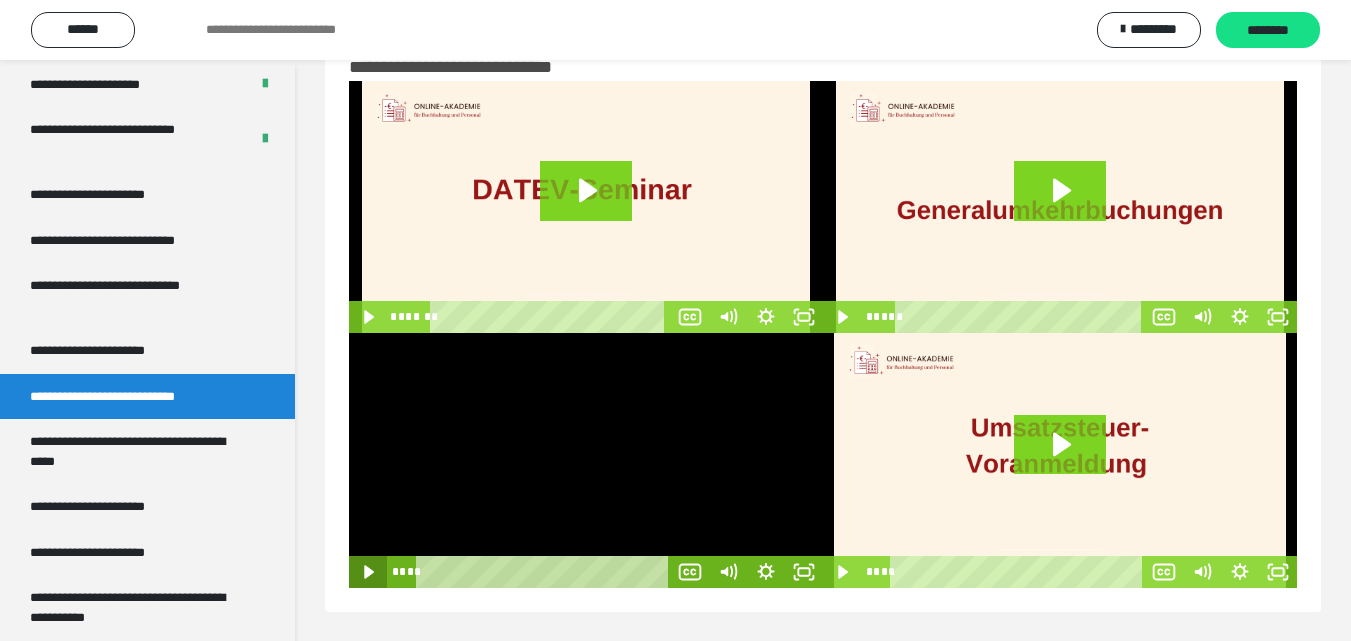 click 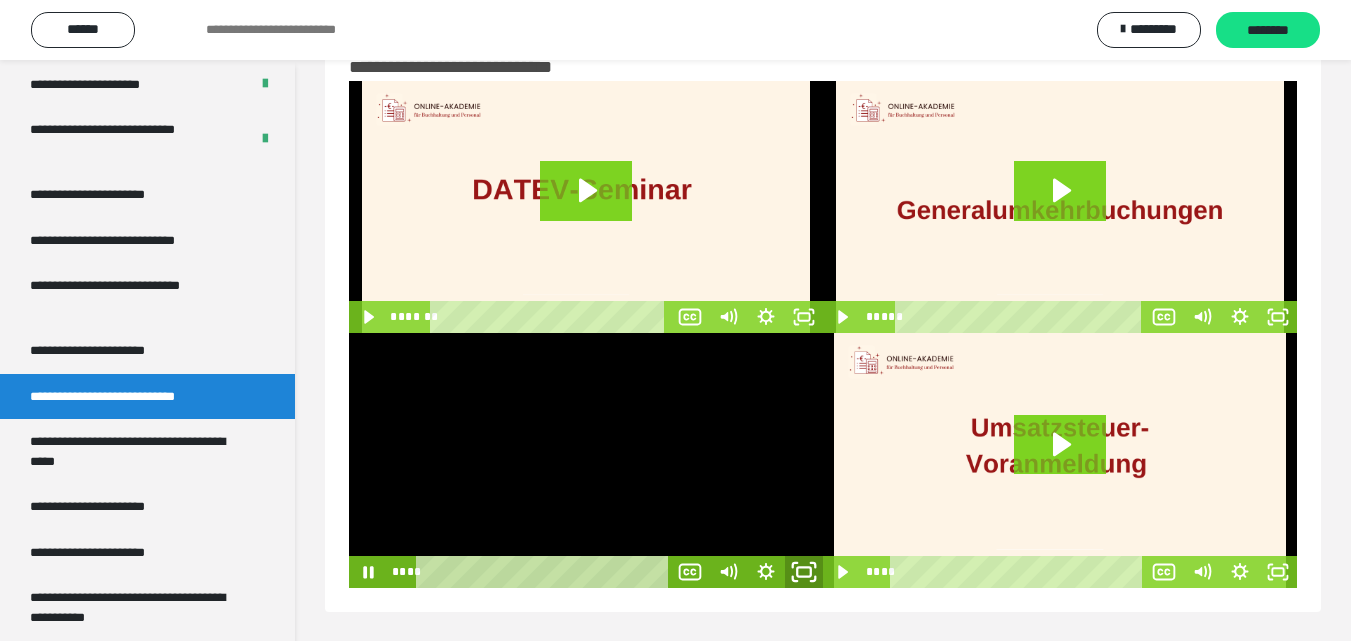 click 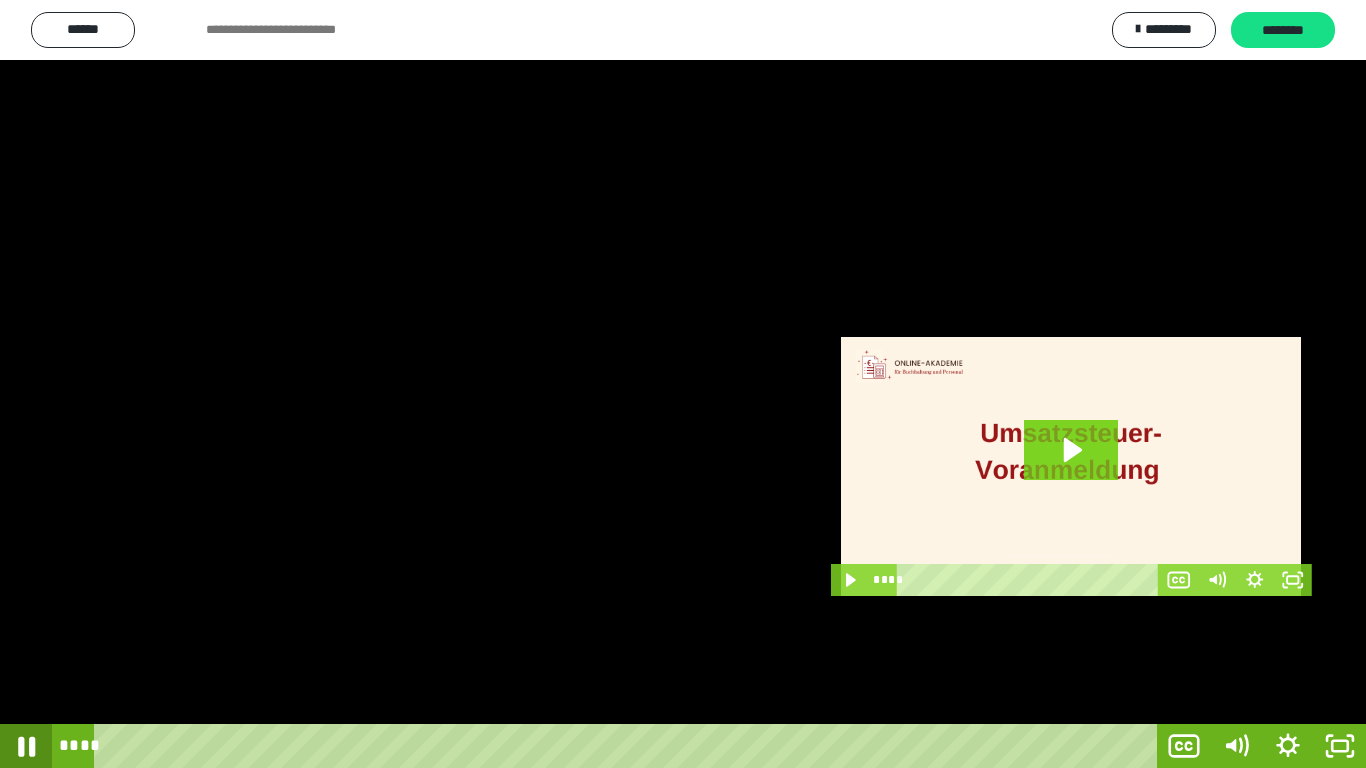 click 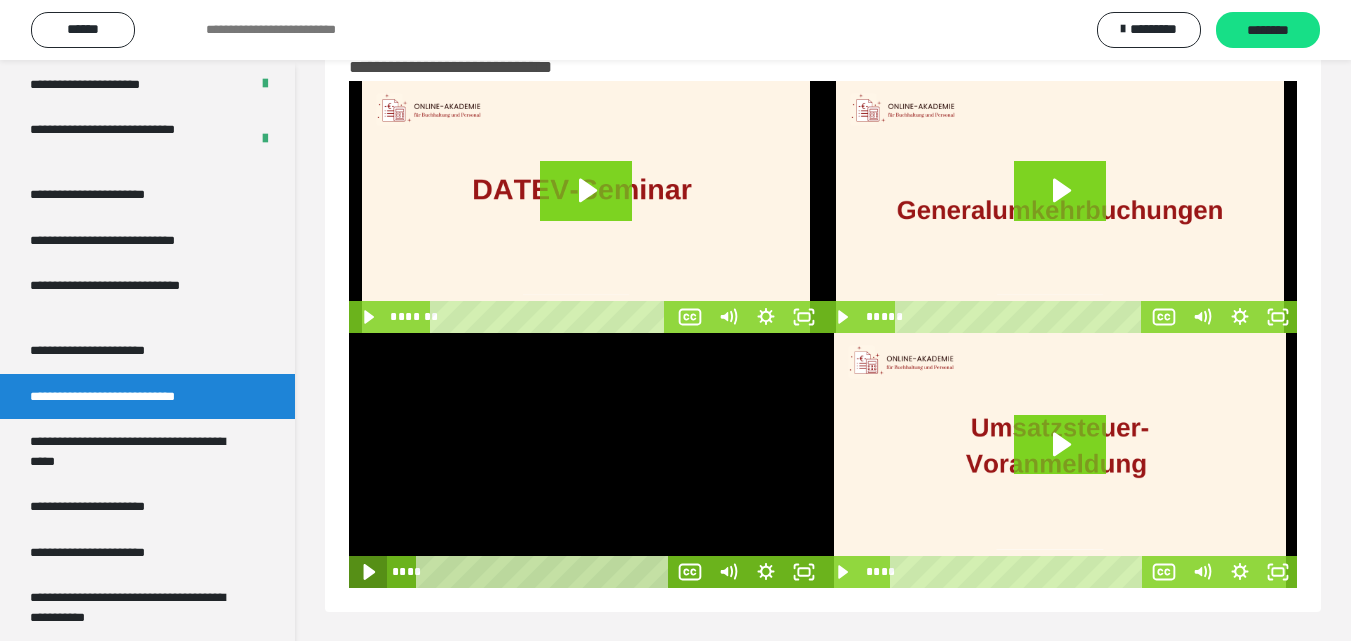 click 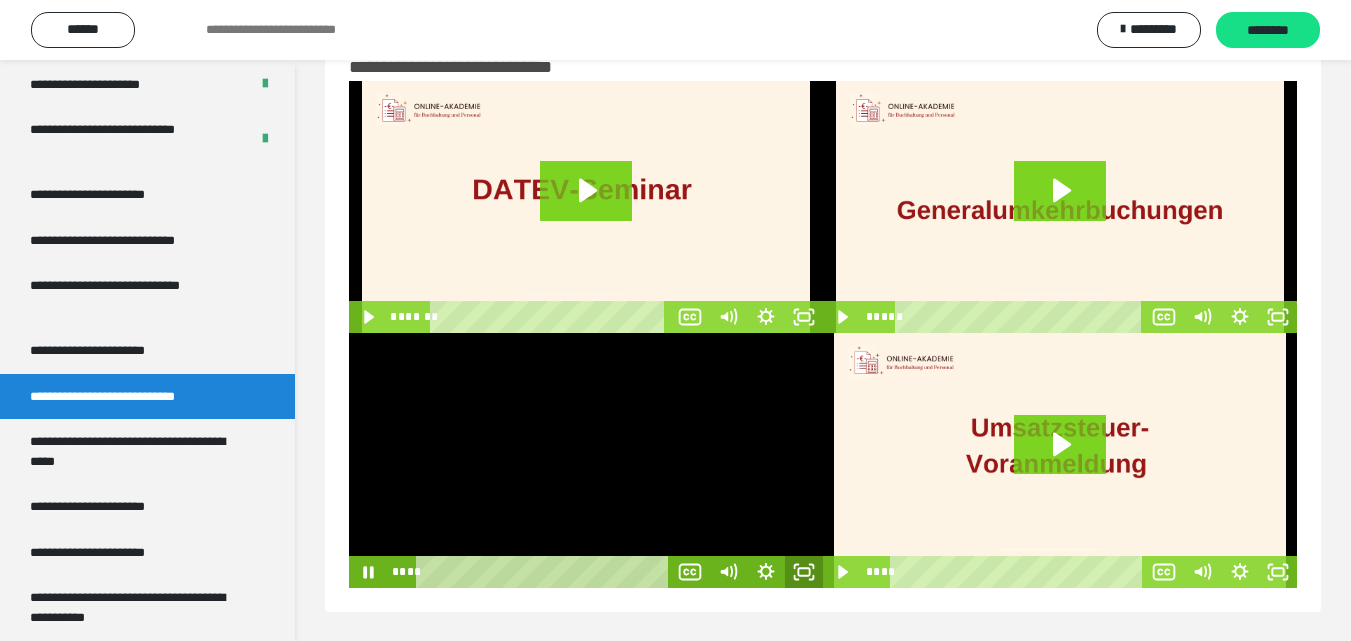 click 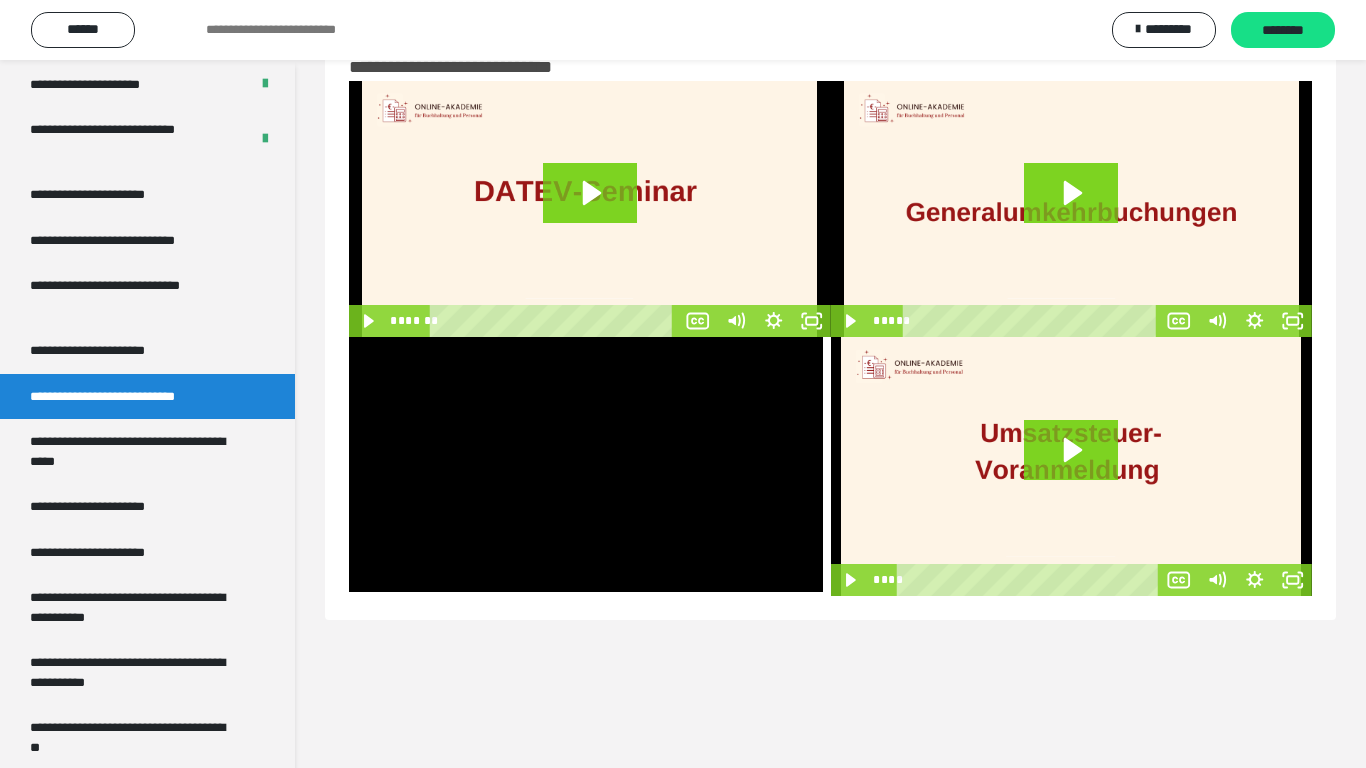 type 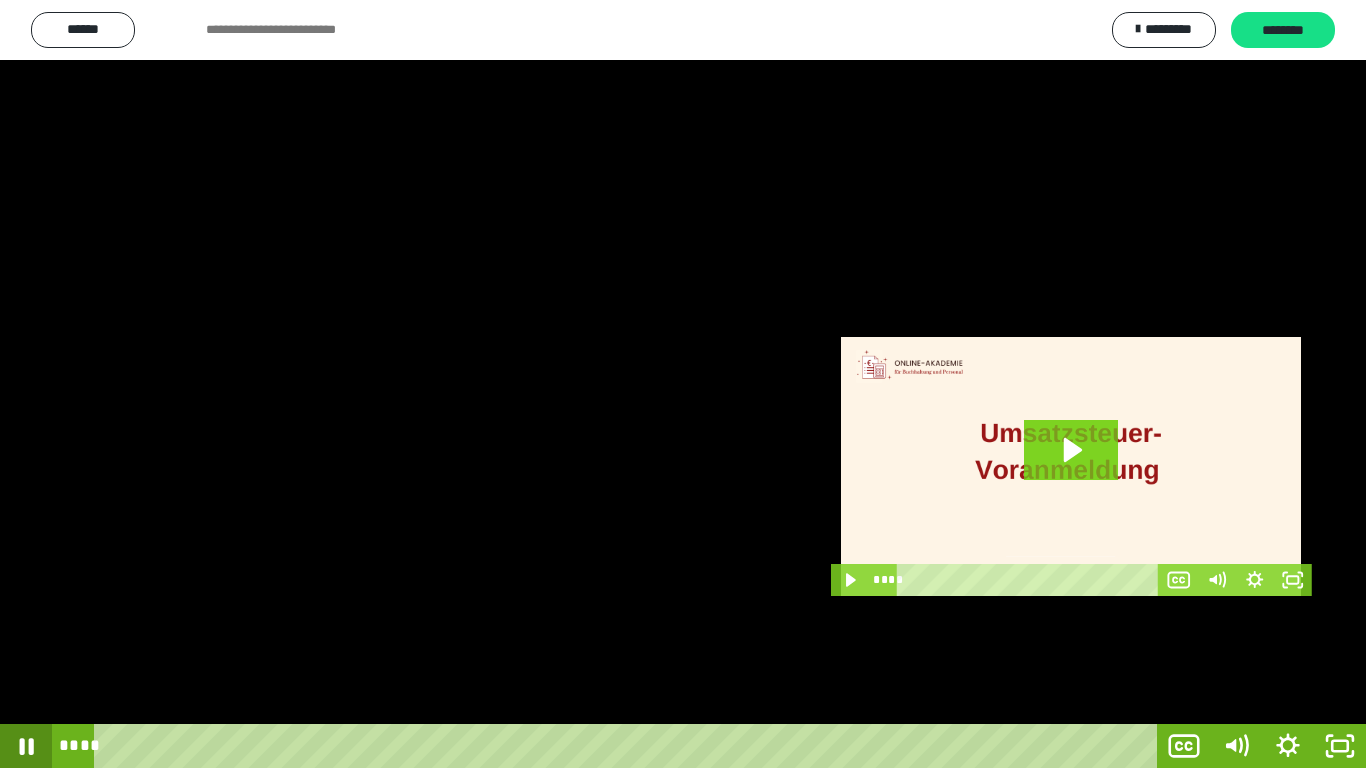 click 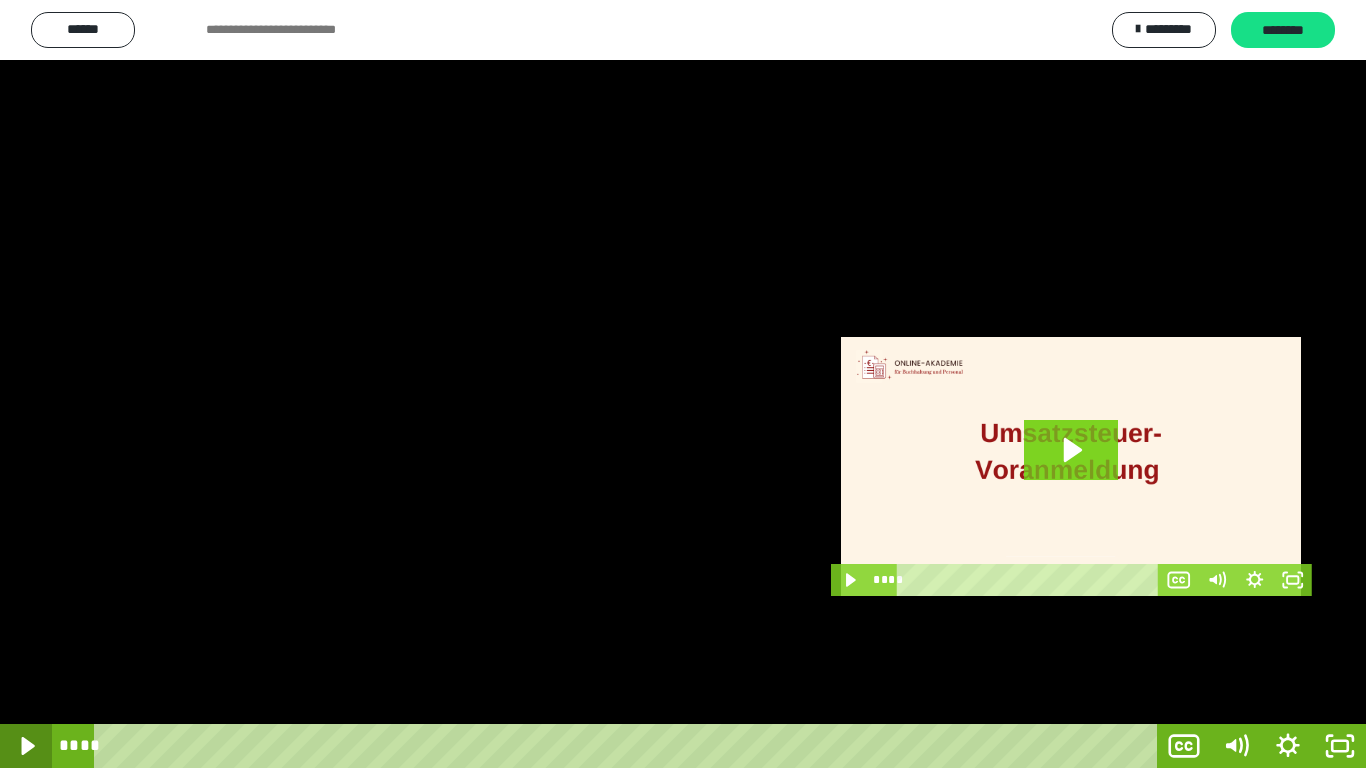 click 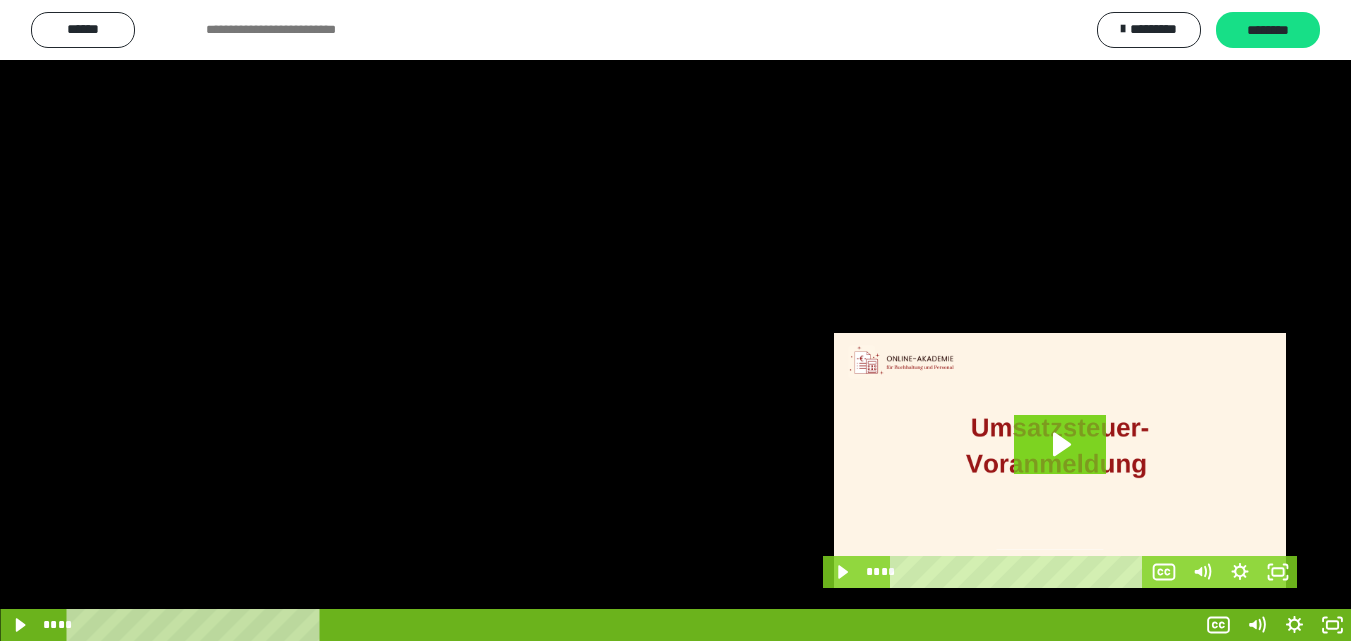 scroll, scrollTop: 61, scrollLeft: 0, axis: vertical 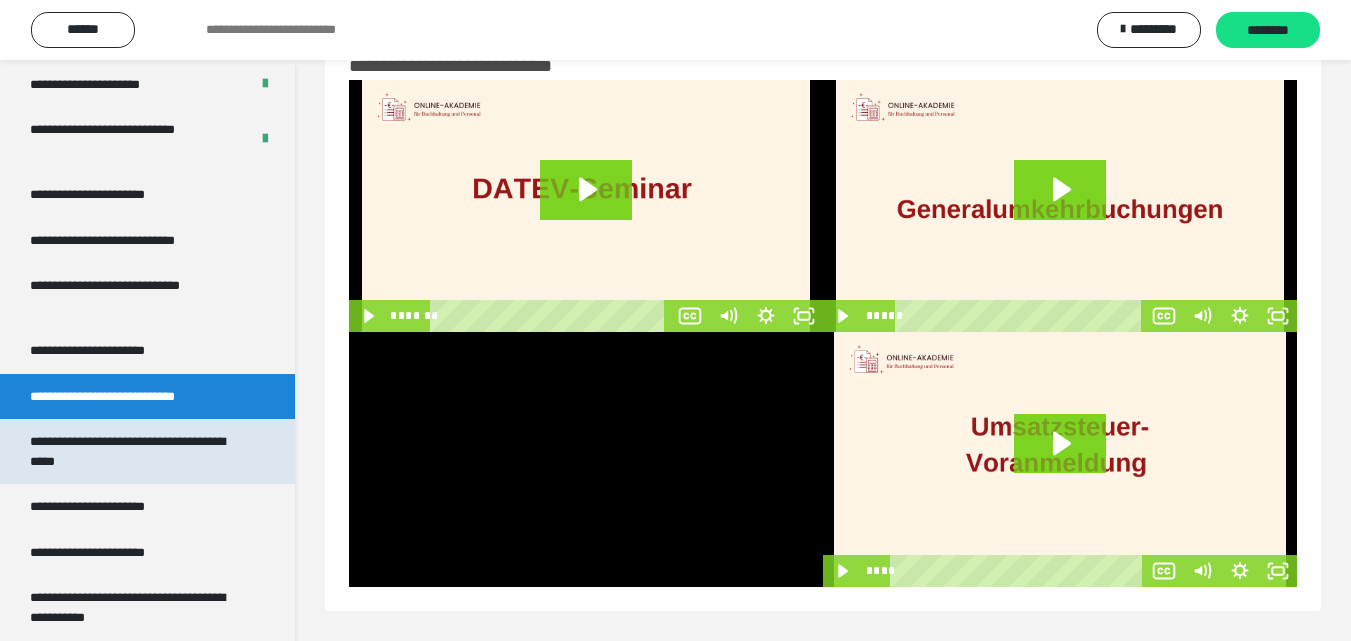 drag, startPoint x: 210, startPoint y: 431, endPoint x: 201, endPoint y: 437, distance: 10.816654 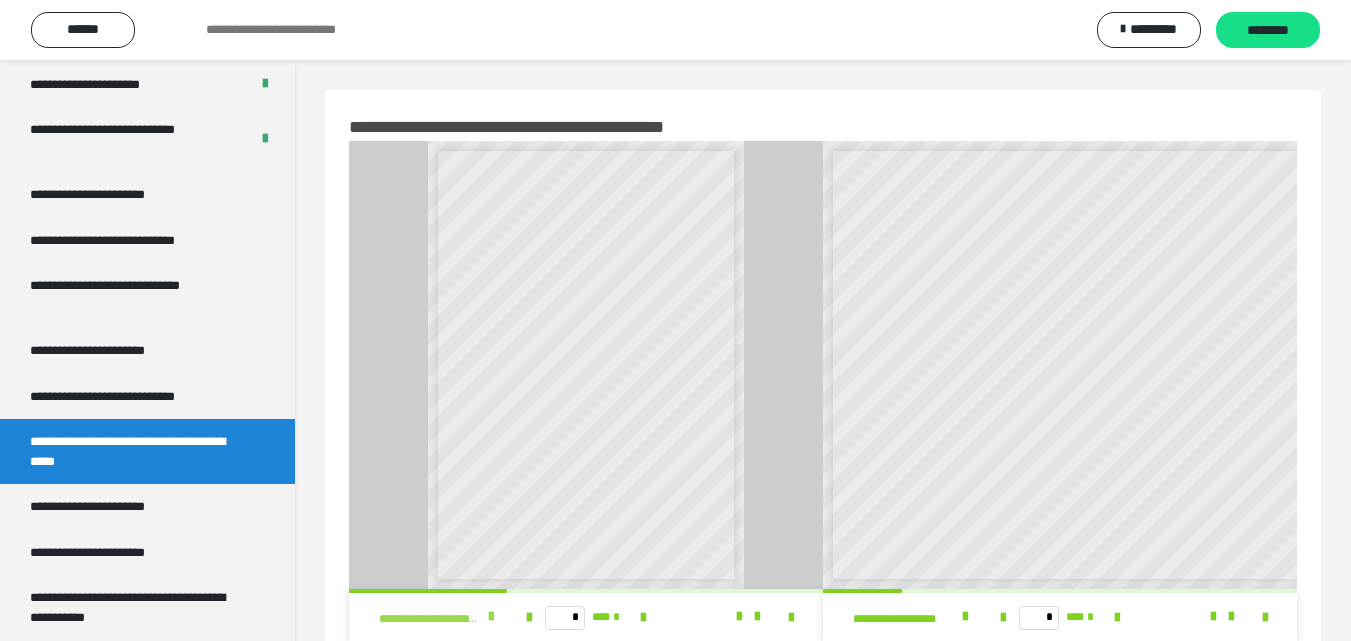 scroll, scrollTop: 100, scrollLeft: 0, axis: vertical 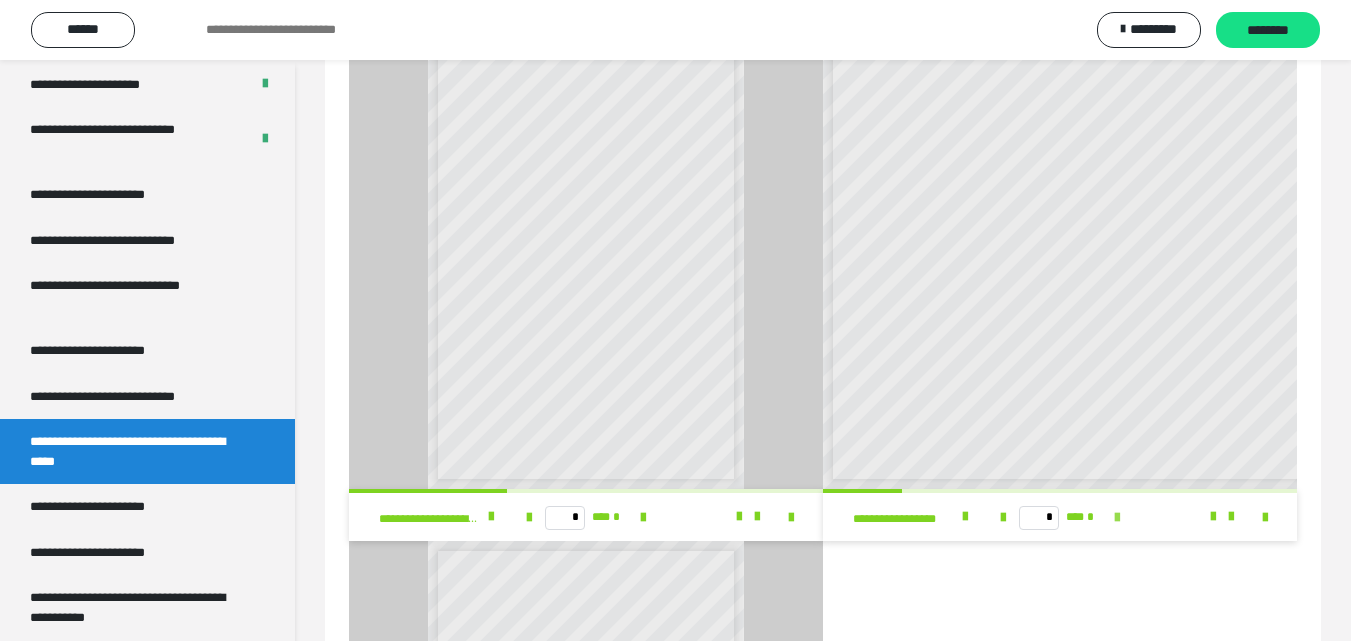 click at bounding box center [1117, 518] 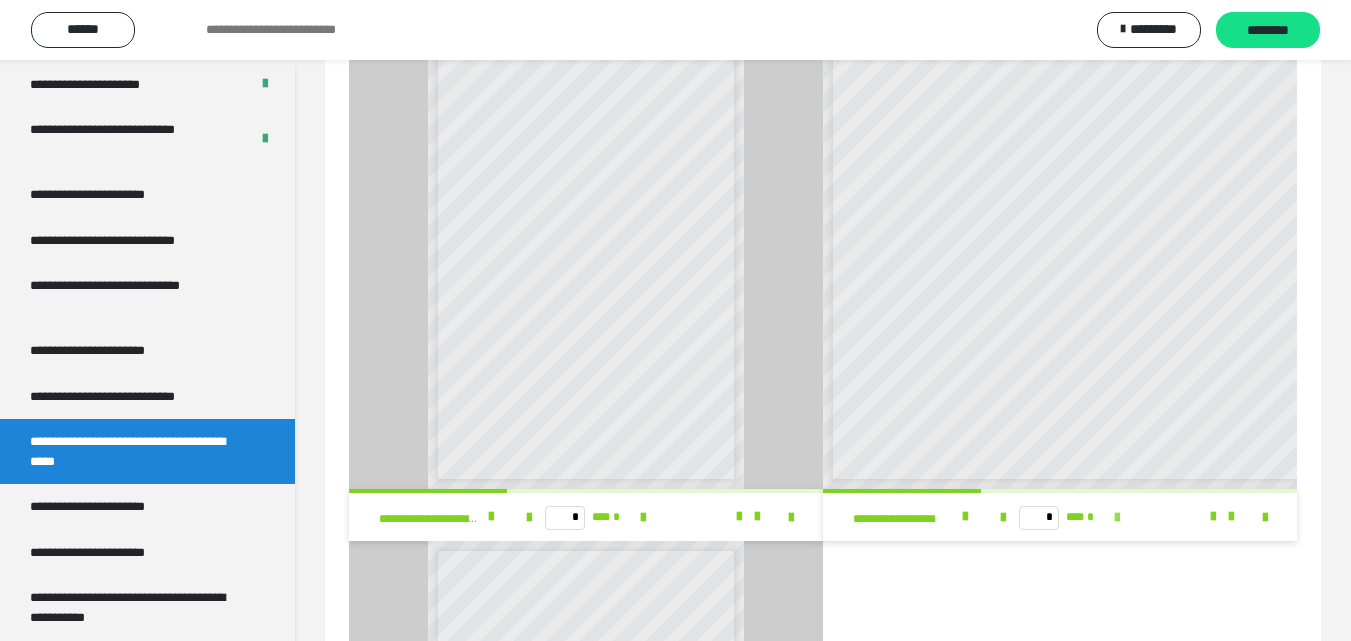 click at bounding box center [1117, 518] 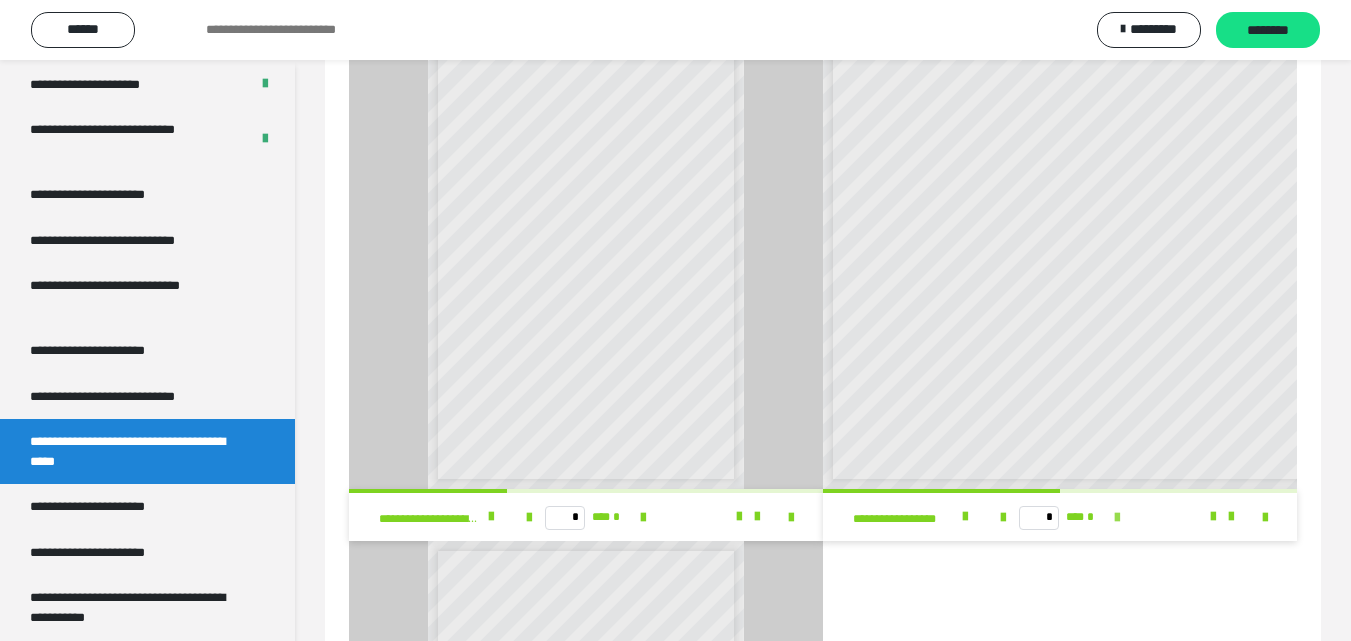 click at bounding box center [1117, 518] 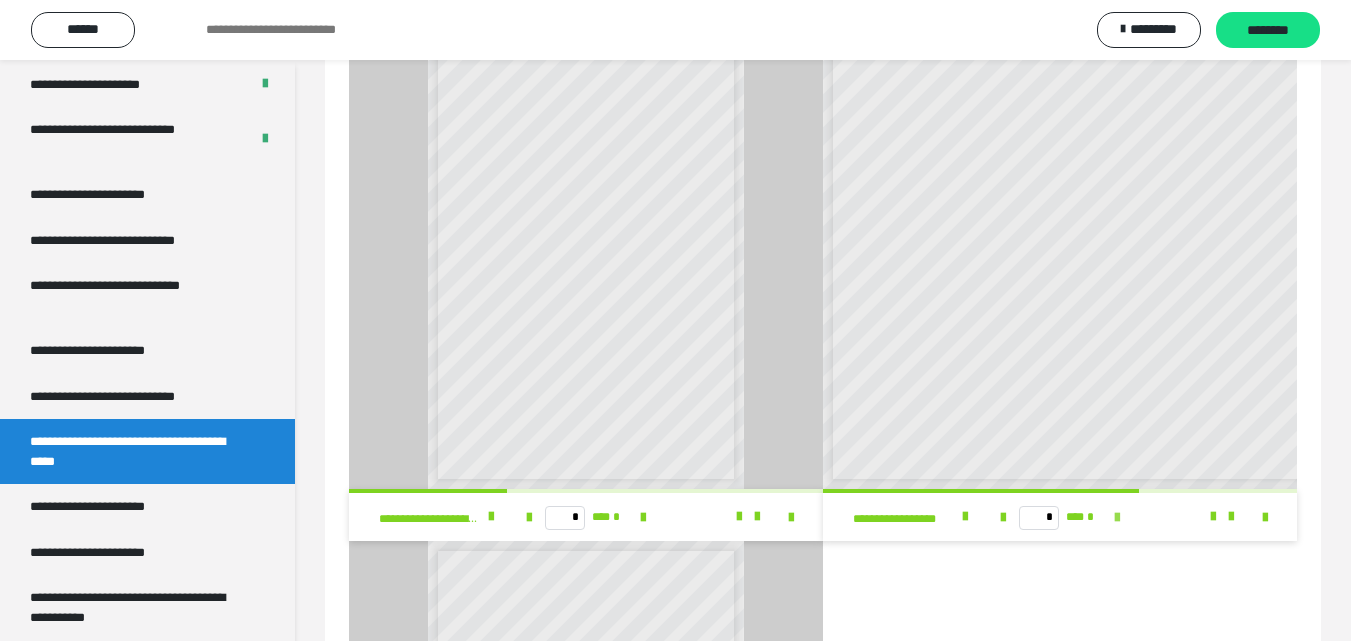 click at bounding box center [1117, 518] 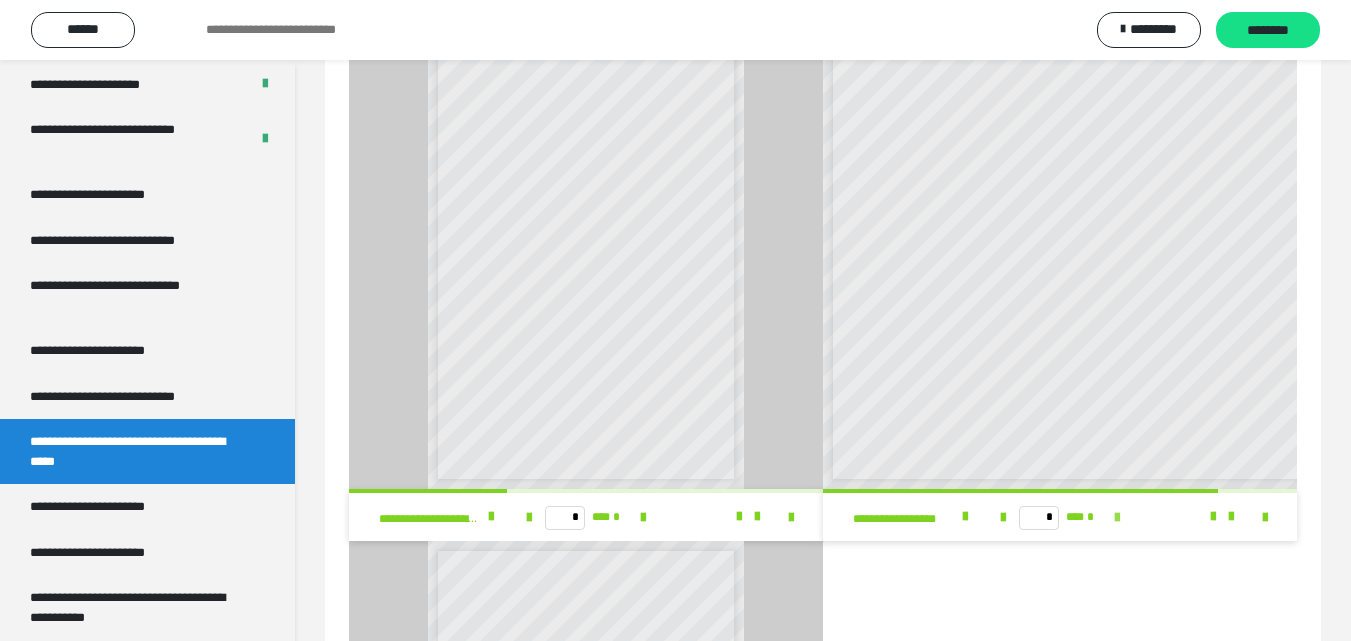 click at bounding box center (1117, 518) 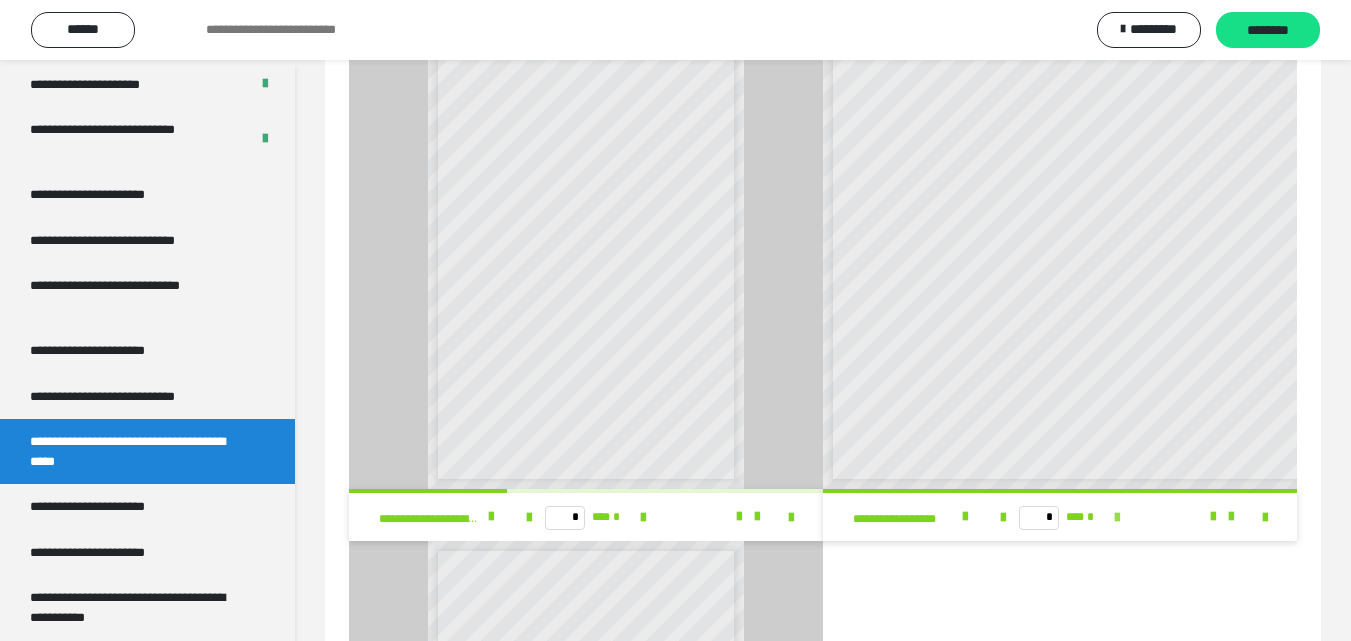 click on "* *** *" at bounding box center [1060, 517] 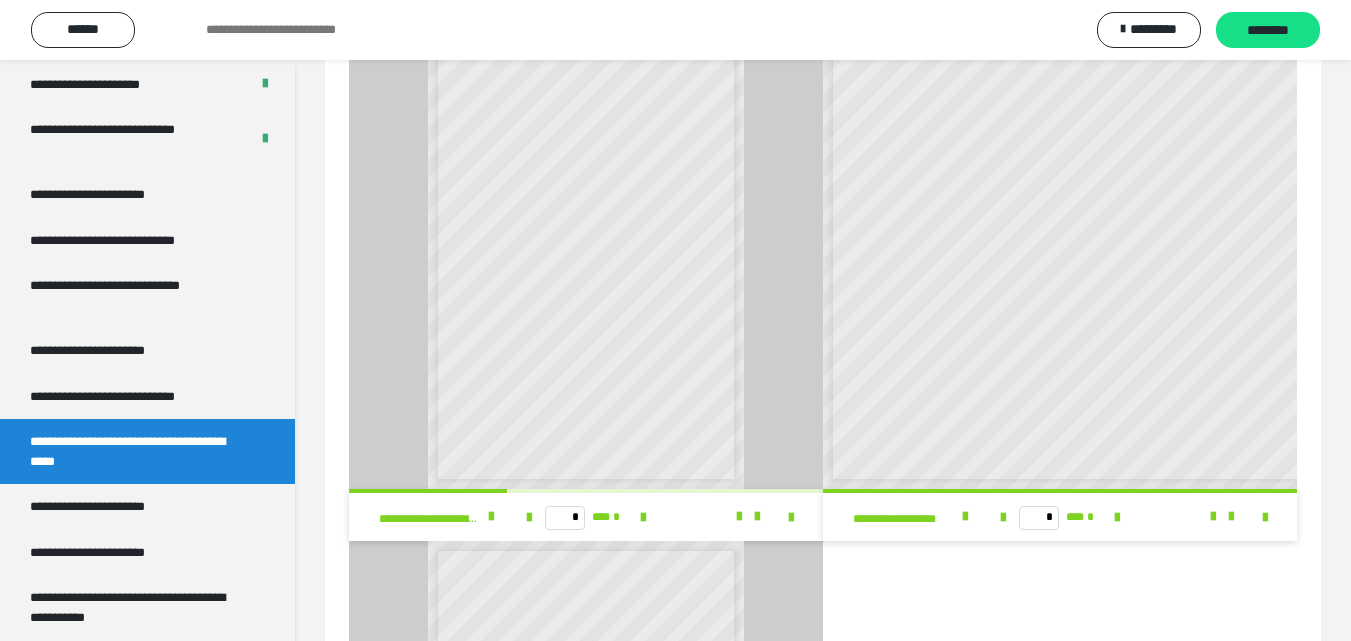 scroll, scrollTop: 8, scrollLeft: 0, axis: vertical 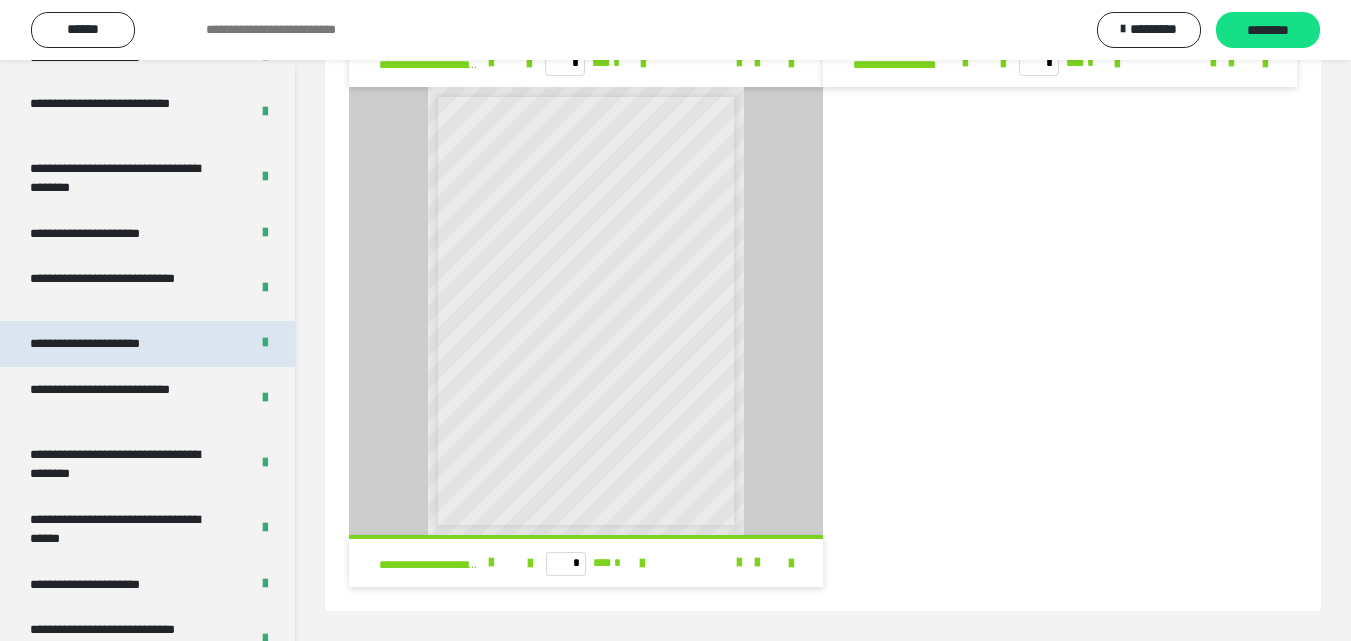 click on "**********" at bounding box center [108, 344] 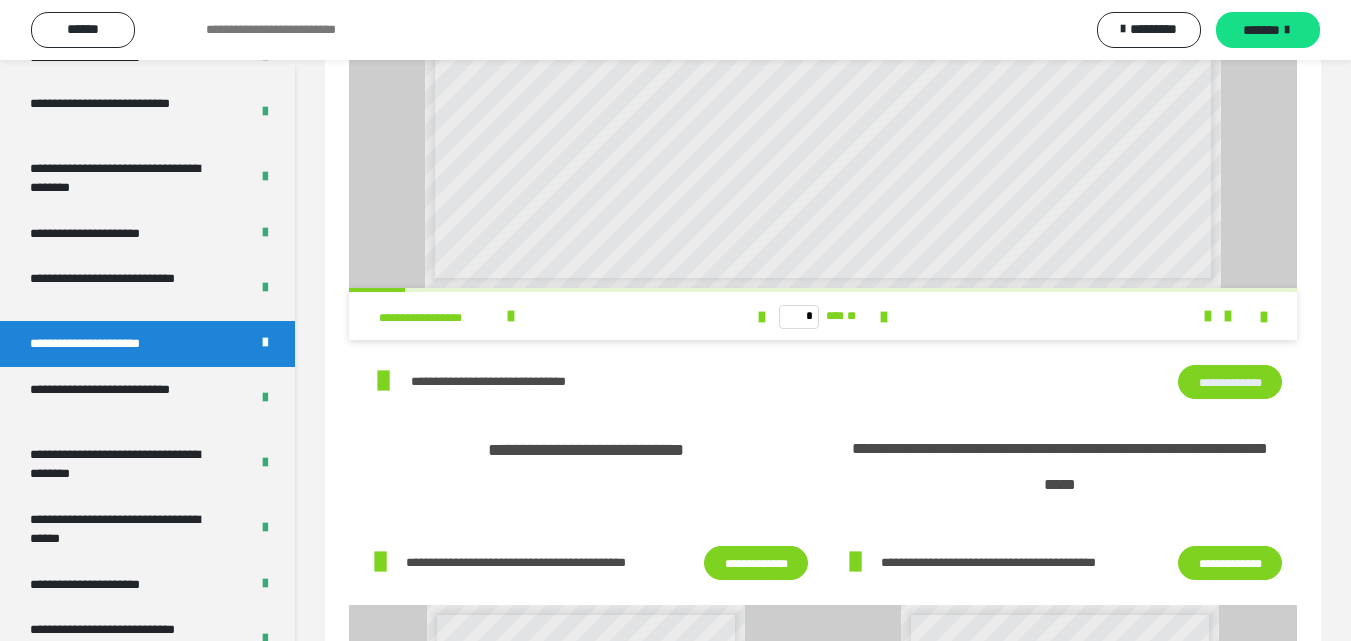 scroll, scrollTop: 300, scrollLeft: 0, axis: vertical 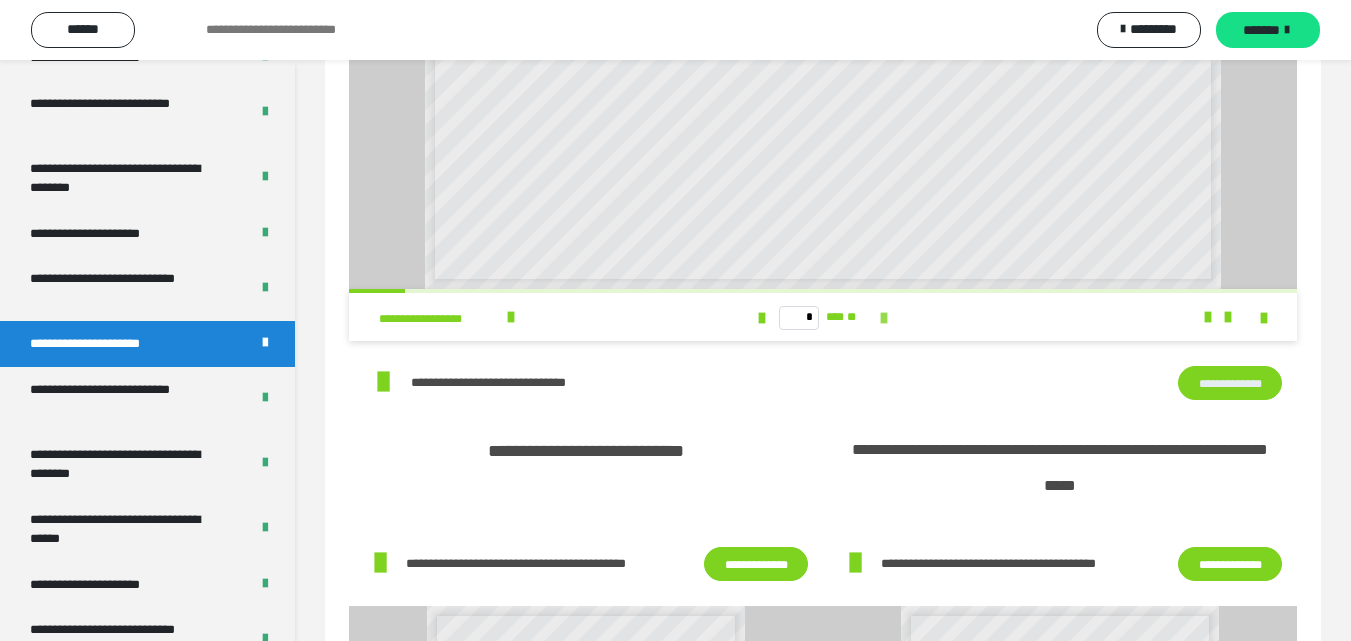 click at bounding box center [884, 318] 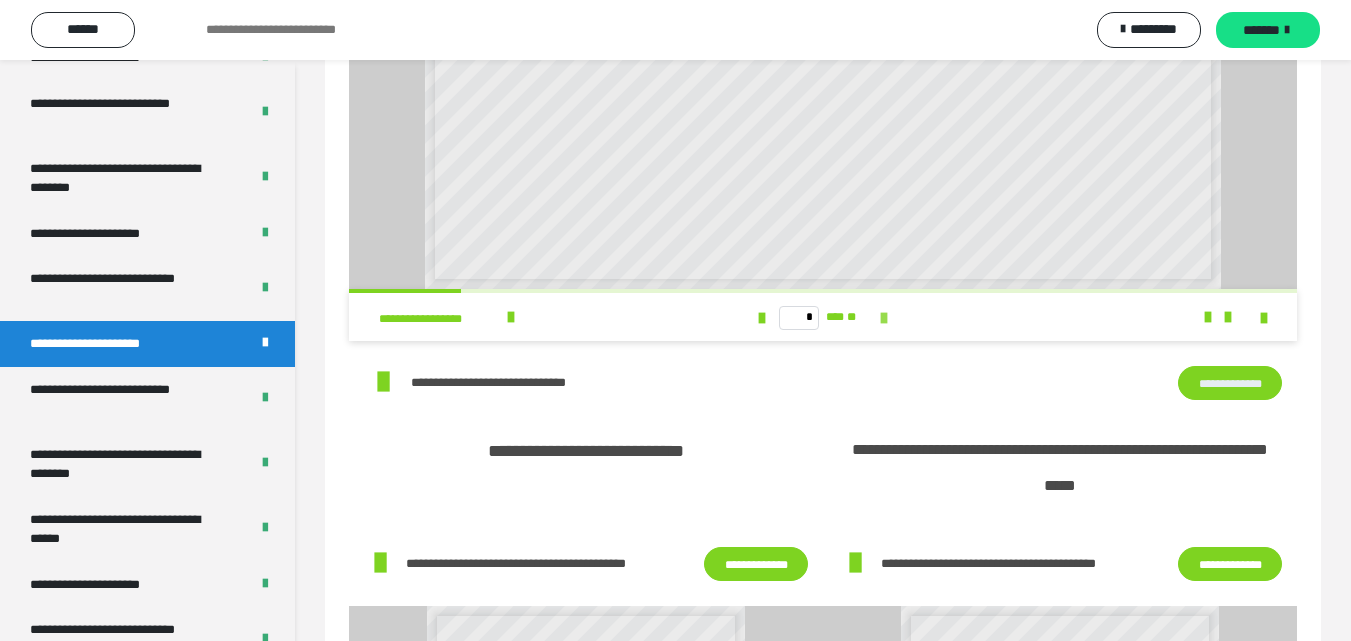 click at bounding box center (884, 318) 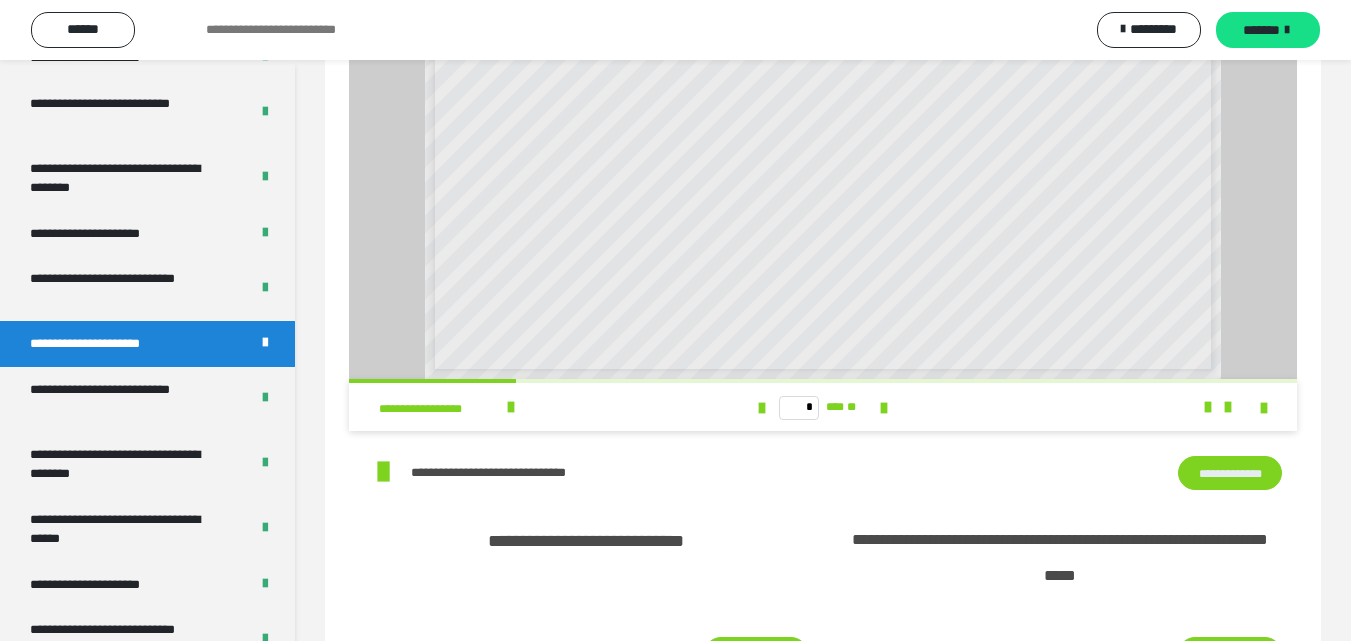 scroll, scrollTop: 100, scrollLeft: 0, axis: vertical 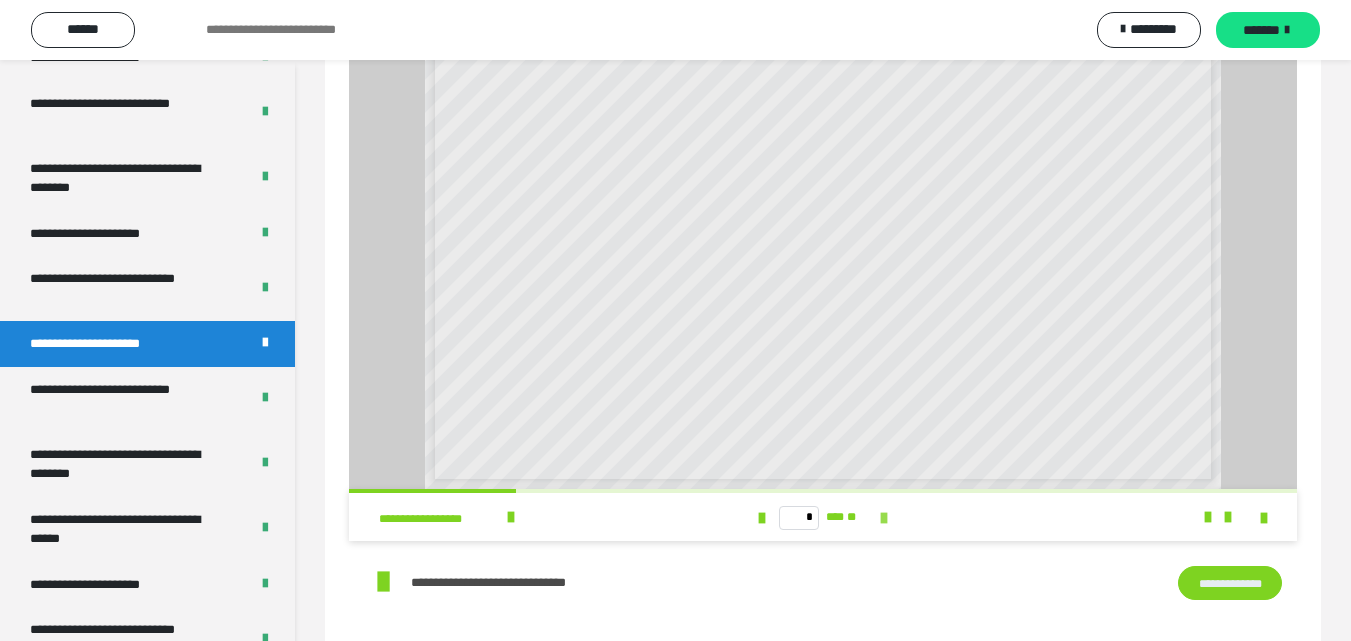 click at bounding box center [884, 518] 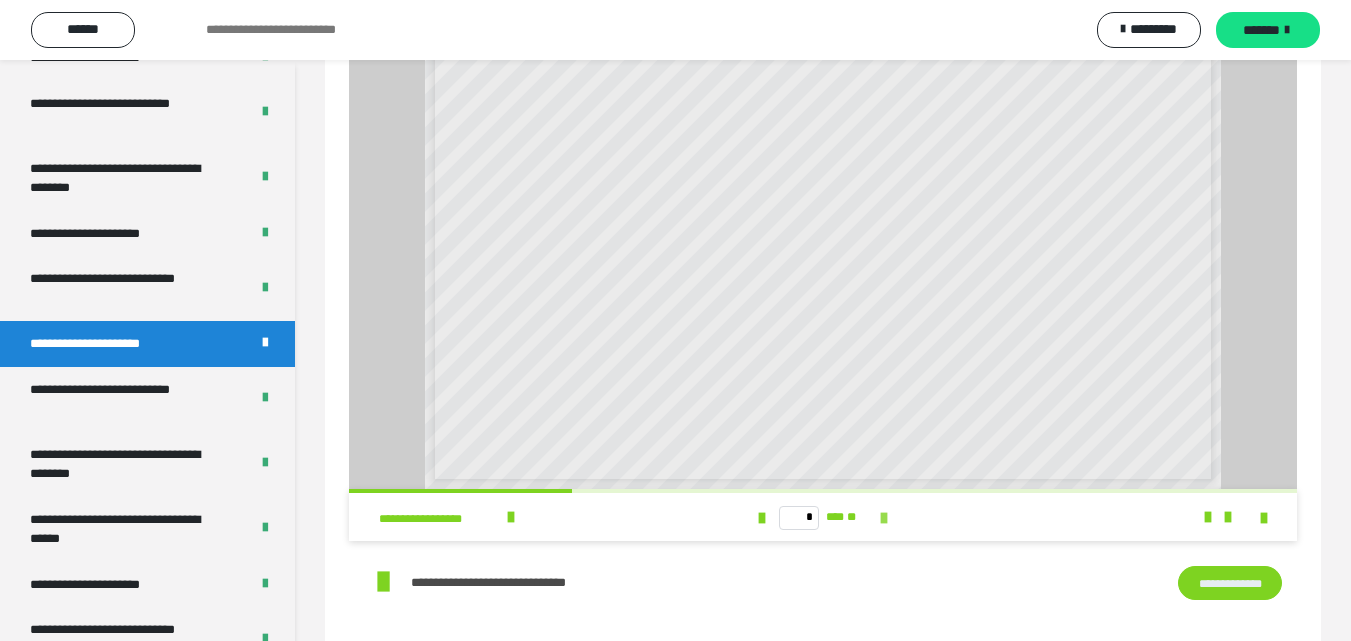 click at bounding box center (884, 518) 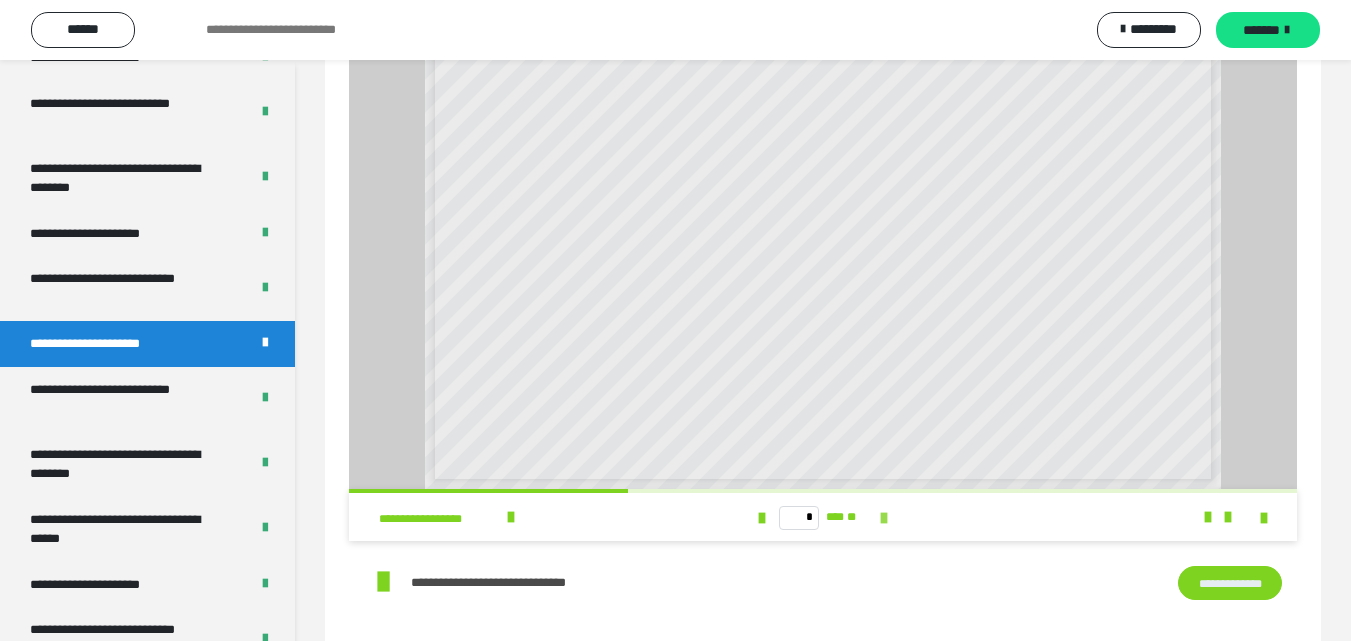 click at bounding box center (884, 518) 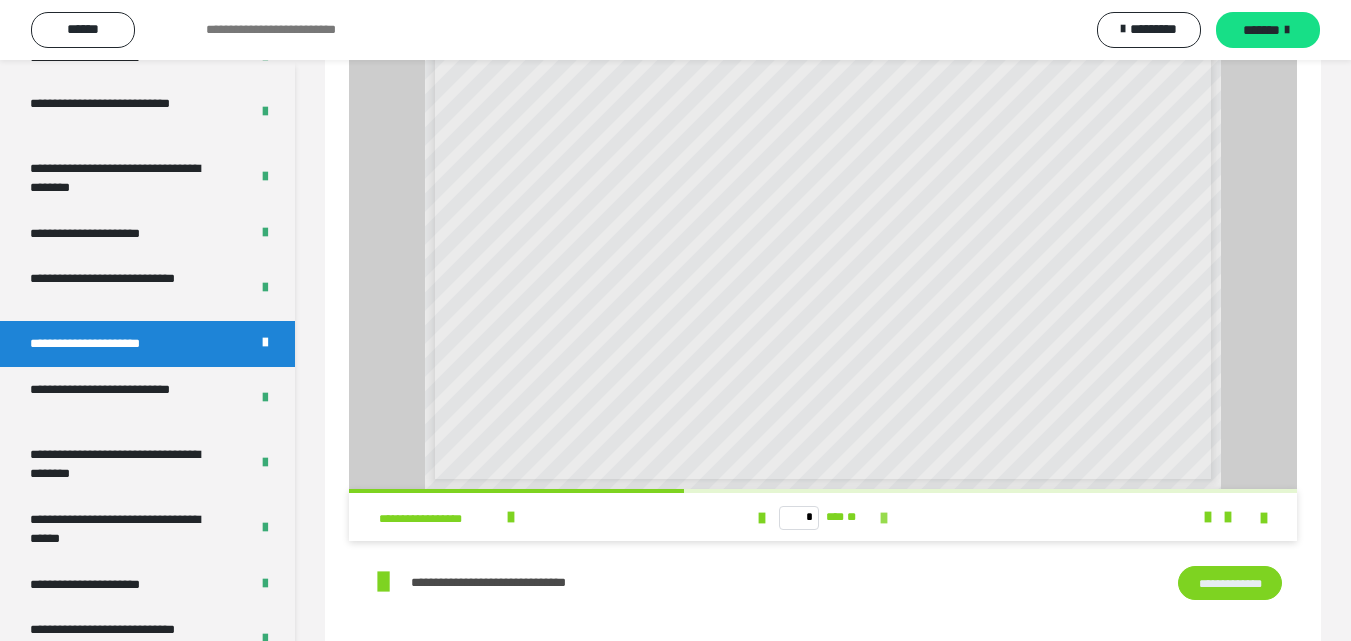 click at bounding box center (884, 518) 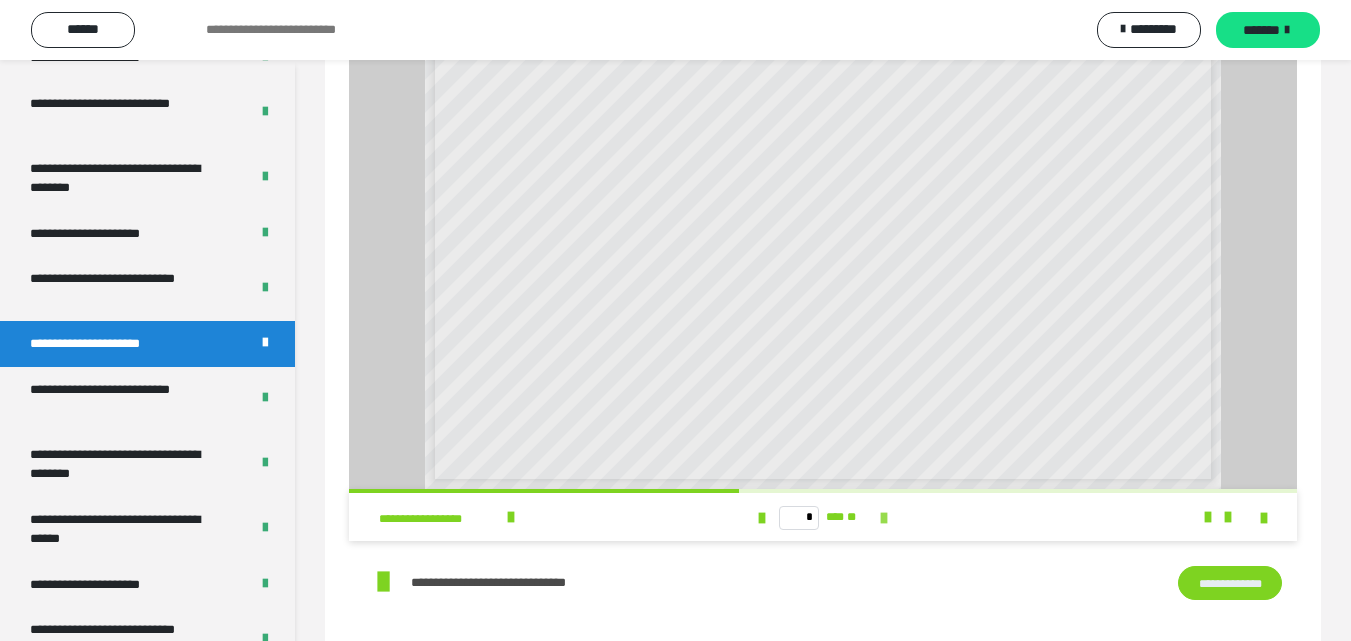 click at bounding box center [884, 518] 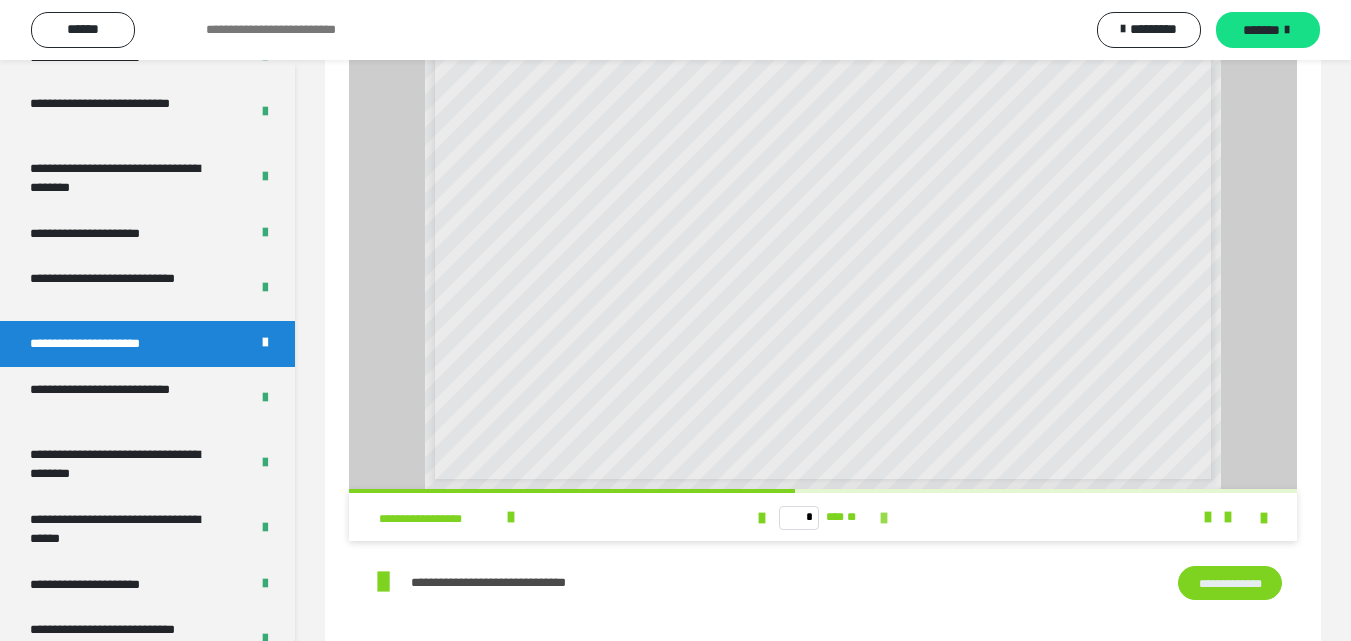 click at bounding box center (884, 518) 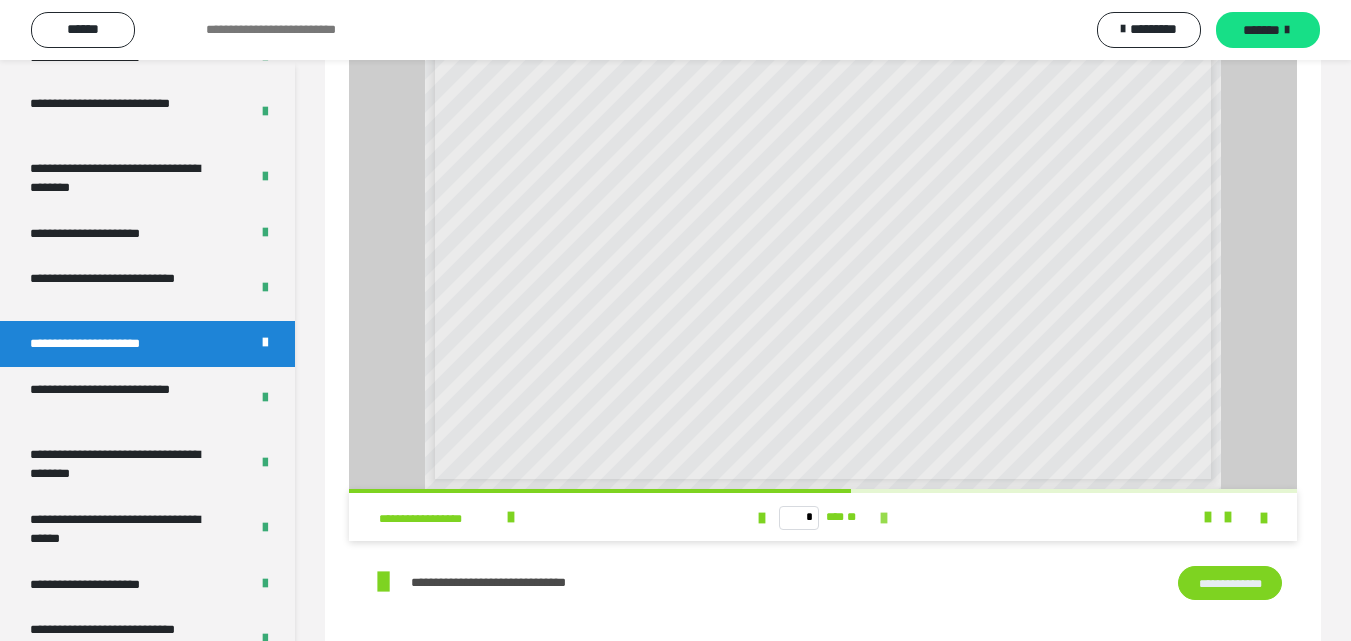 click at bounding box center (884, 518) 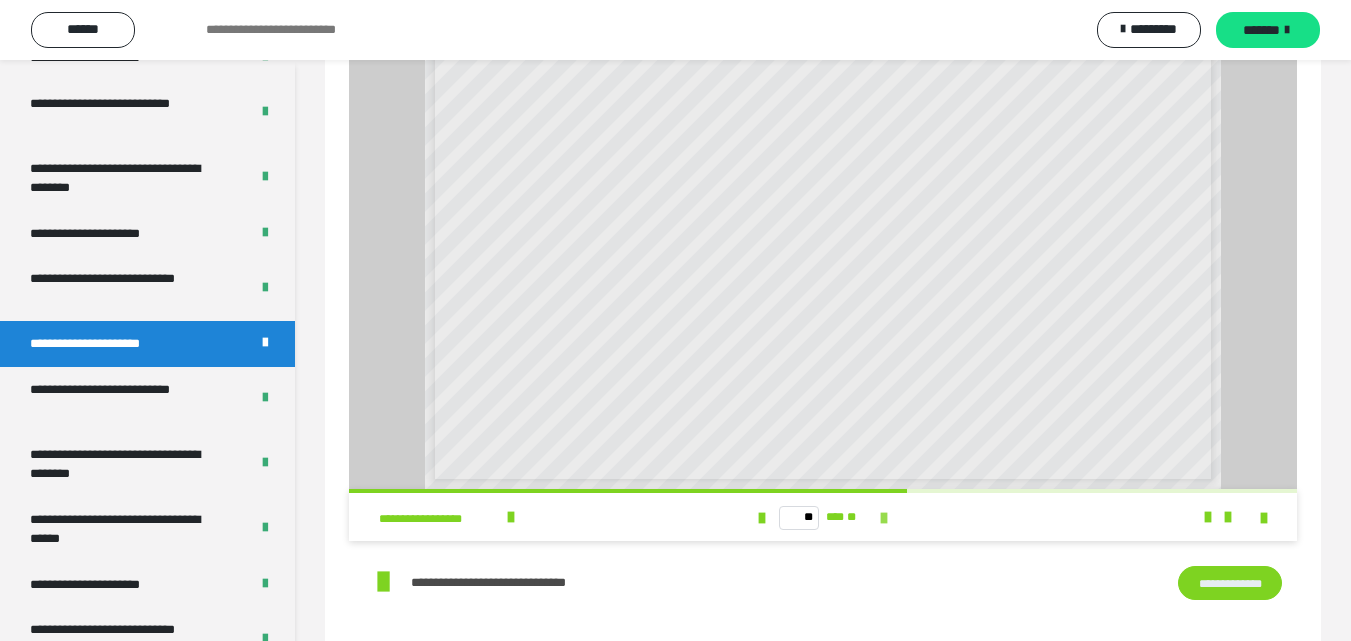 click at bounding box center (884, 518) 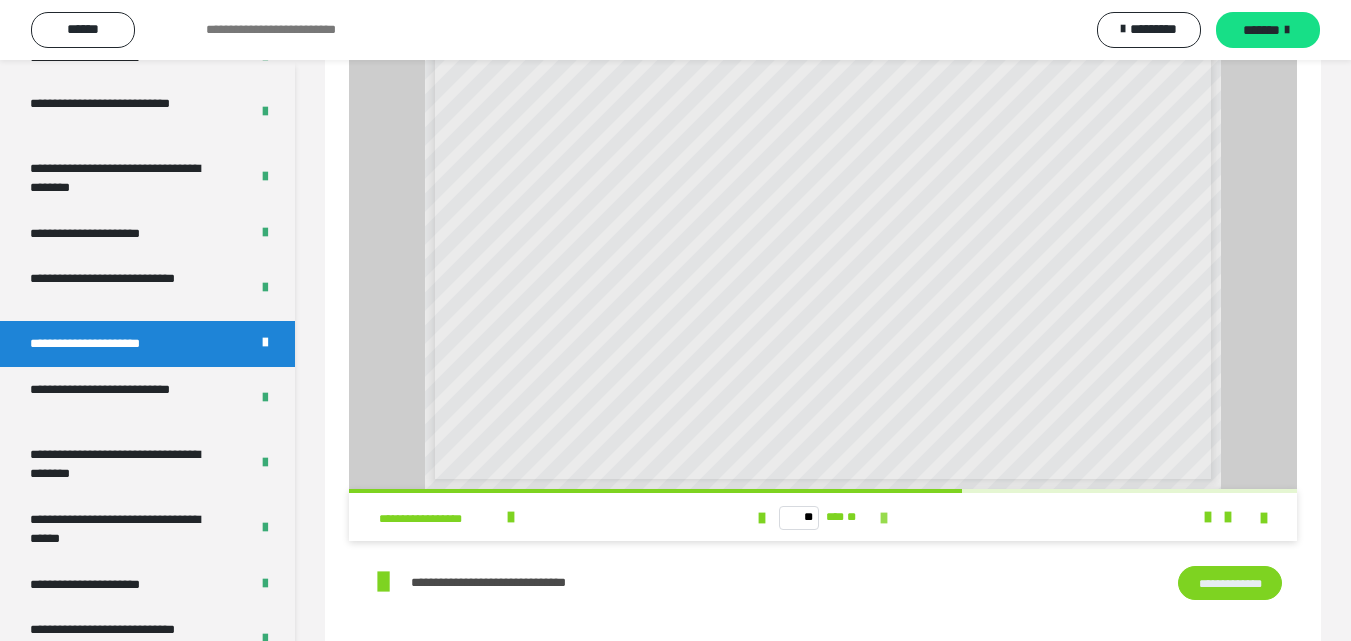 click at bounding box center [884, 518] 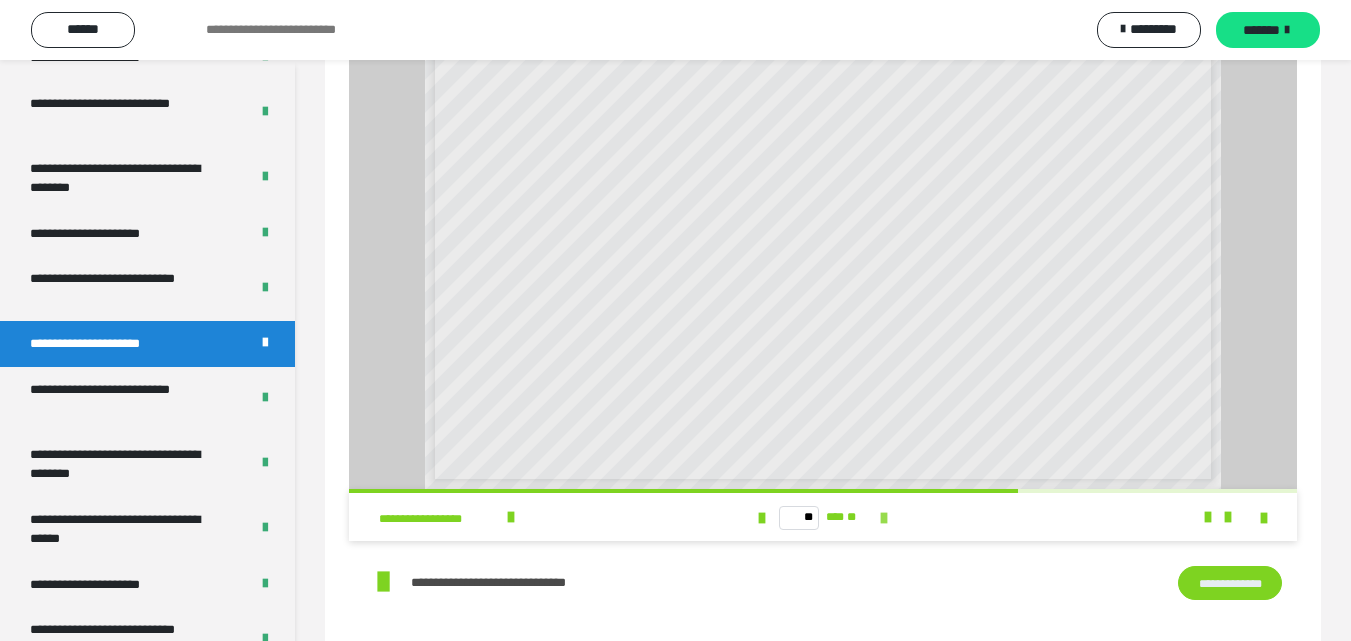 click at bounding box center (884, 518) 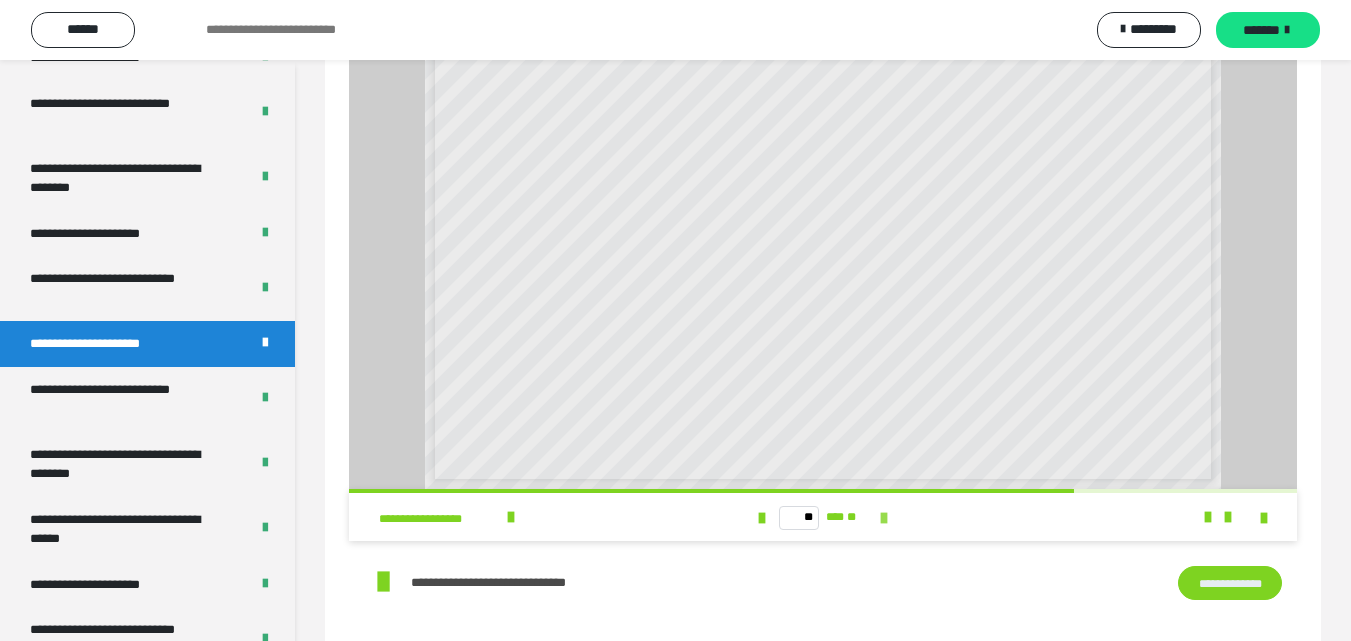 click at bounding box center [884, 518] 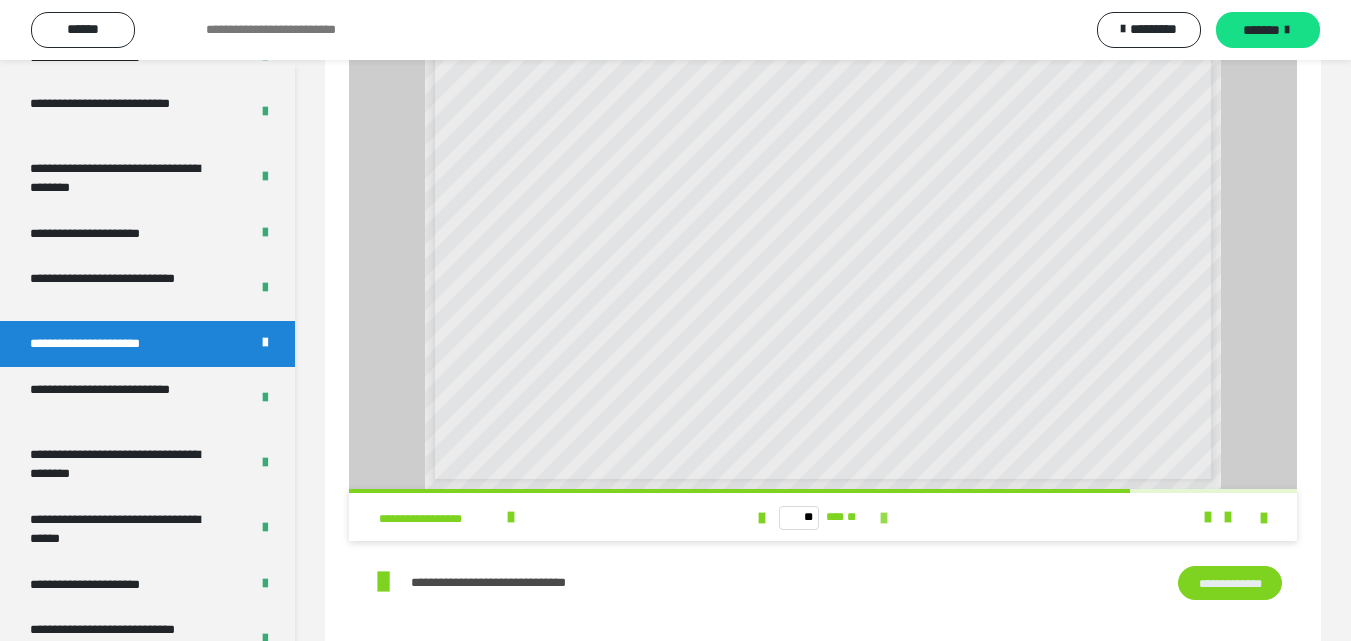 click at bounding box center [884, 518] 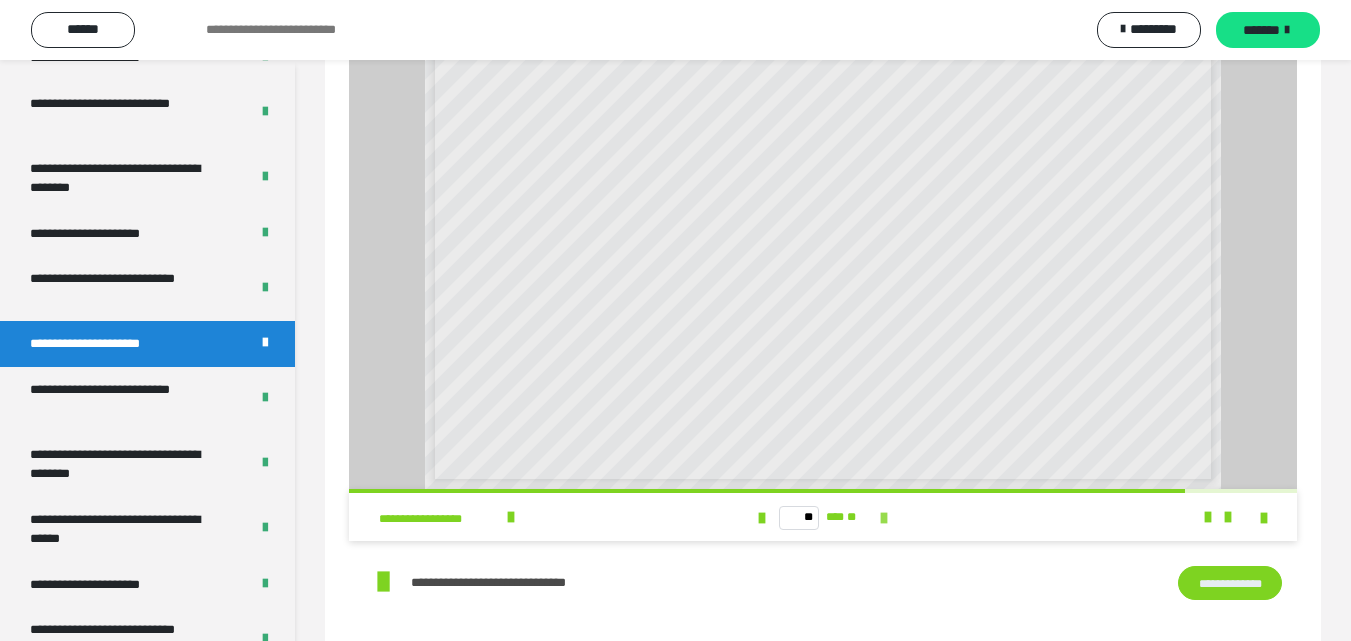 click at bounding box center (884, 518) 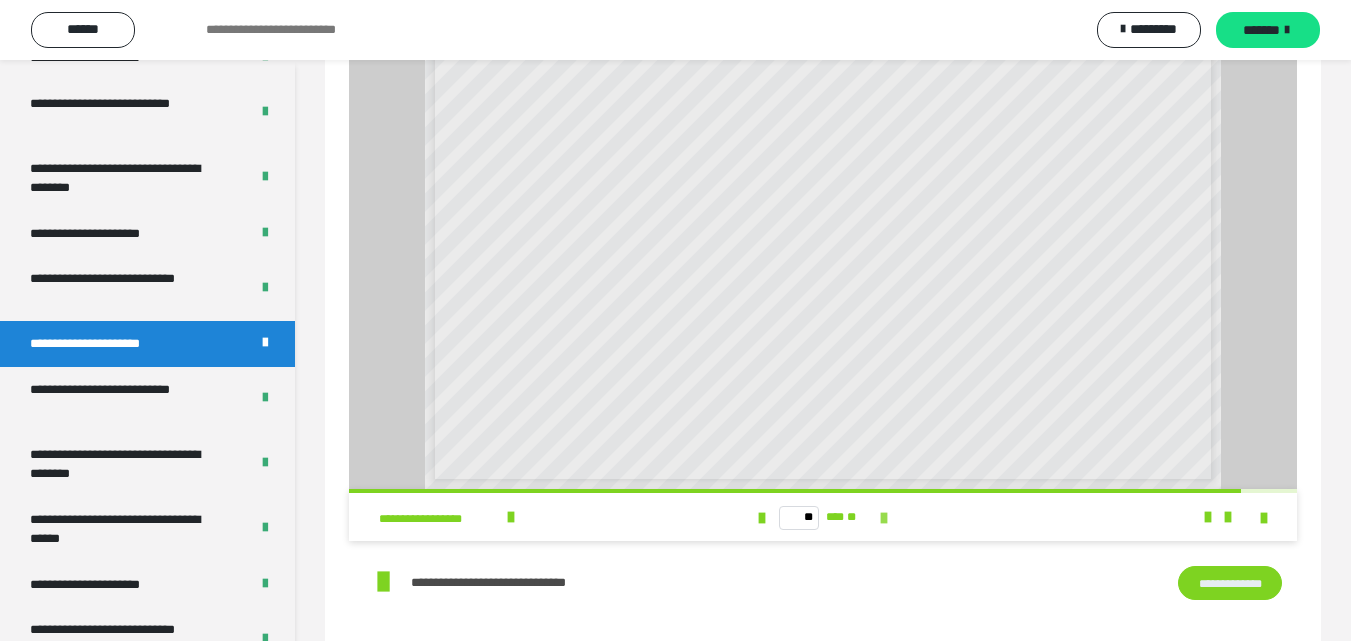 click at bounding box center (884, 518) 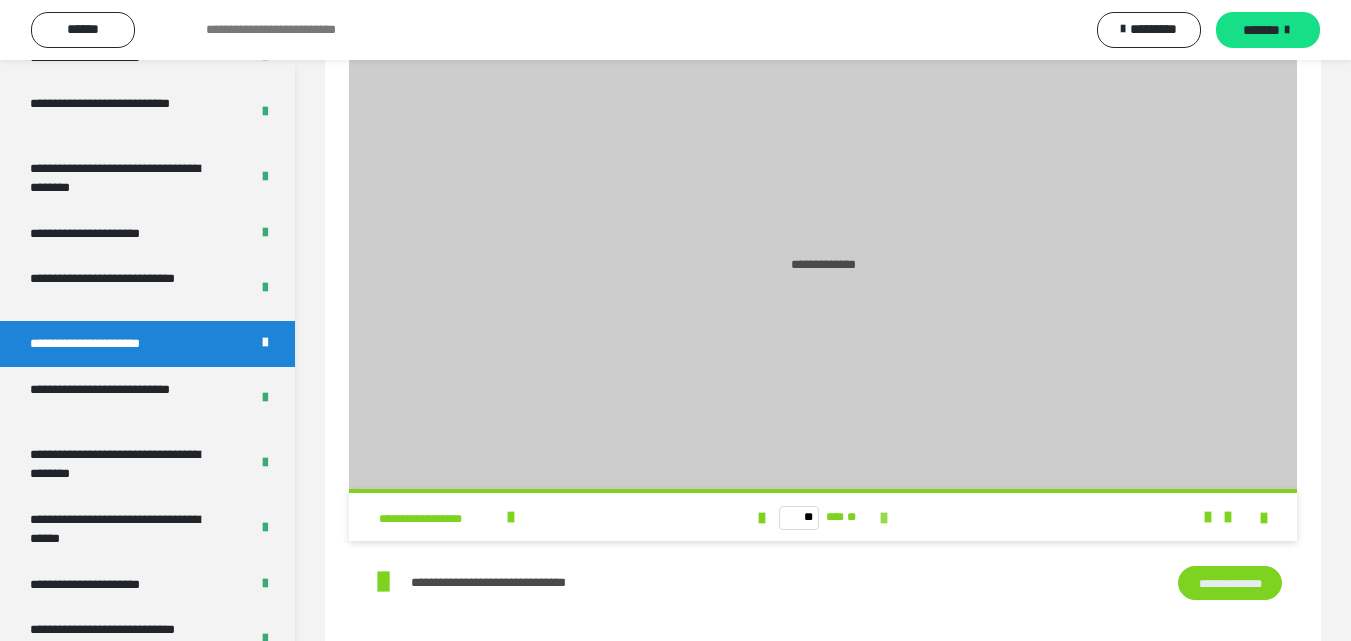 type on "**" 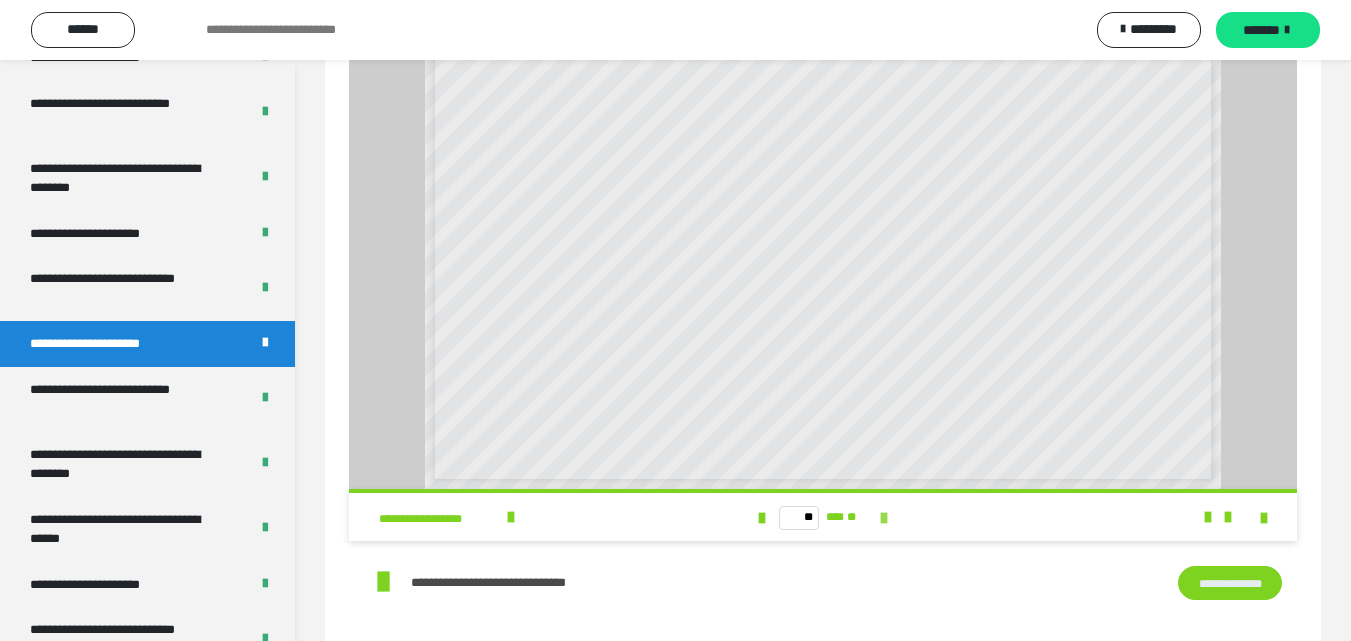 click on "** *** **" at bounding box center (822, 517) 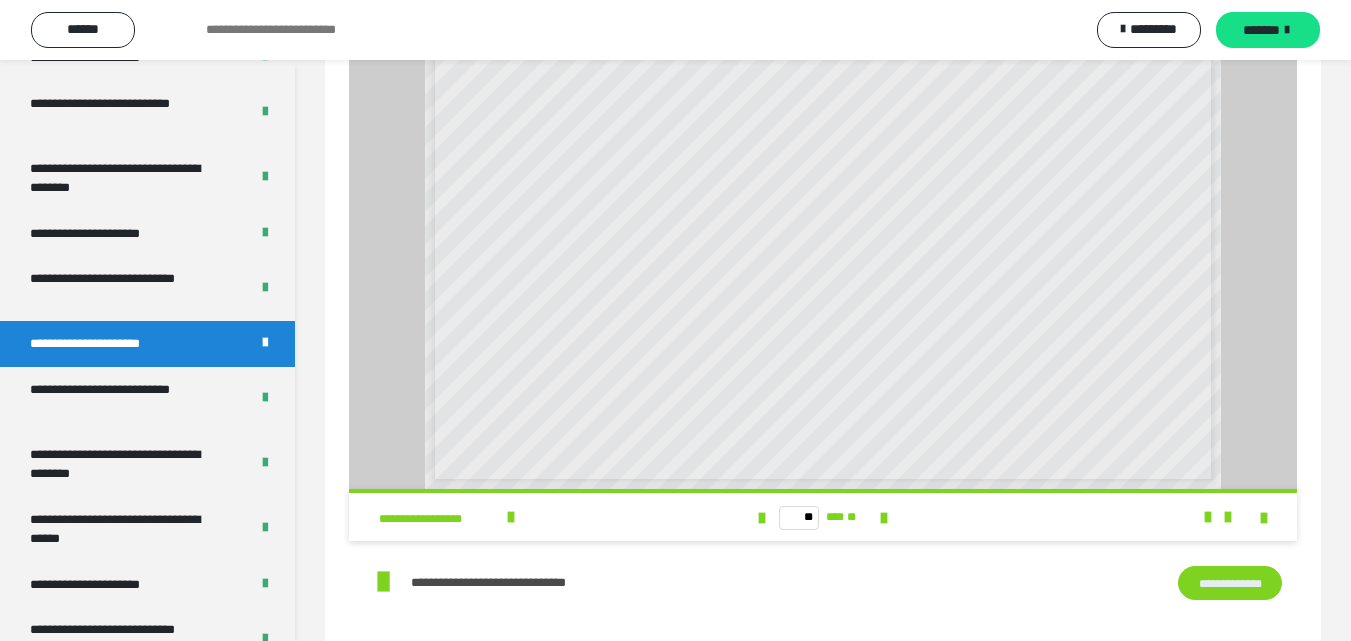 click on "** *** **" at bounding box center [822, 517] 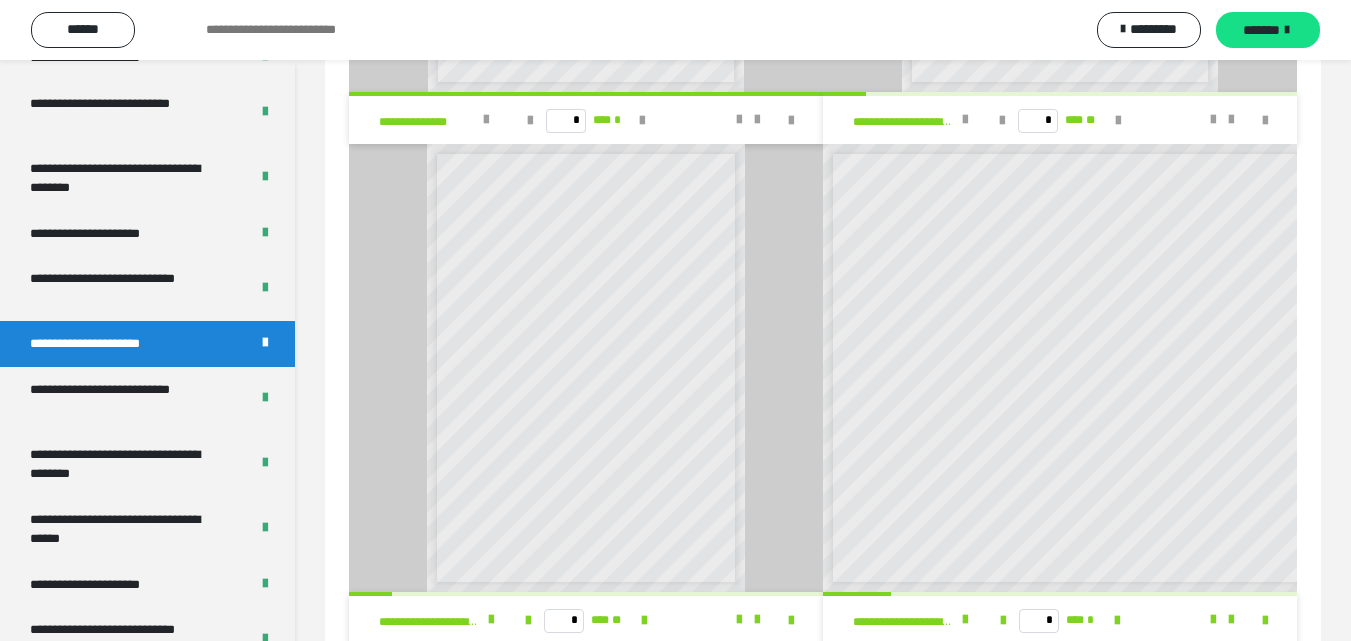 scroll, scrollTop: 2819, scrollLeft: 0, axis: vertical 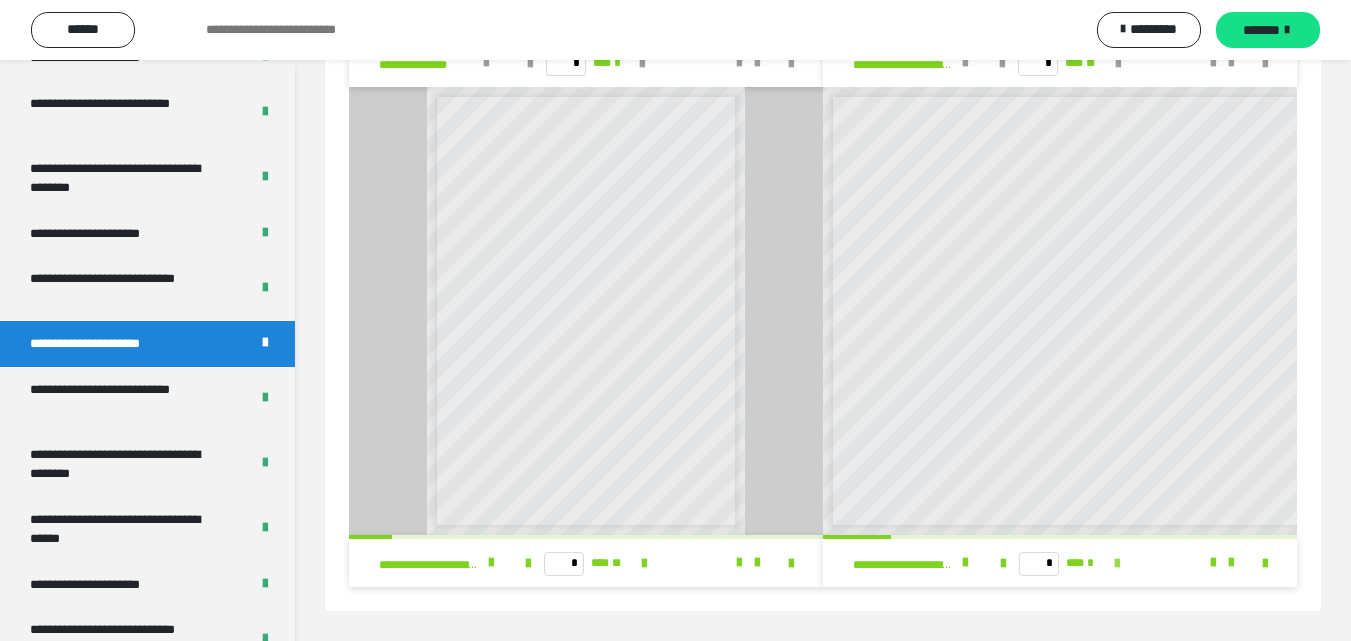 click at bounding box center [1117, 564] 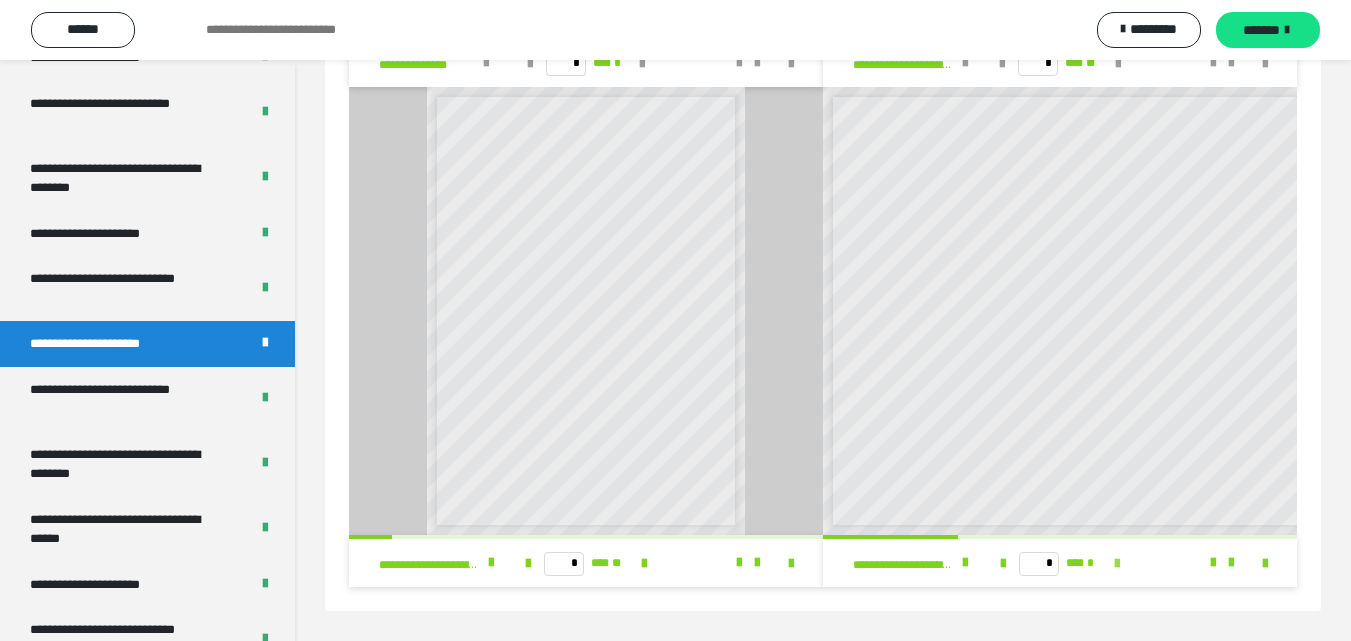 click at bounding box center [1117, 564] 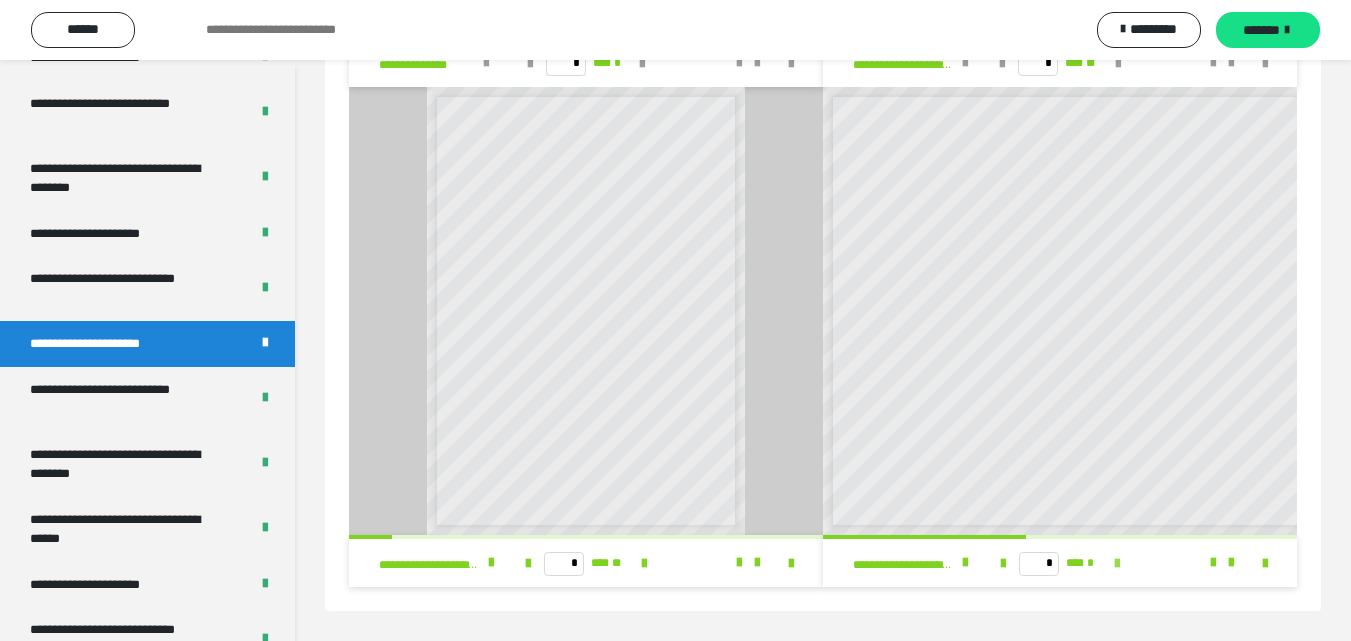 click at bounding box center [1117, 564] 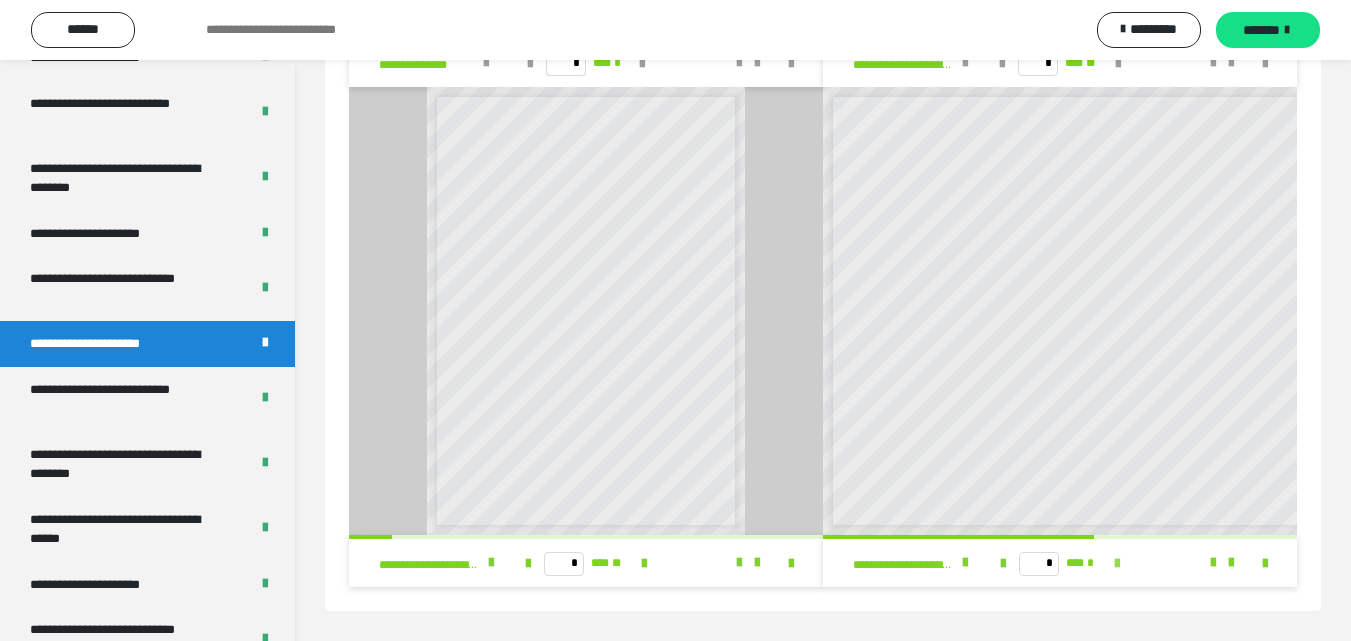 click at bounding box center (1117, 564) 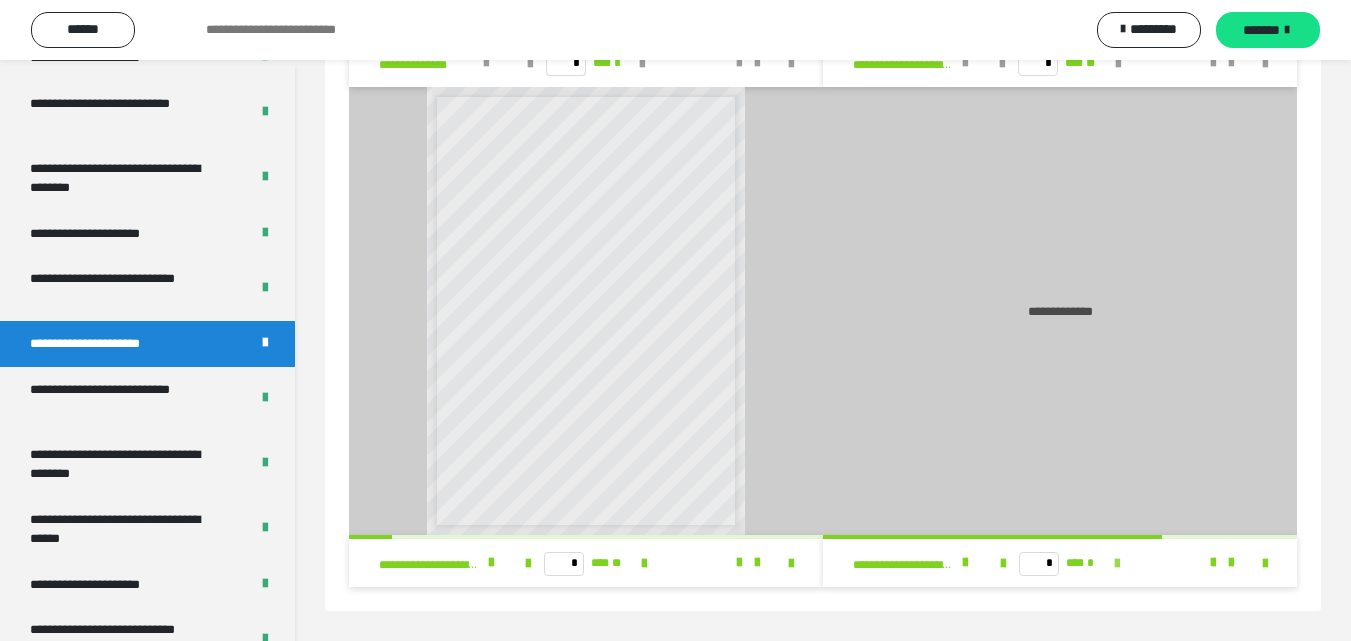 type on "*" 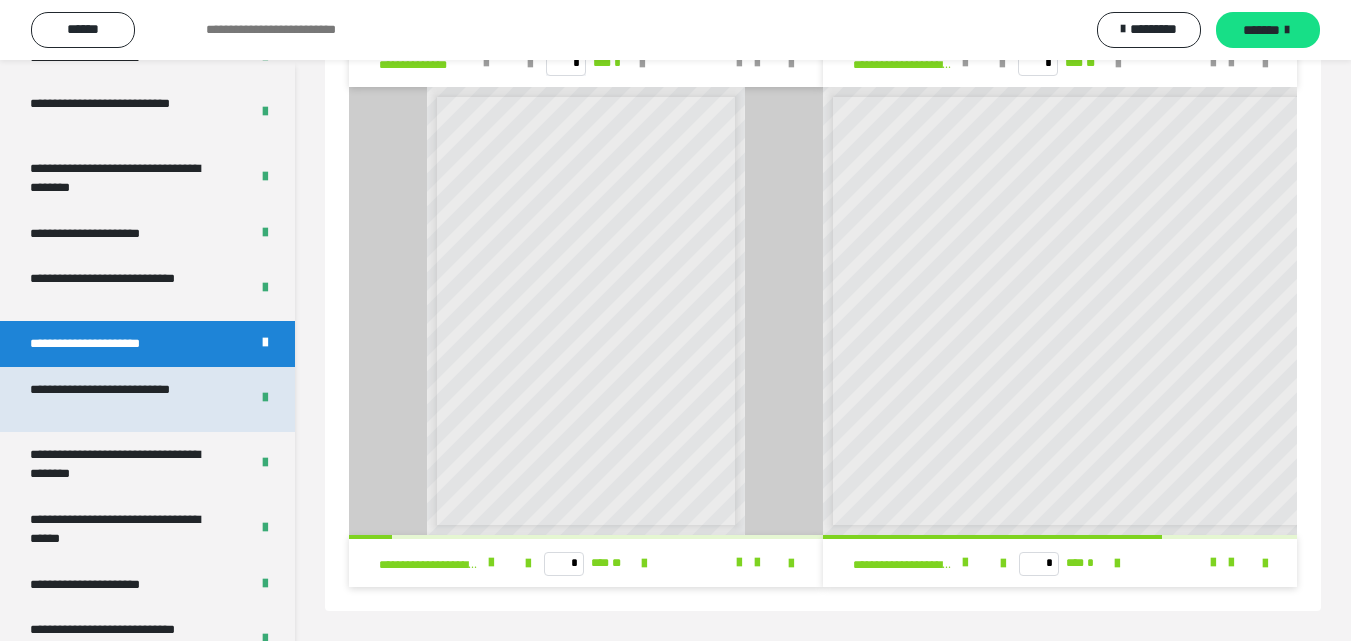 click on "**********" at bounding box center (124, 399) 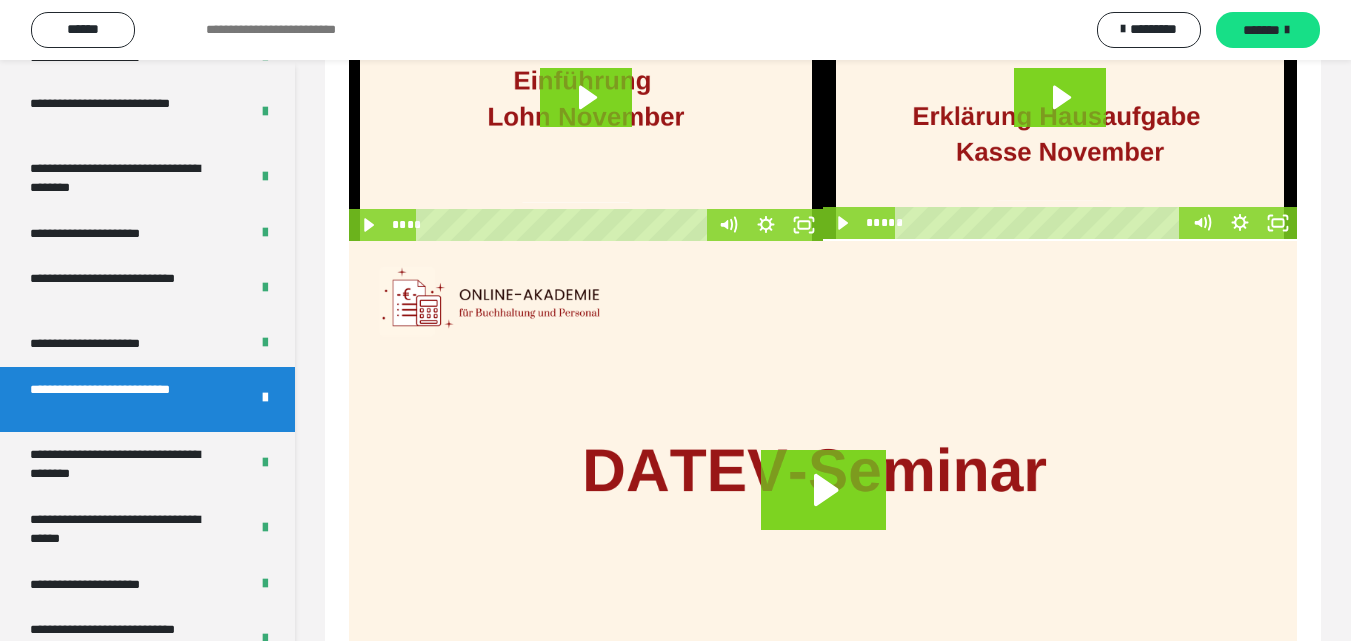 scroll, scrollTop: 342, scrollLeft: 0, axis: vertical 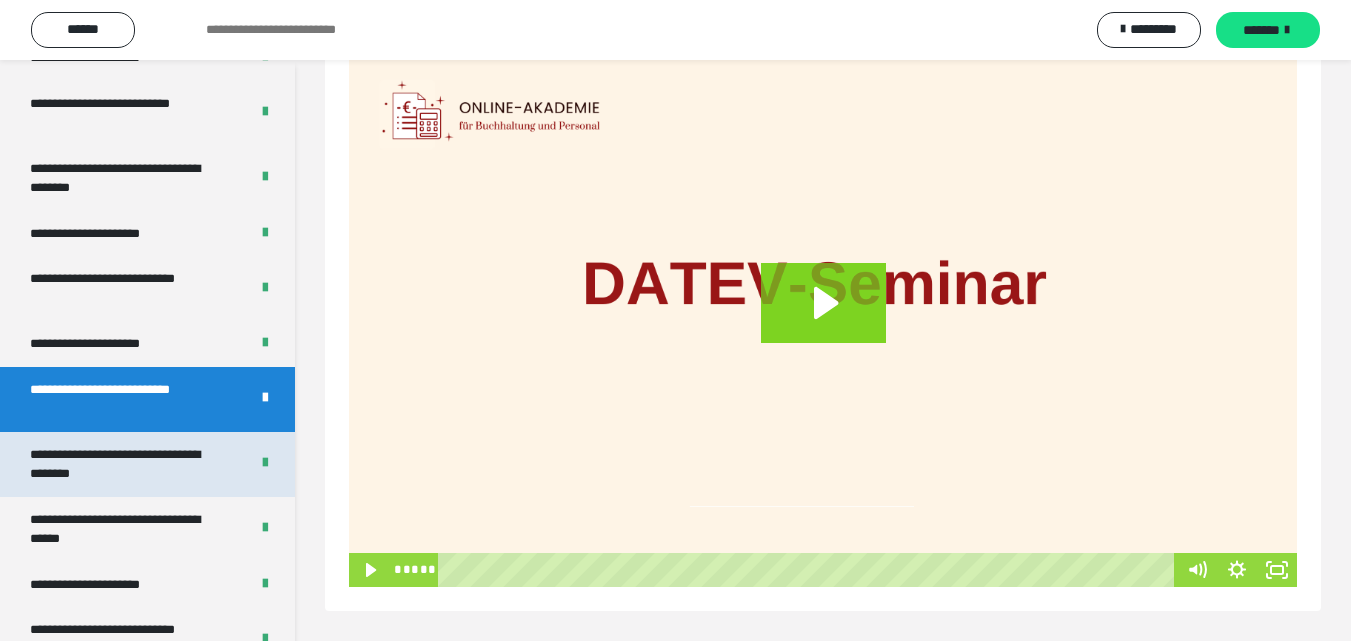 click on "**********" at bounding box center [124, 464] 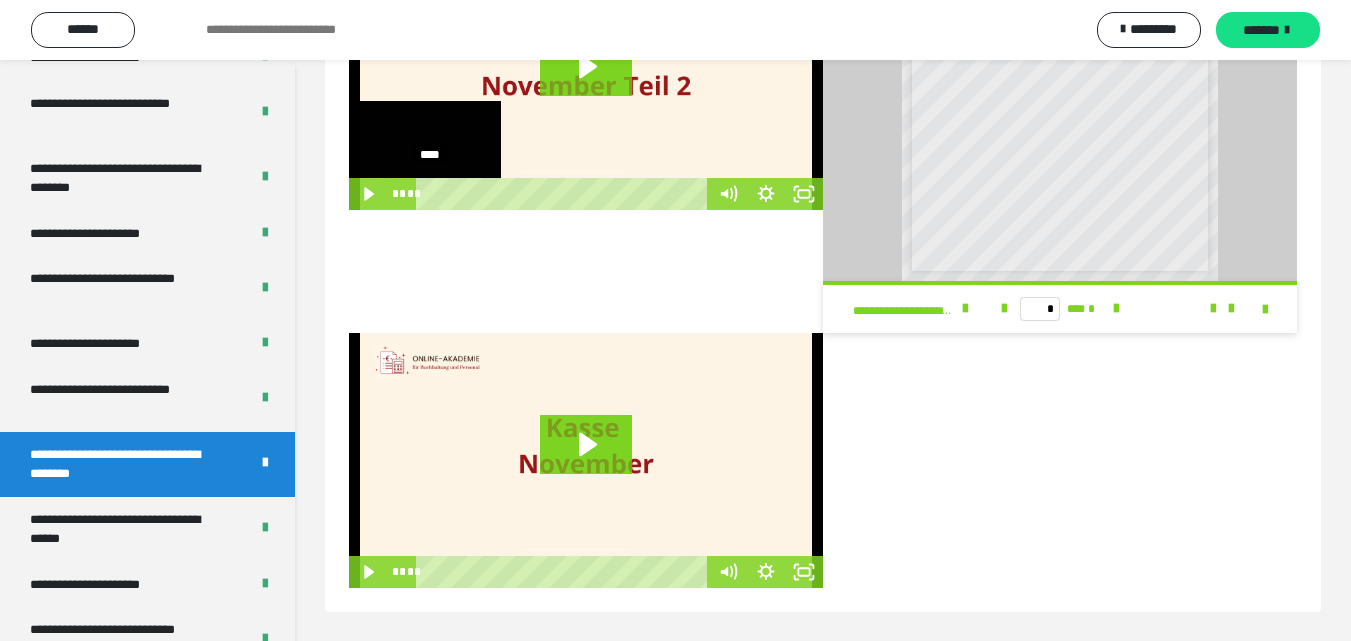 scroll, scrollTop: 564, scrollLeft: 0, axis: vertical 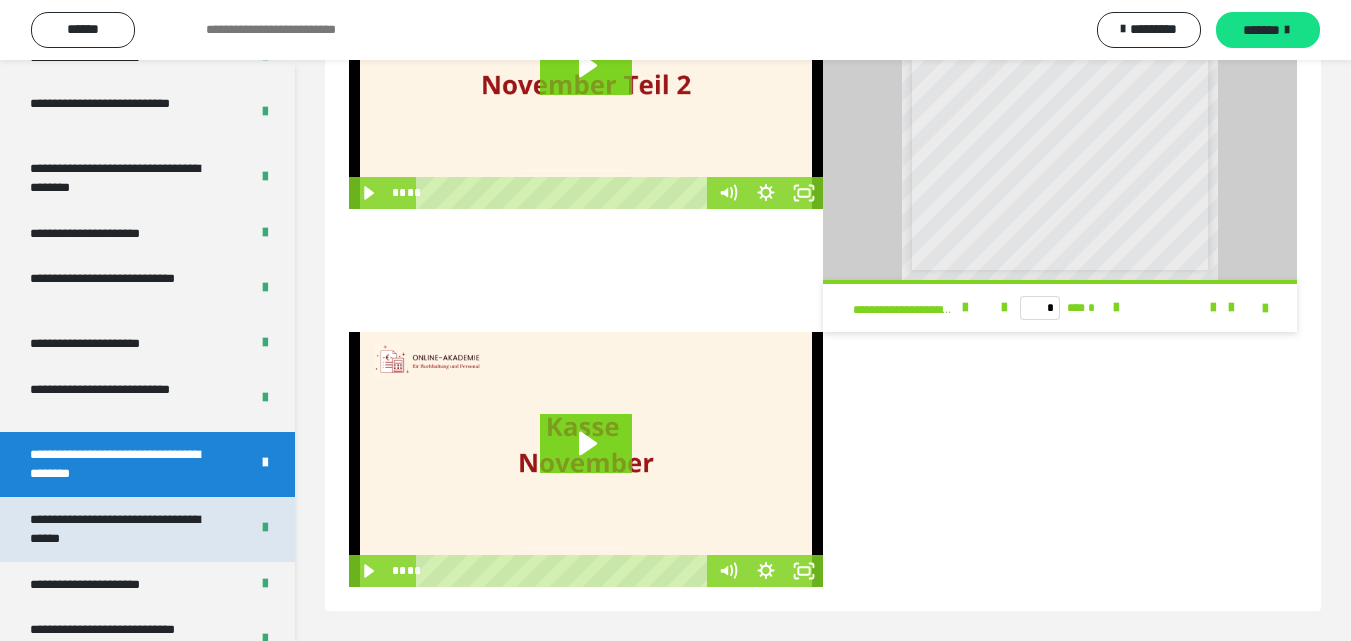 click on "**********" at bounding box center (124, 529) 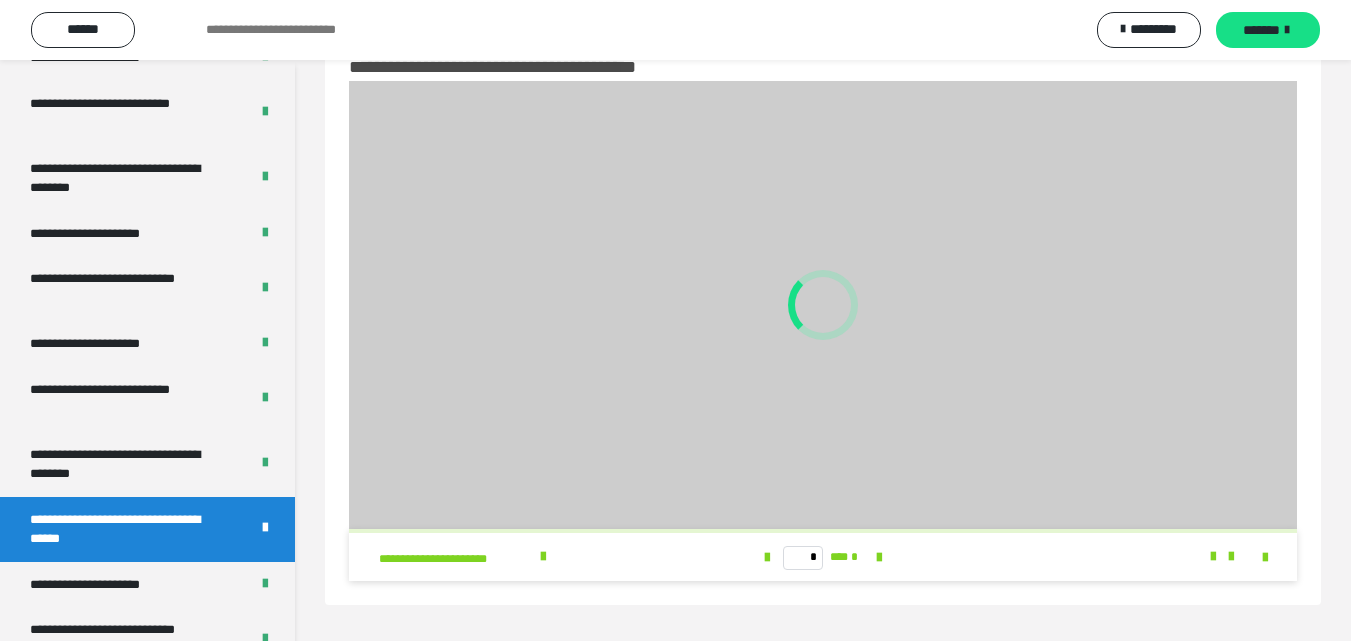 scroll, scrollTop: 60, scrollLeft: 0, axis: vertical 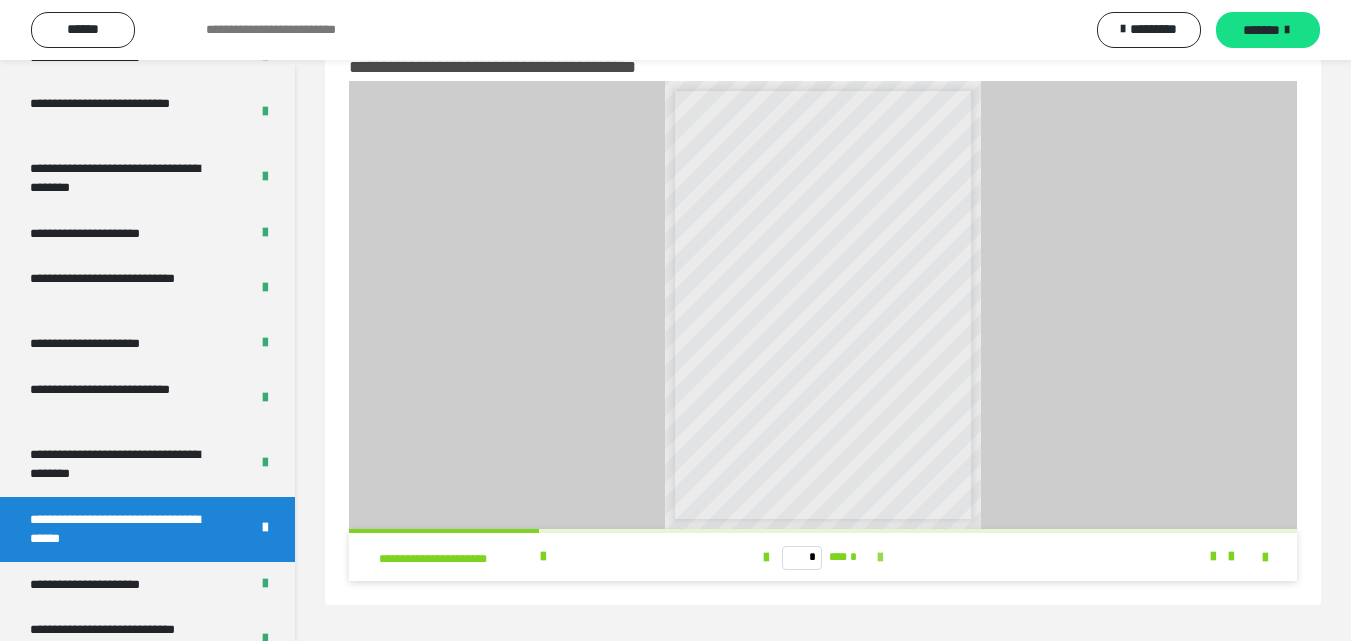 click at bounding box center [880, 558] 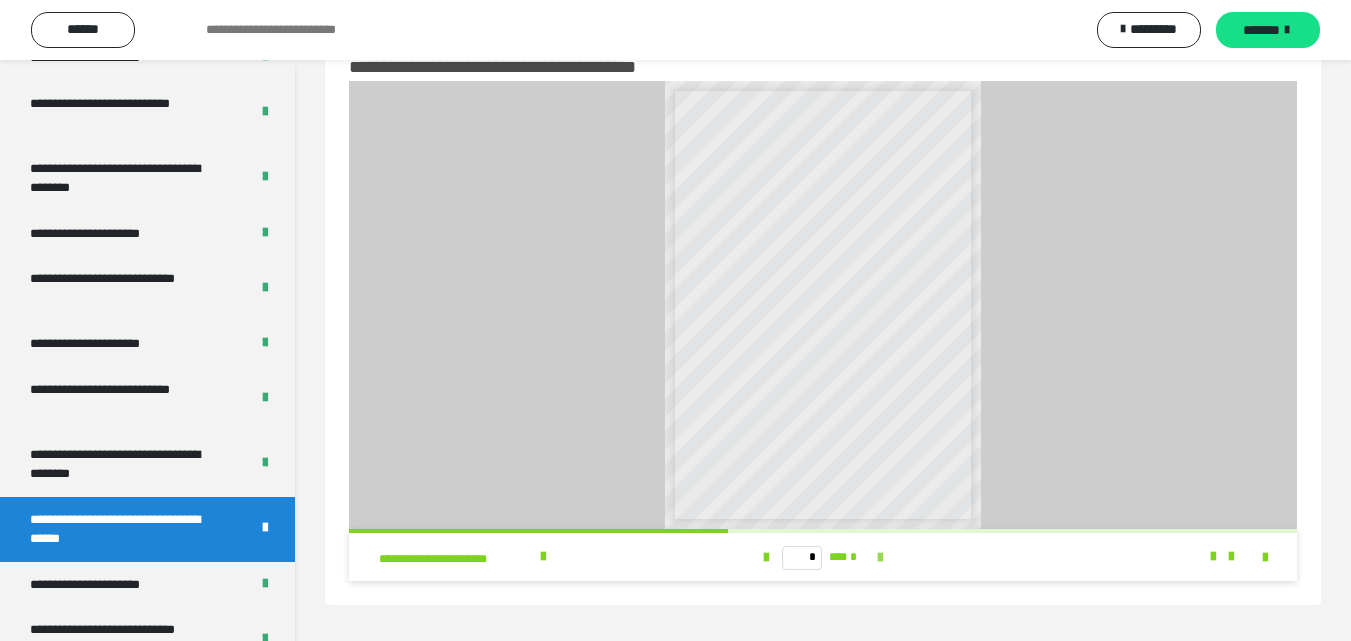 click at bounding box center (880, 558) 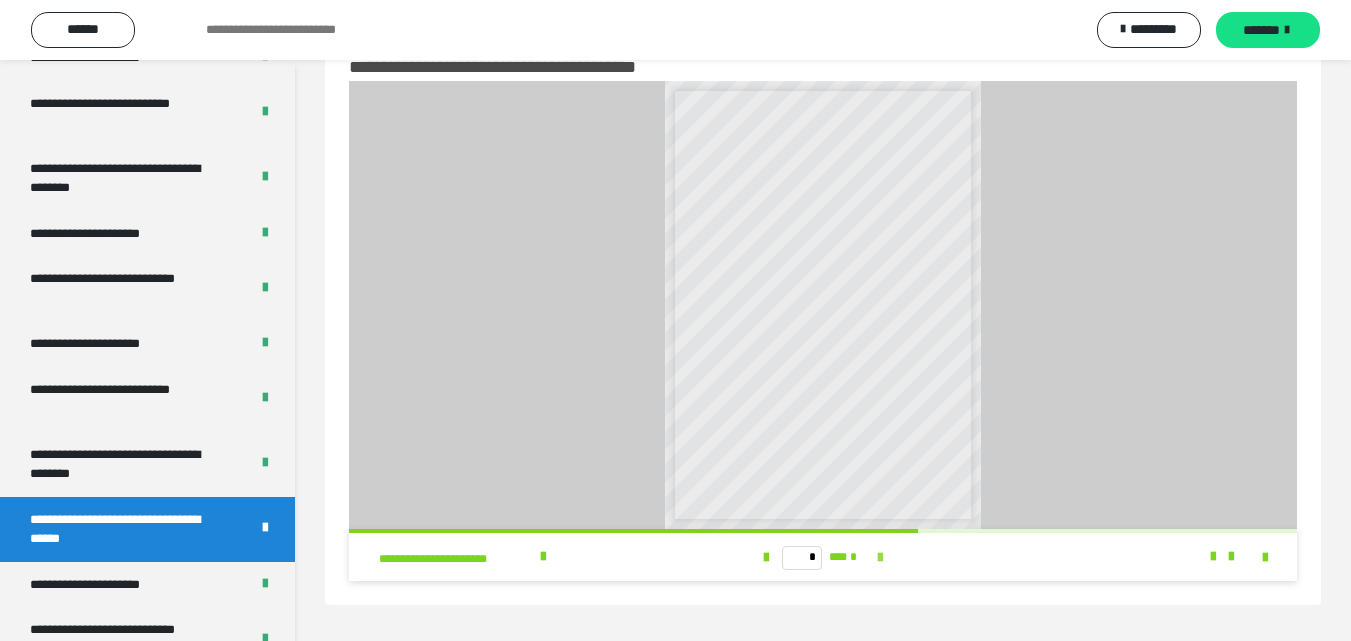 click at bounding box center [880, 558] 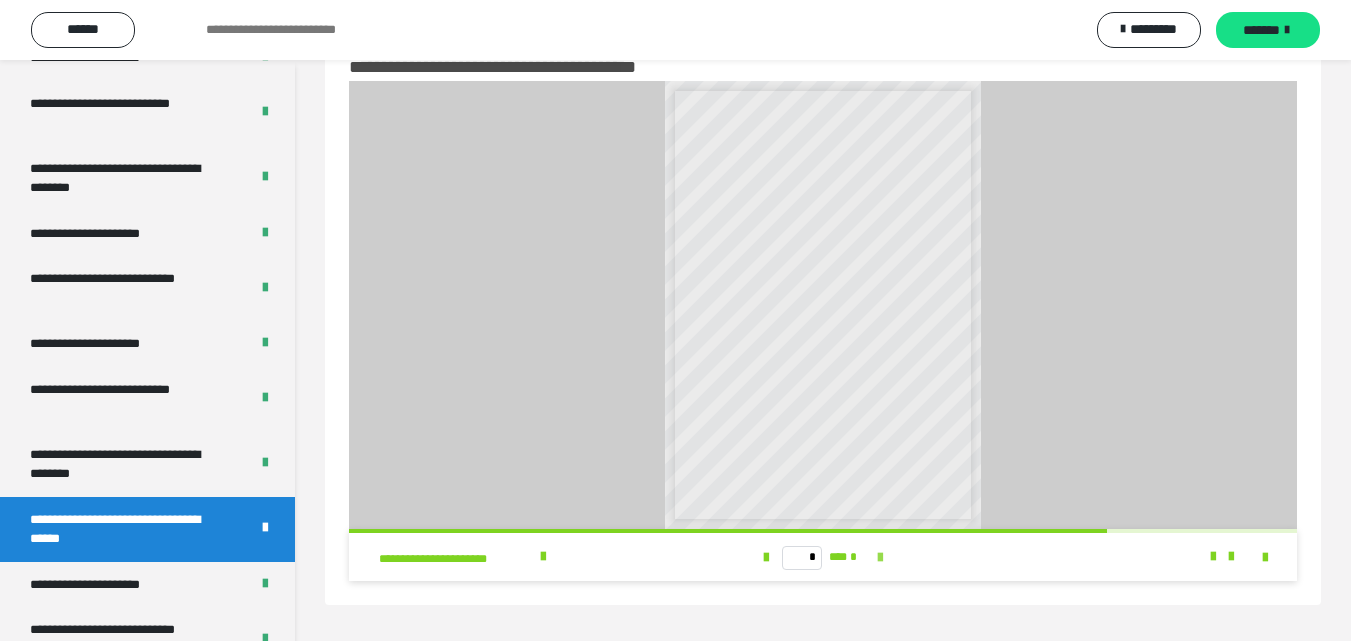 click at bounding box center (880, 558) 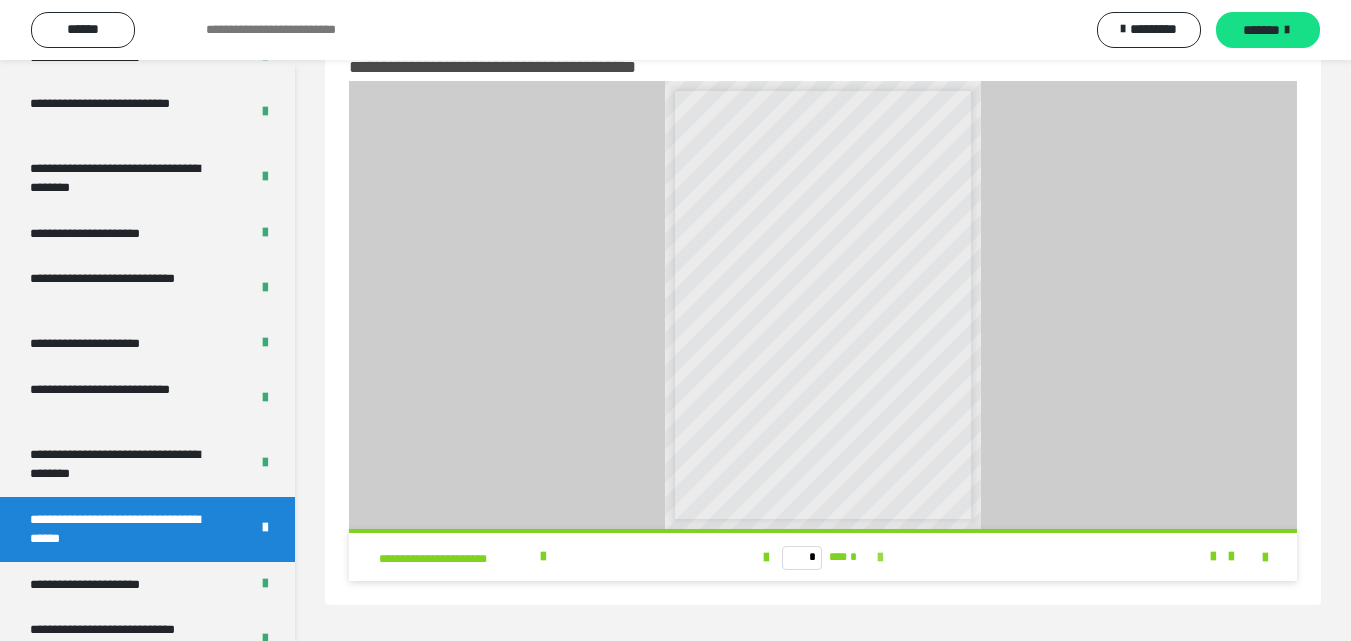 click on "* *** *" at bounding box center [823, 557] 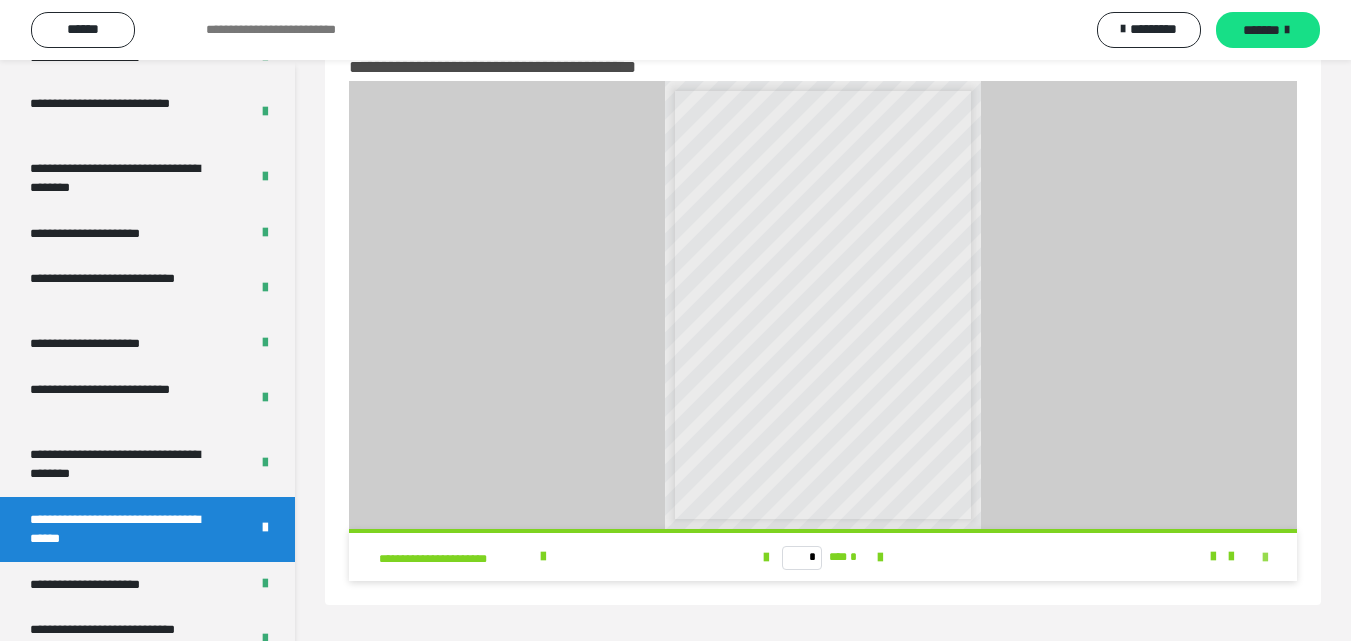 click at bounding box center [1265, 558] 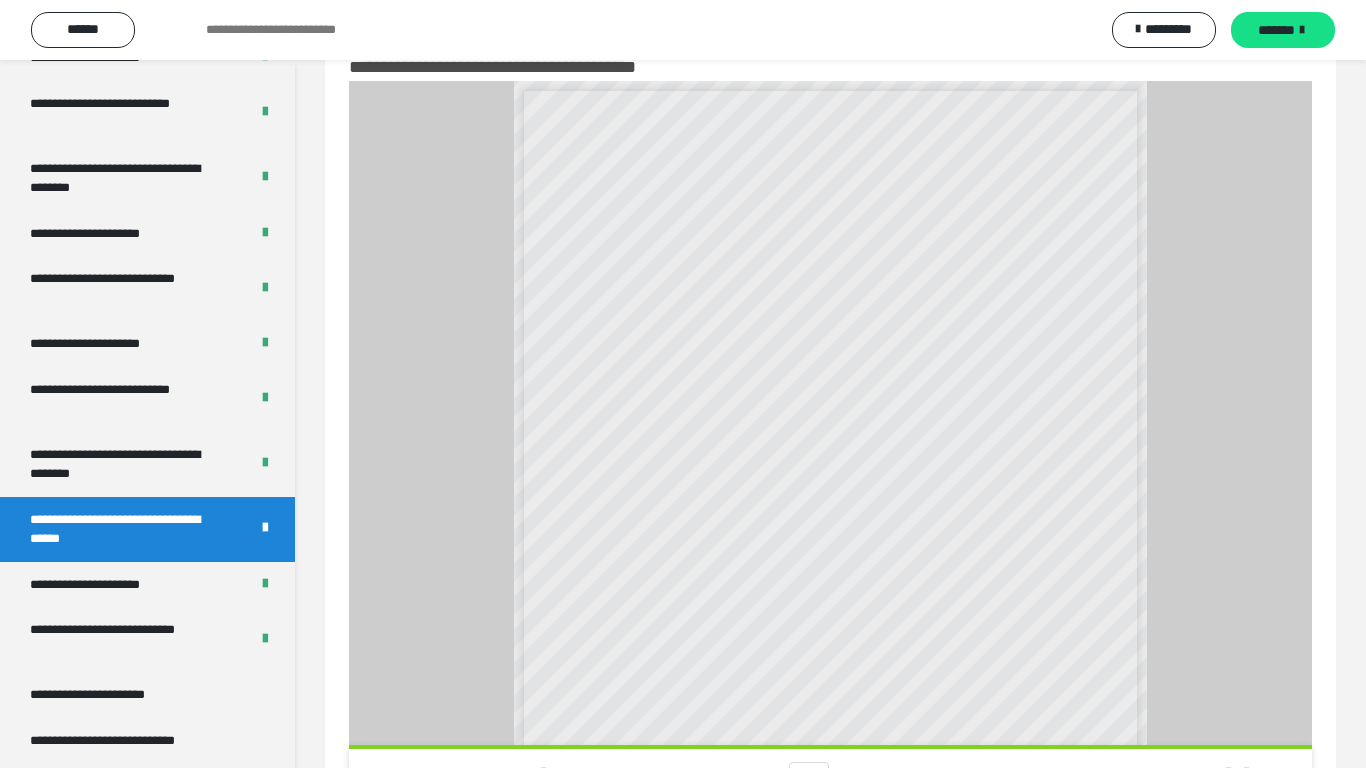 click at bounding box center [773, 774] 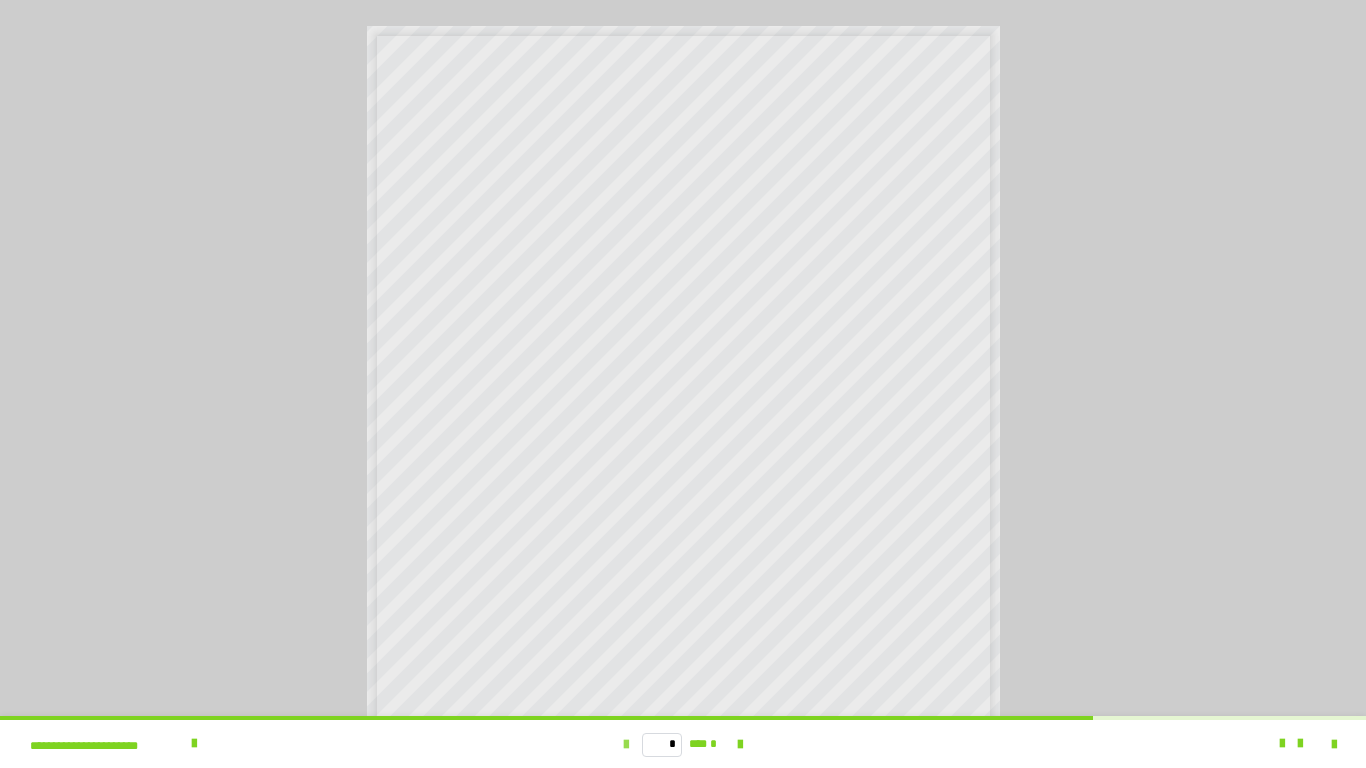 click at bounding box center [626, 745] 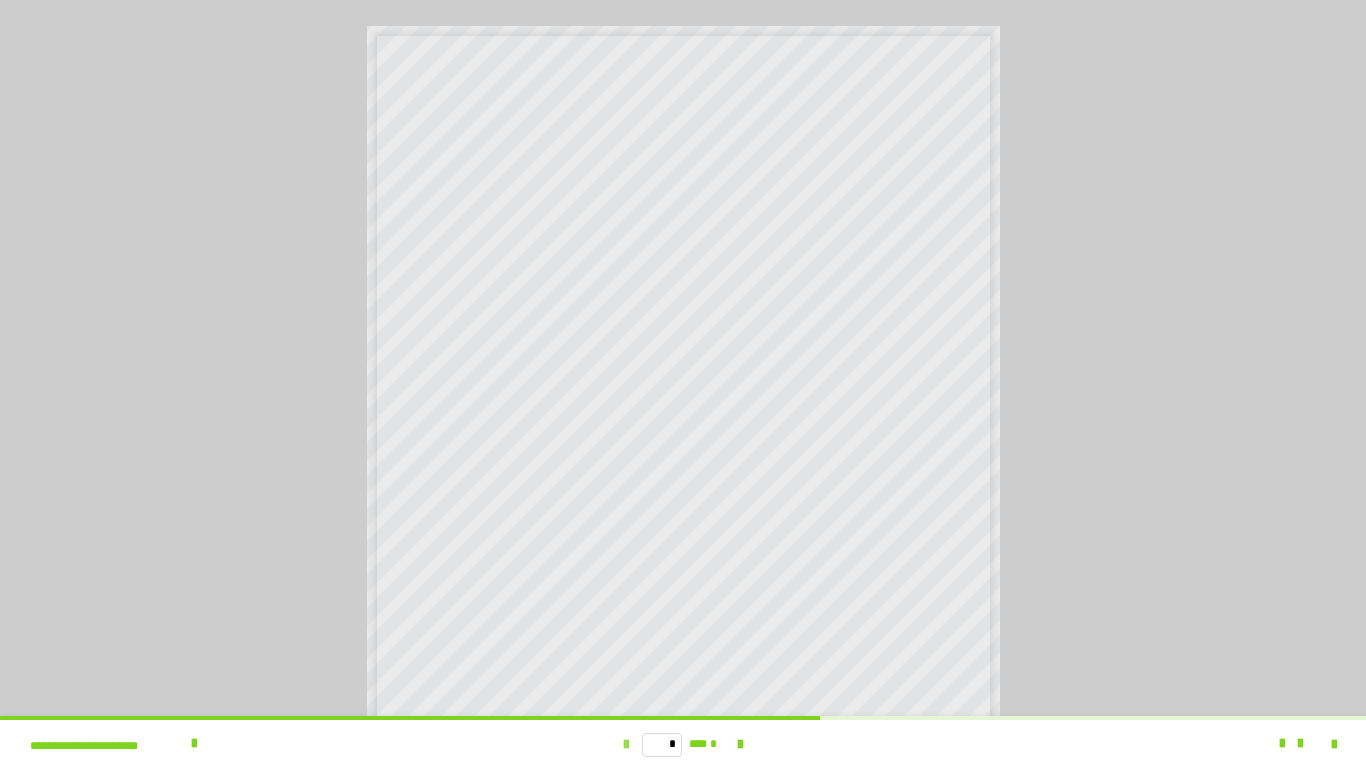click at bounding box center [626, 745] 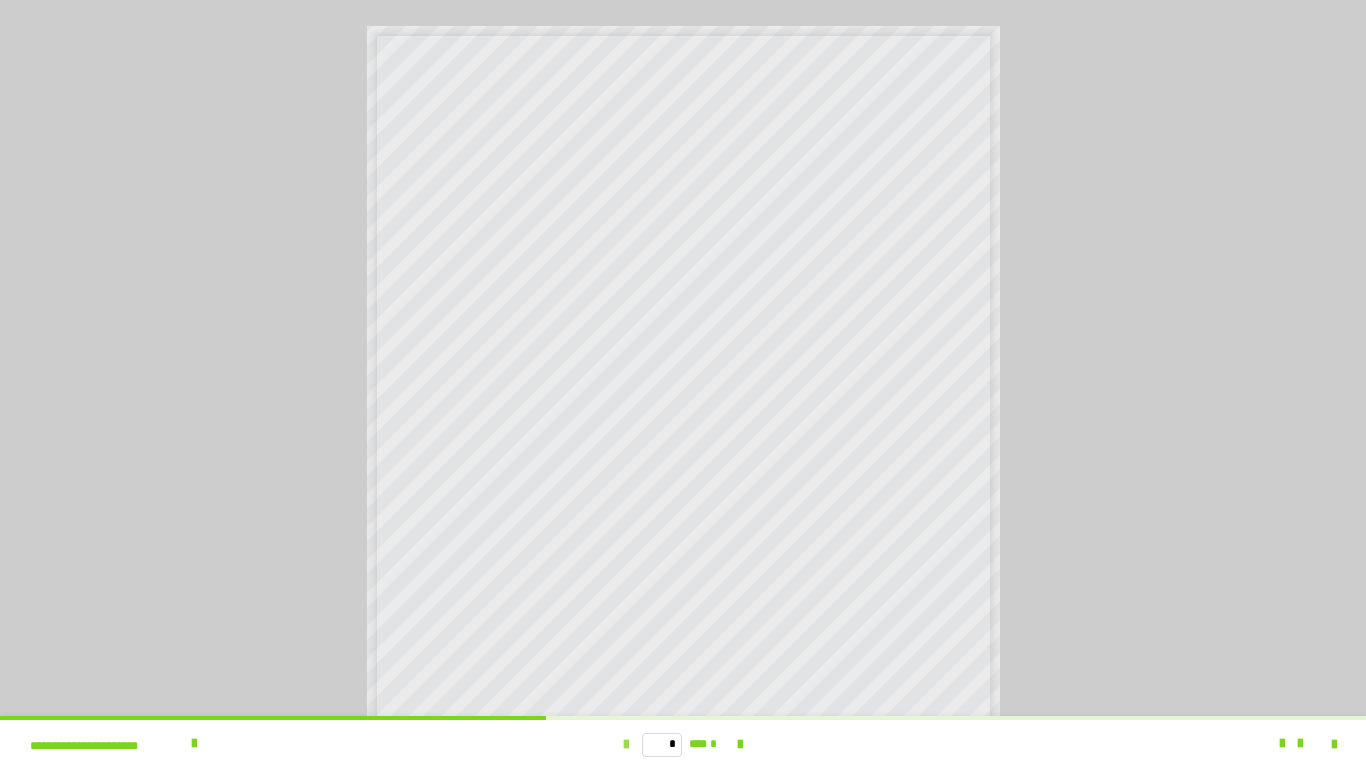 click at bounding box center (626, 745) 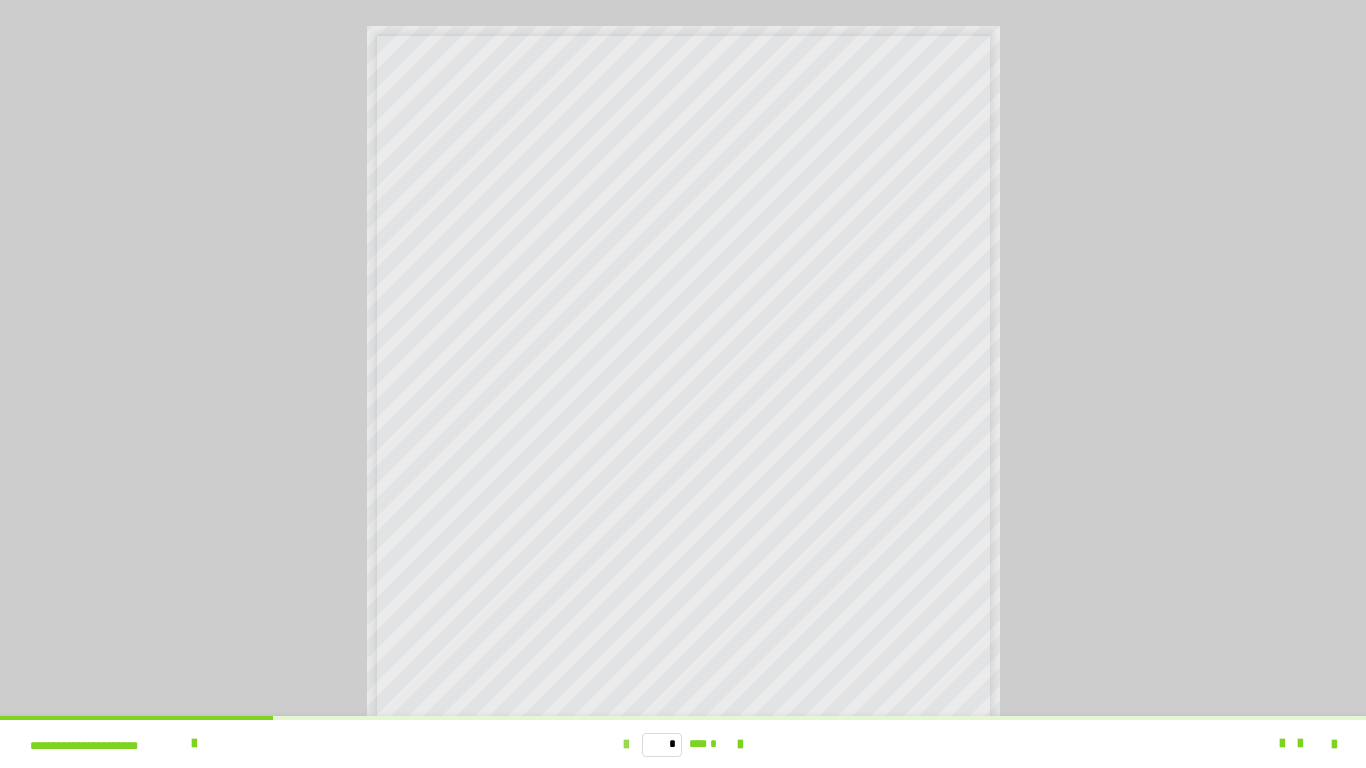 click on "* *** *" at bounding box center [683, 744] 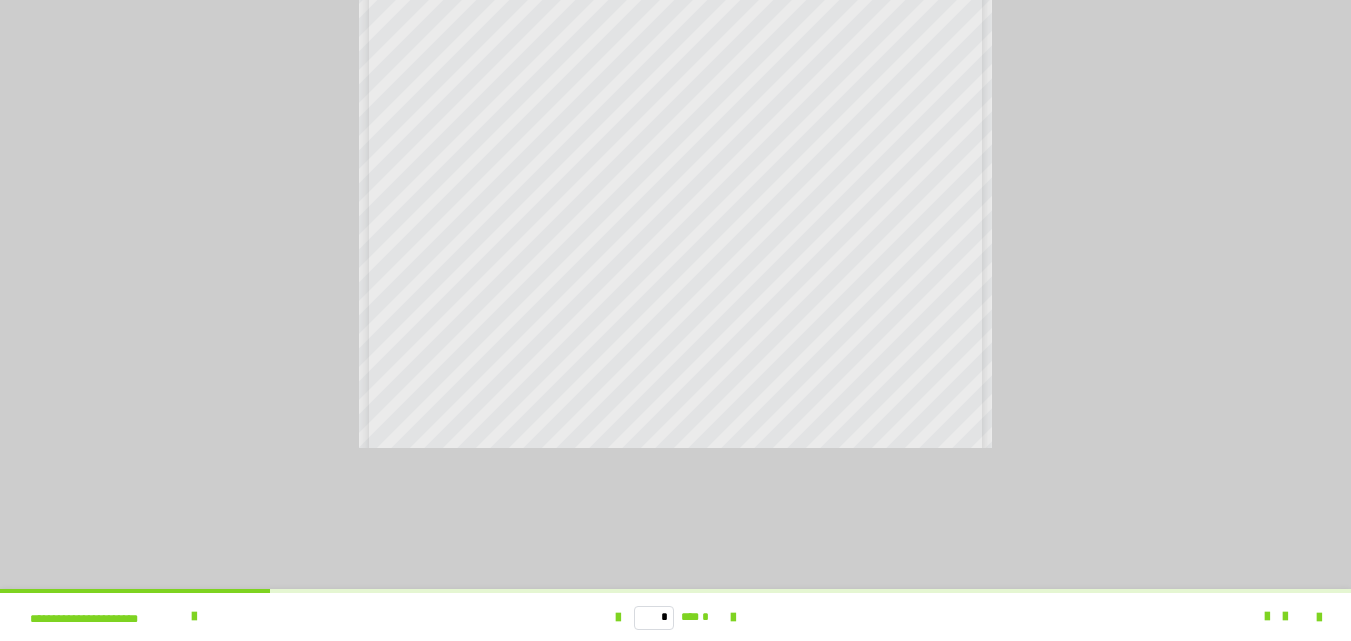 scroll, scrollTop: 3610, scrollLeft: 0, axis: vertical 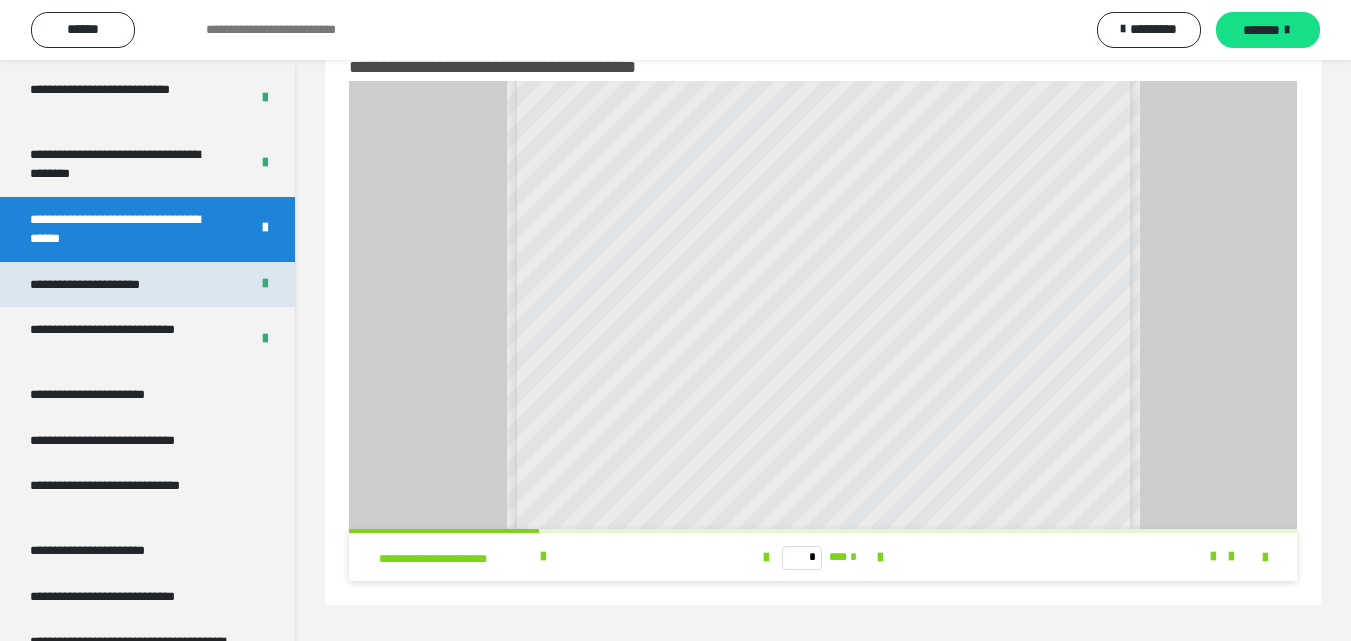 click on "**********" at bounding box center [109, 285] 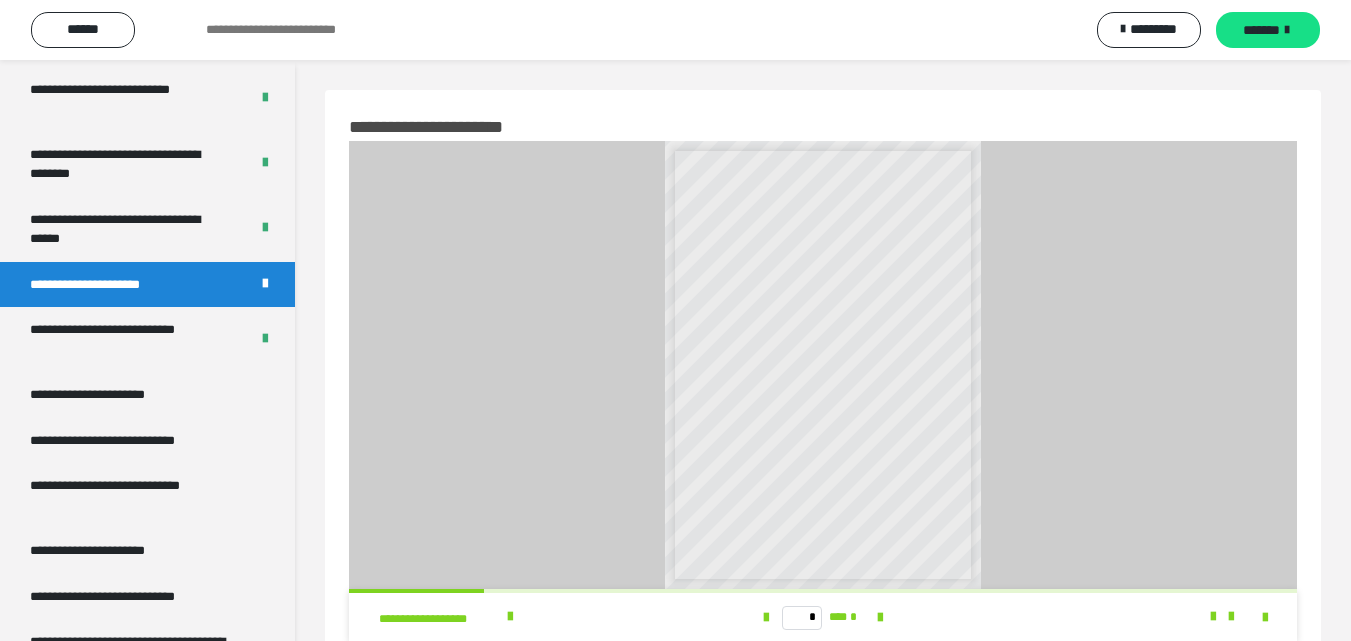 scroll, scrollTop: 60, scrollLeft: 0, axis: vertical 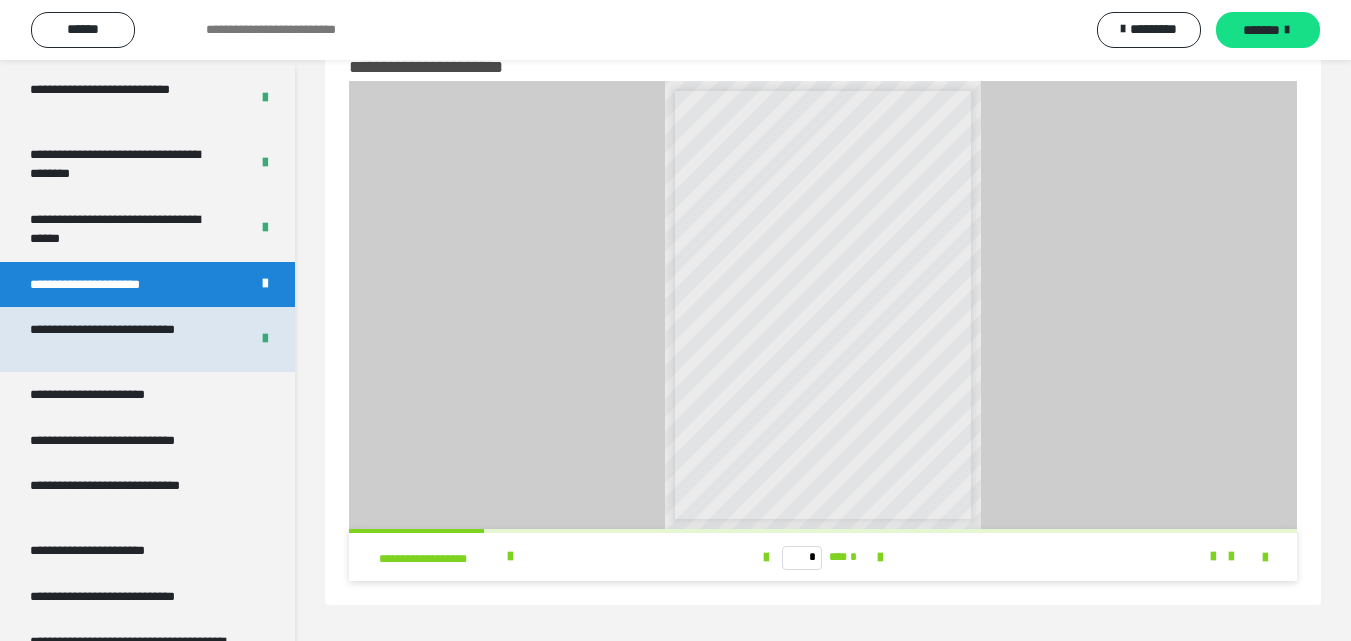 click on "**********" at bounding box center [124, 339] 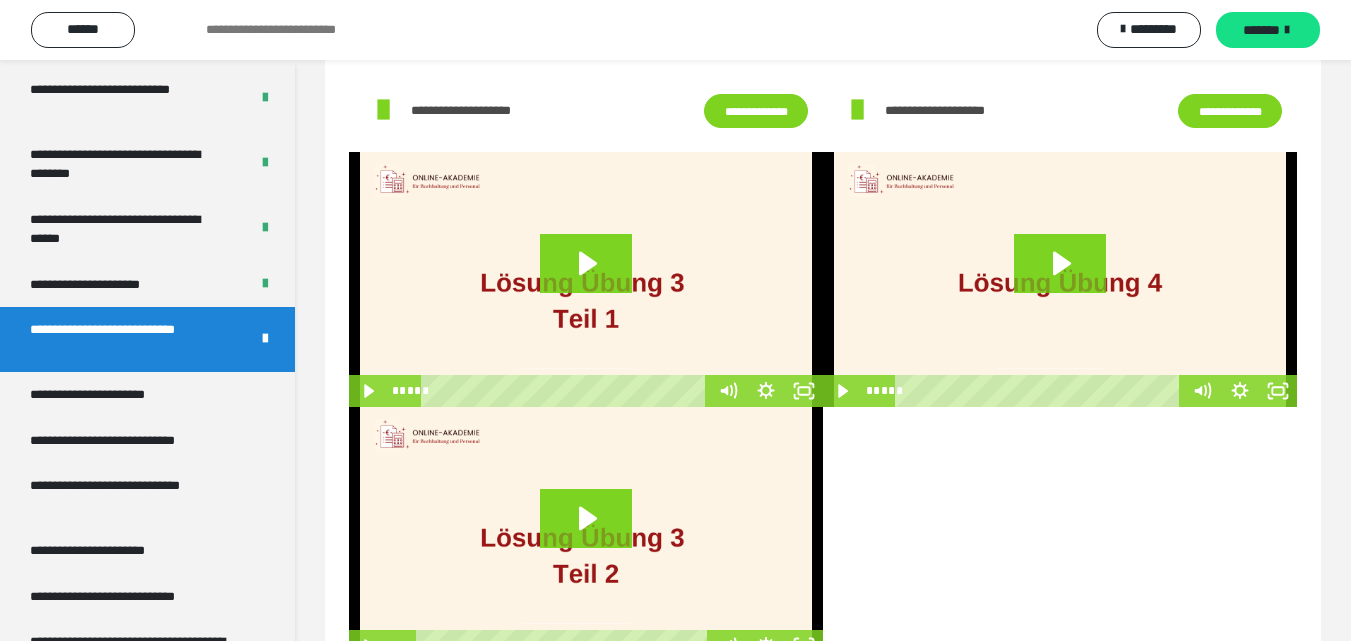 scroll, scrollTop: 147, scrollLeft: 0, axis: vertical 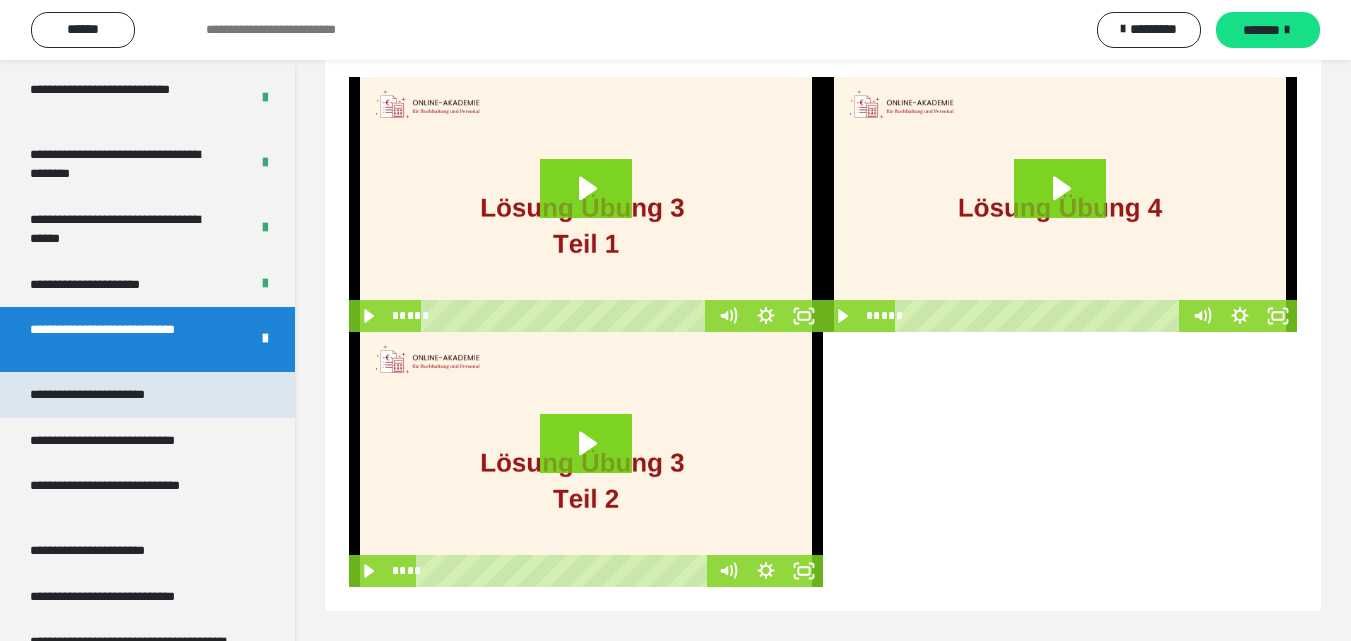 click on "**********" at bounding box center (111, 395) 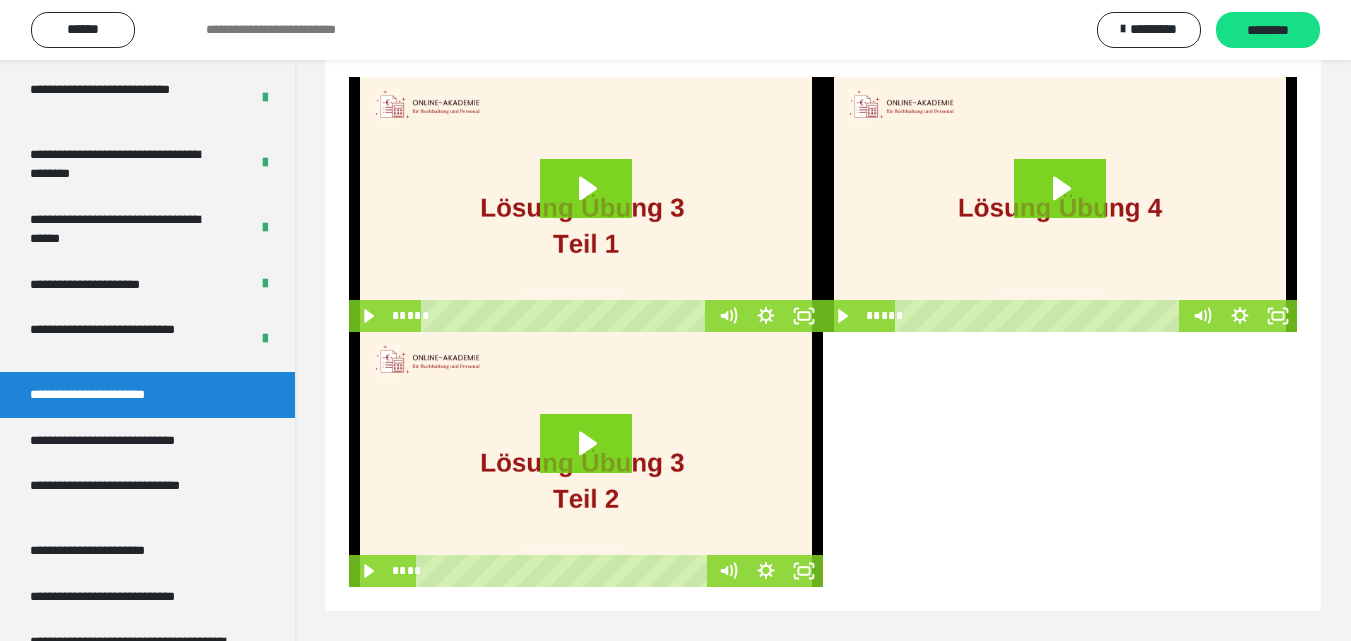 scroll, scrollTop: 60, scrollLeft: 0, axis: vertical 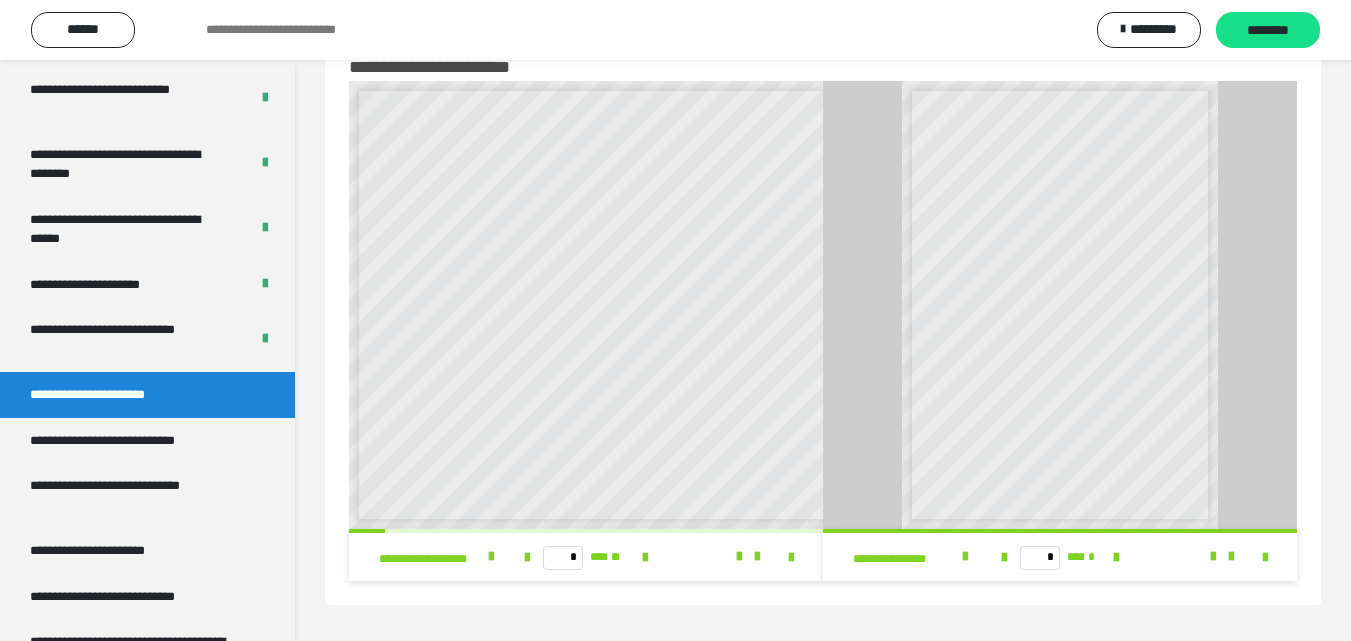 click on "* *** *" at bounding box center (1060, 557) 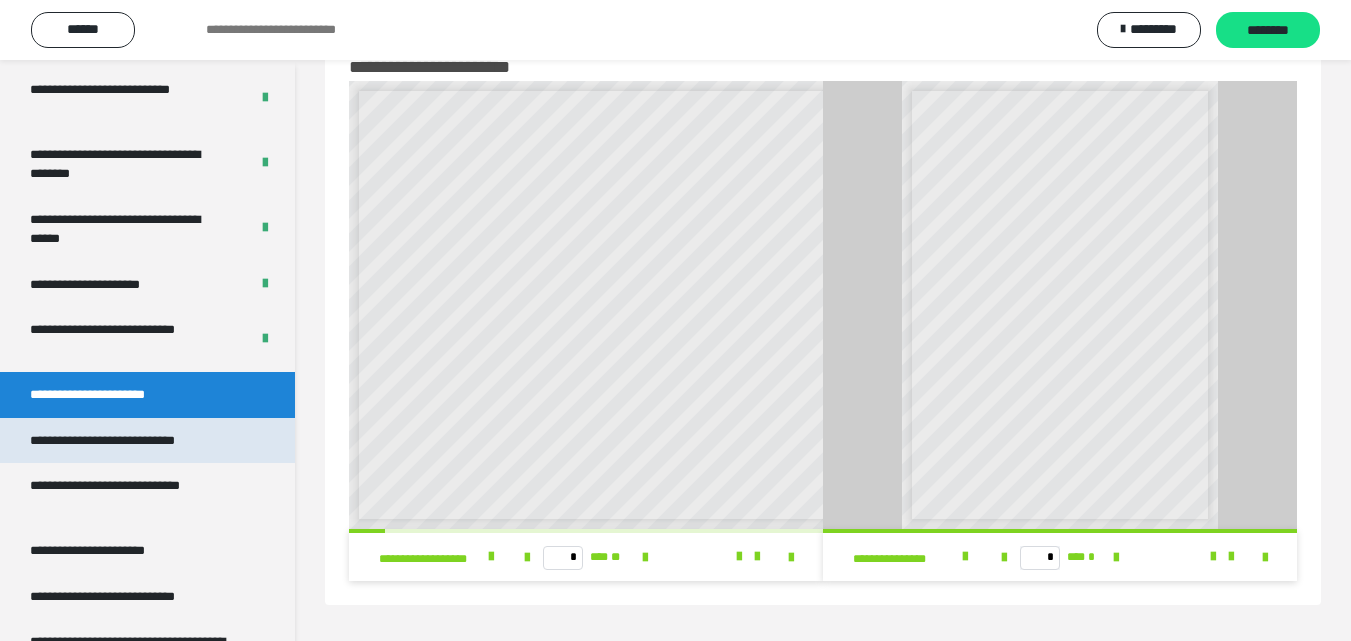 click on "**********" at bounding box center (131, 441) 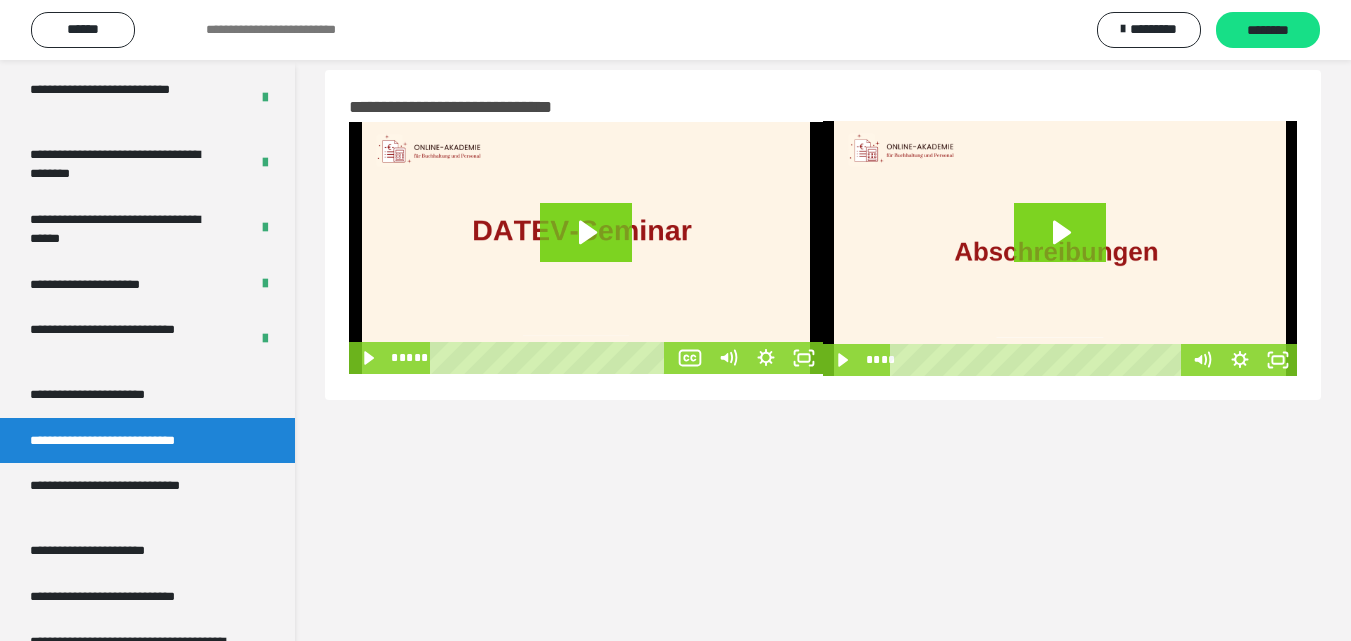 scroll, scrollTop: 0, scrollLeft: 0, axis: both 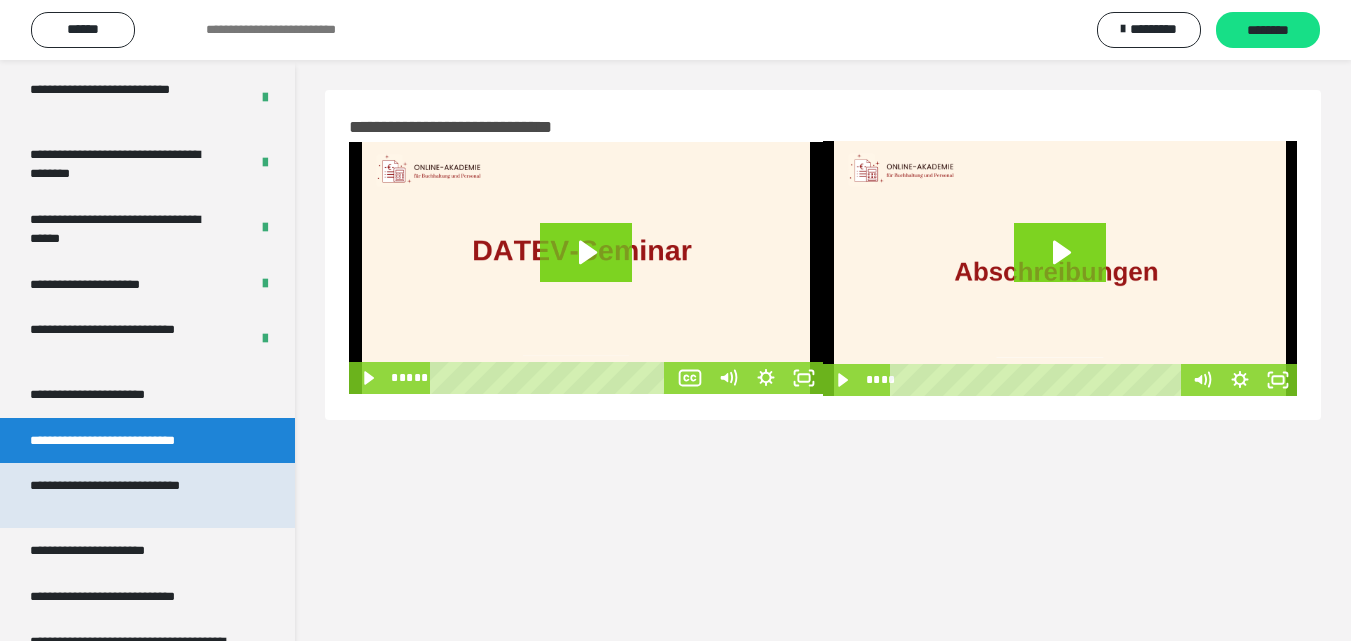 click on "**********" at bounding box center [132, 495] 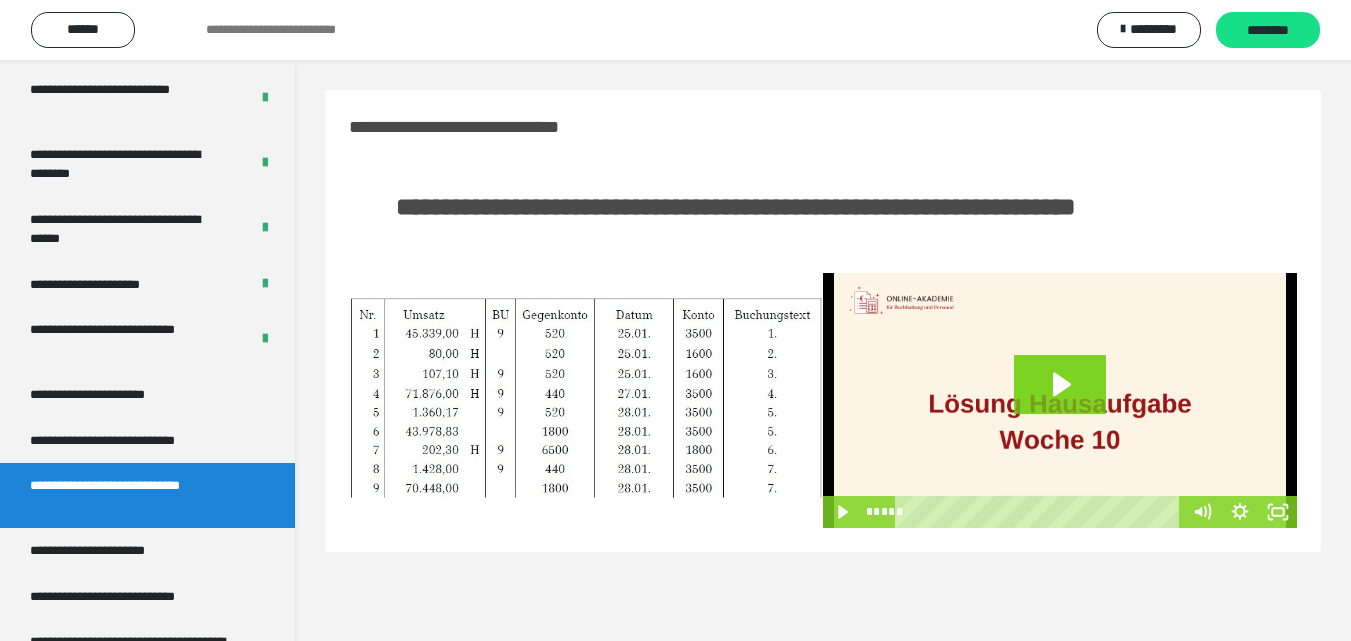 scroll, scrollTop: 60, scrollLeft: 0, axis: vertical 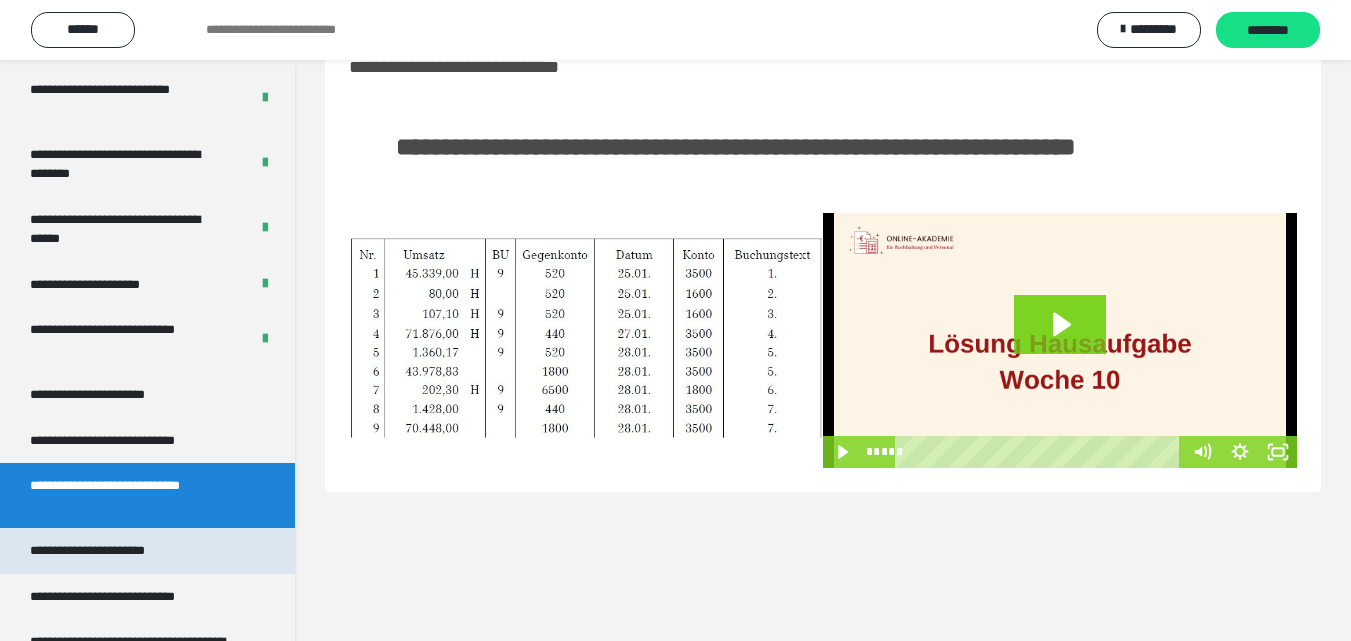 click on "**********" at bounding box center [109, 551] 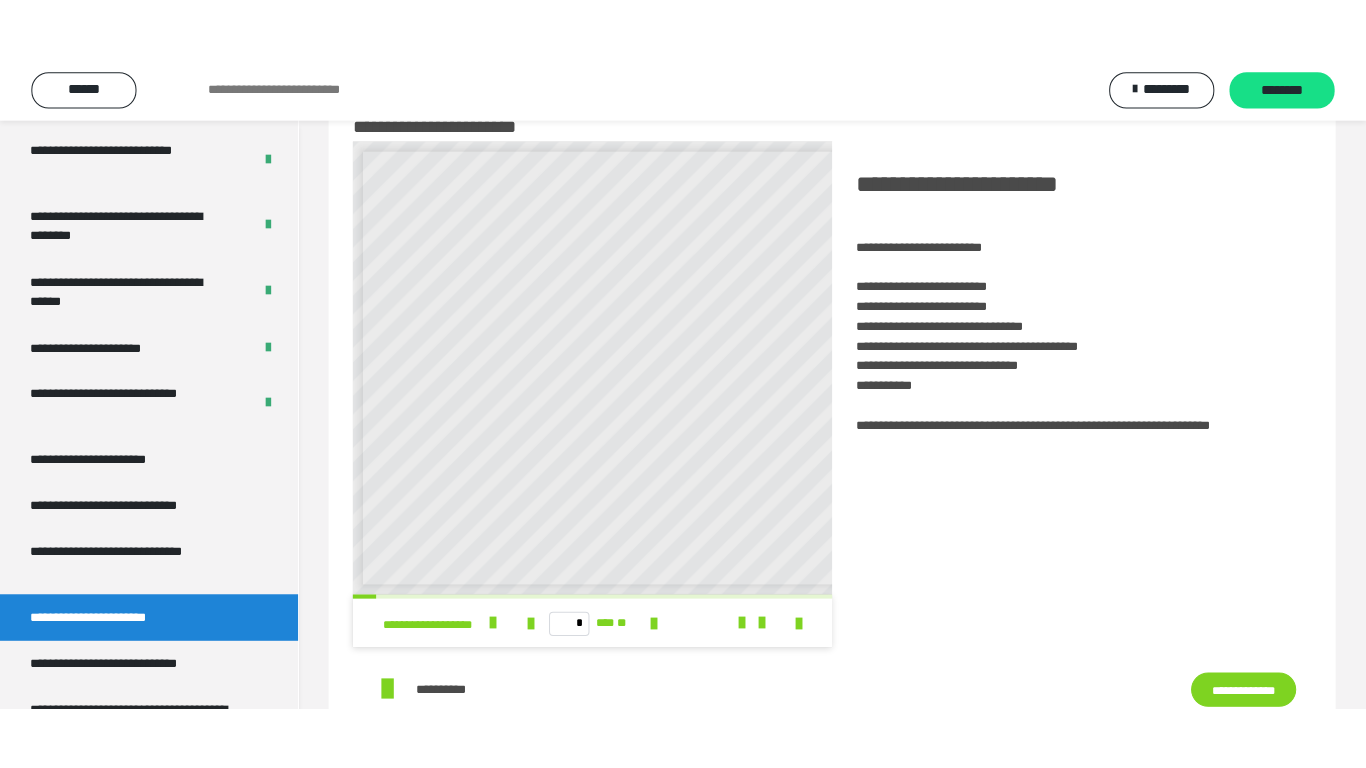 scroll, scrollTop: 0, scrollLeft: 0, axis: both 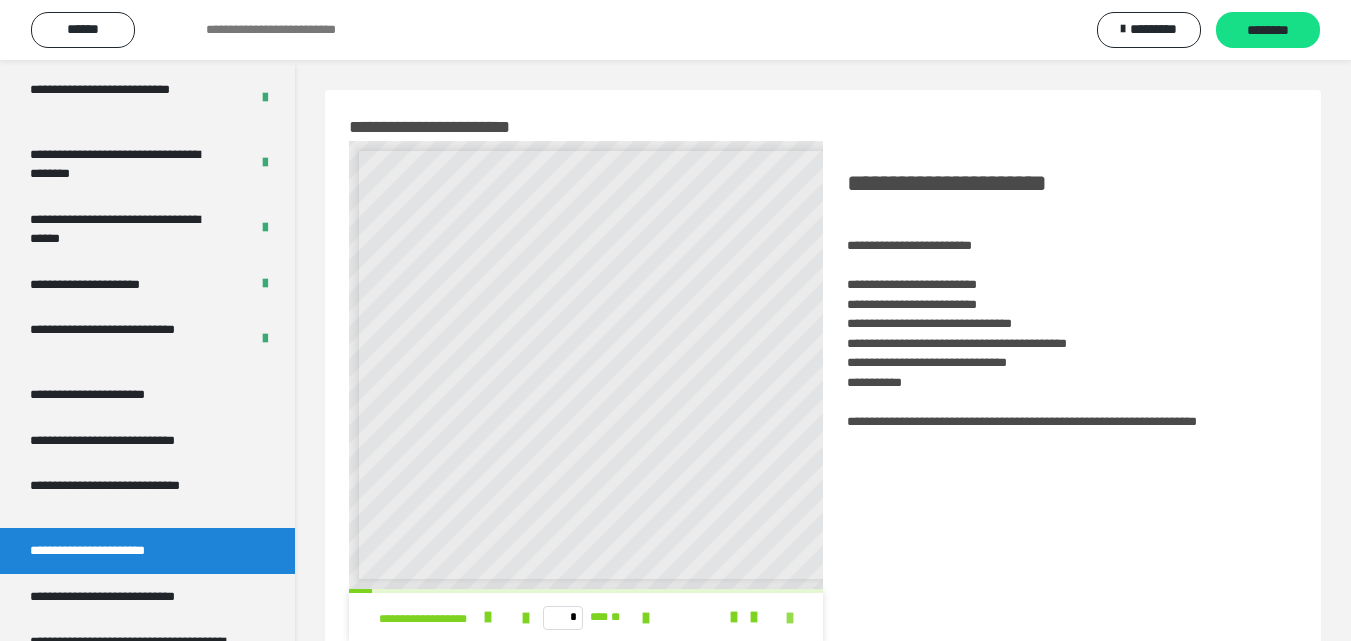 click at bounding box center [790, 618] 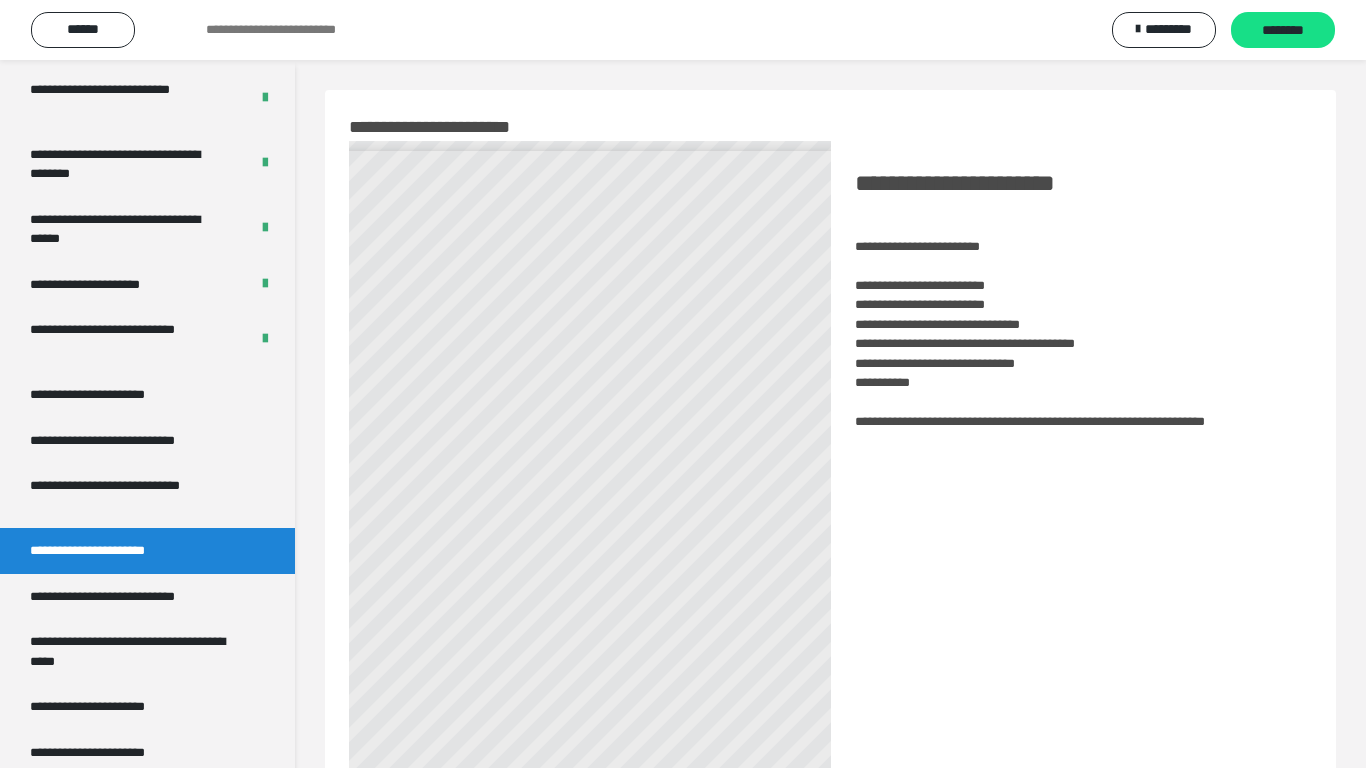 click at bounding box center (650, 834) 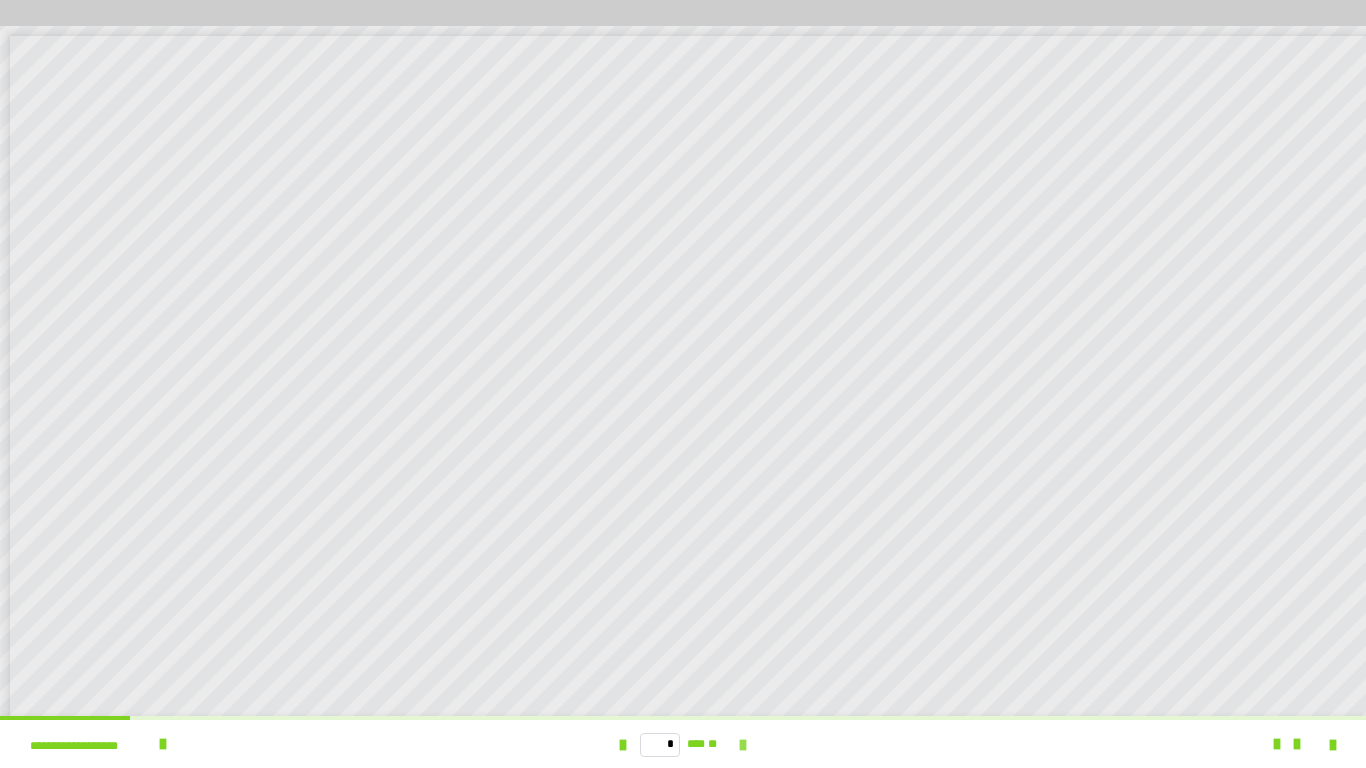 click at bounding box center [743, 745] 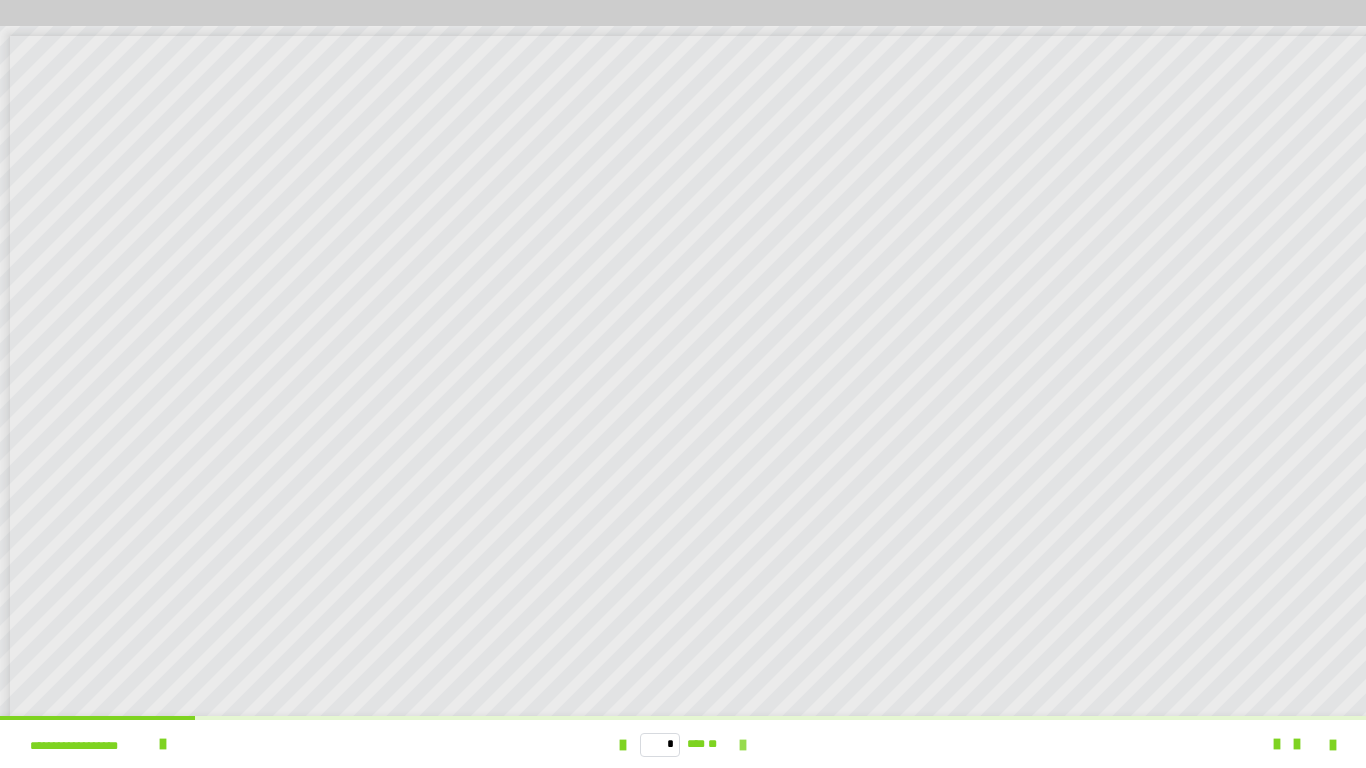 click at bounding box center [743, 745] 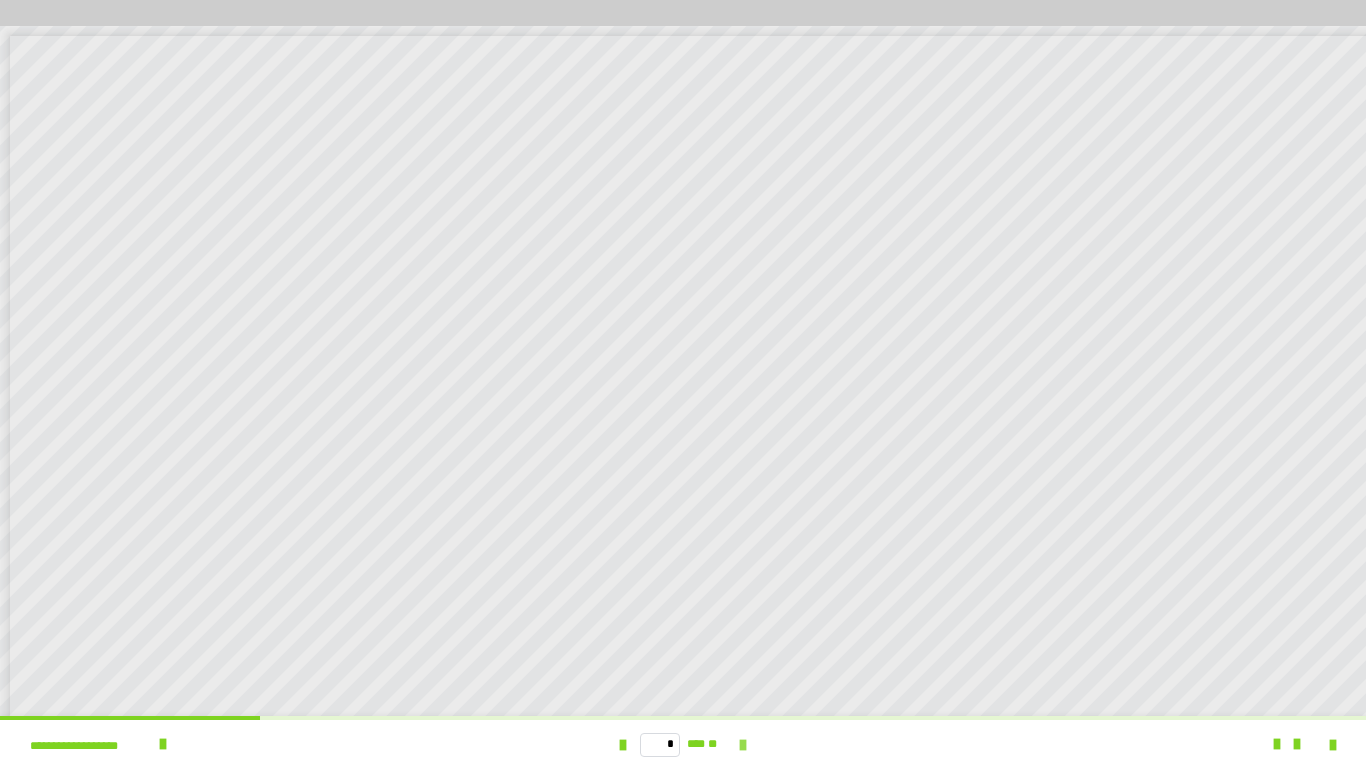 click at bounding box center (743, 745) 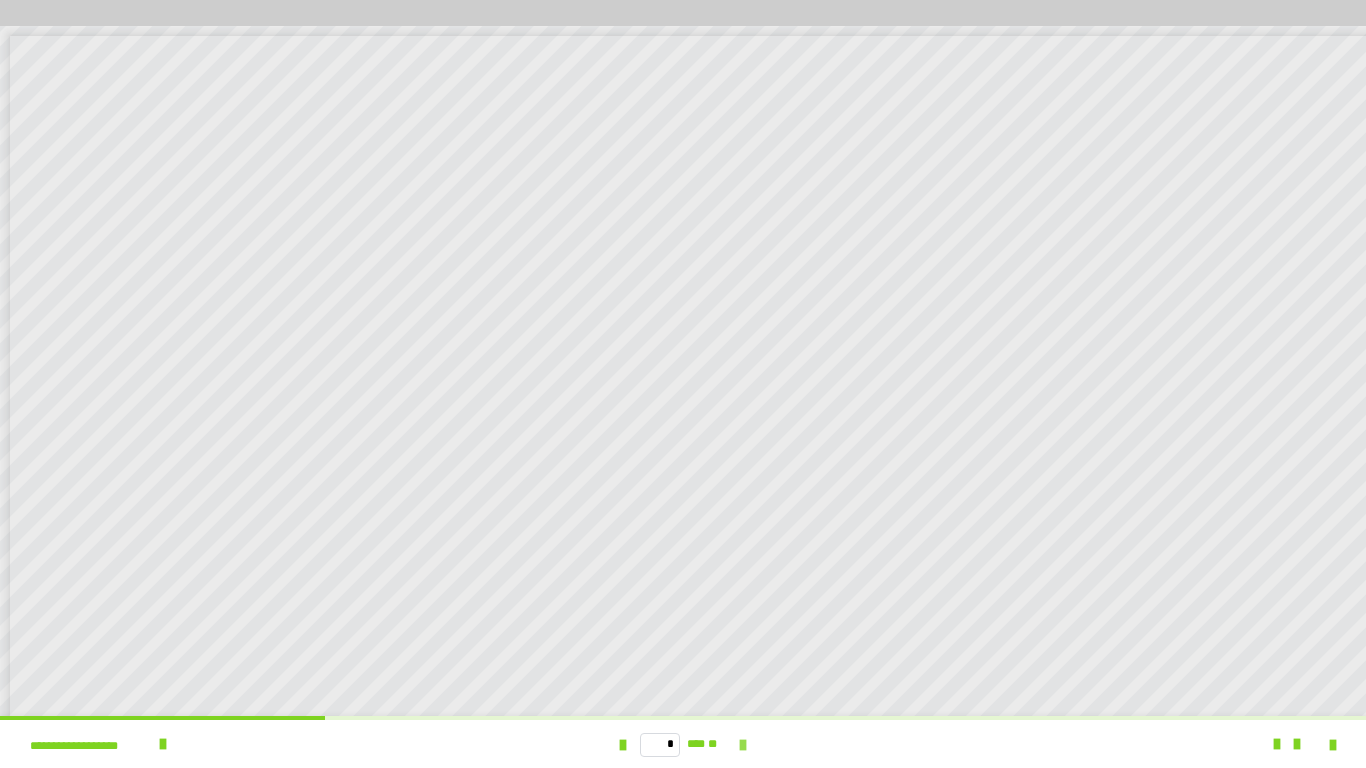 click at bounding box center (743, 745) 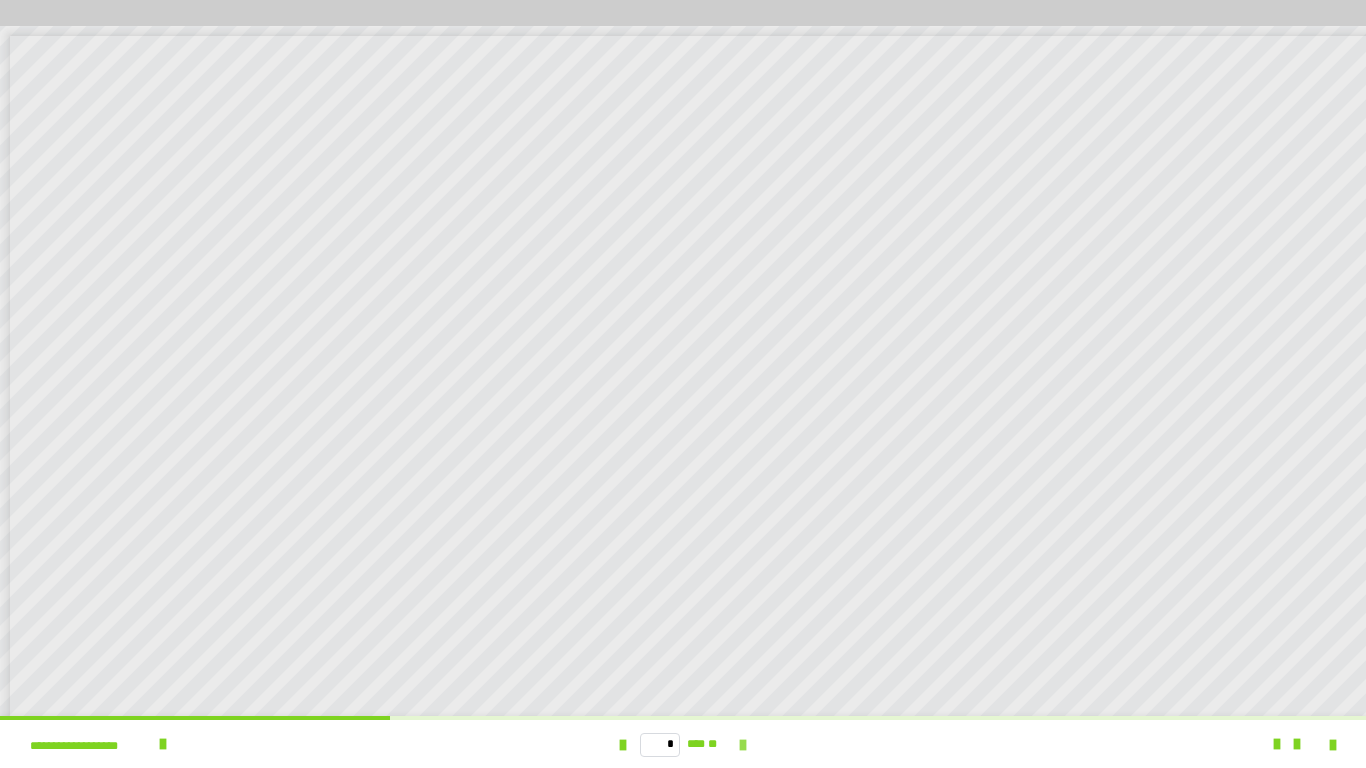 click at bounding box center (743, 745) 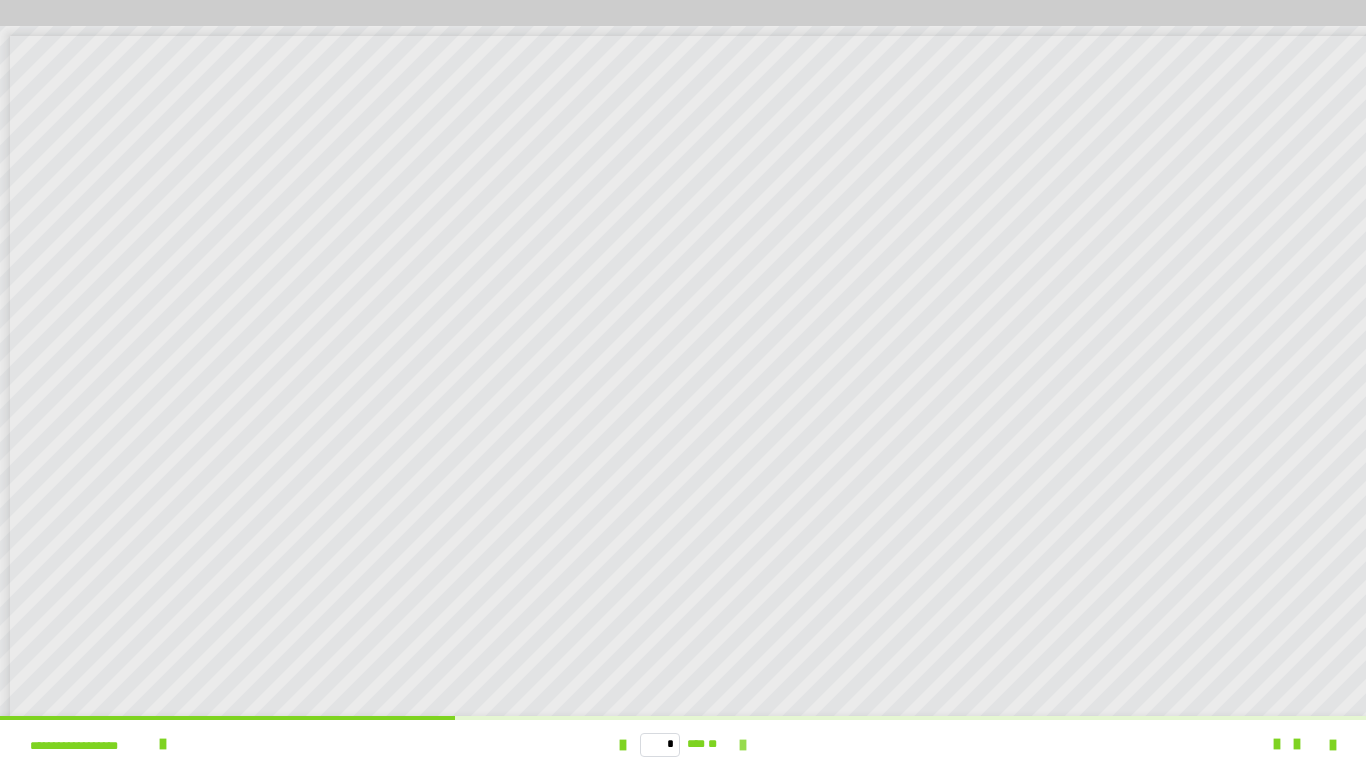 click at bounding box center (743, 745) 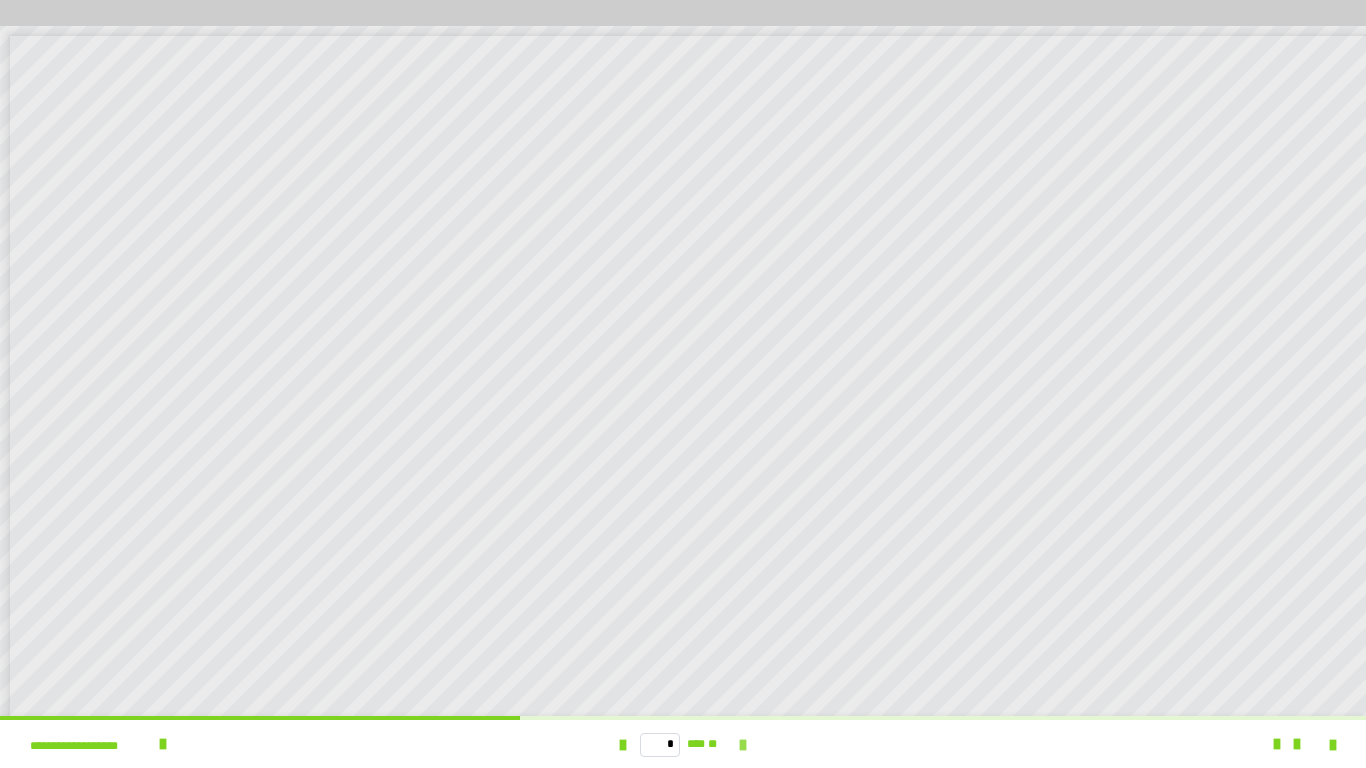 click at bounding box center [743, 745] 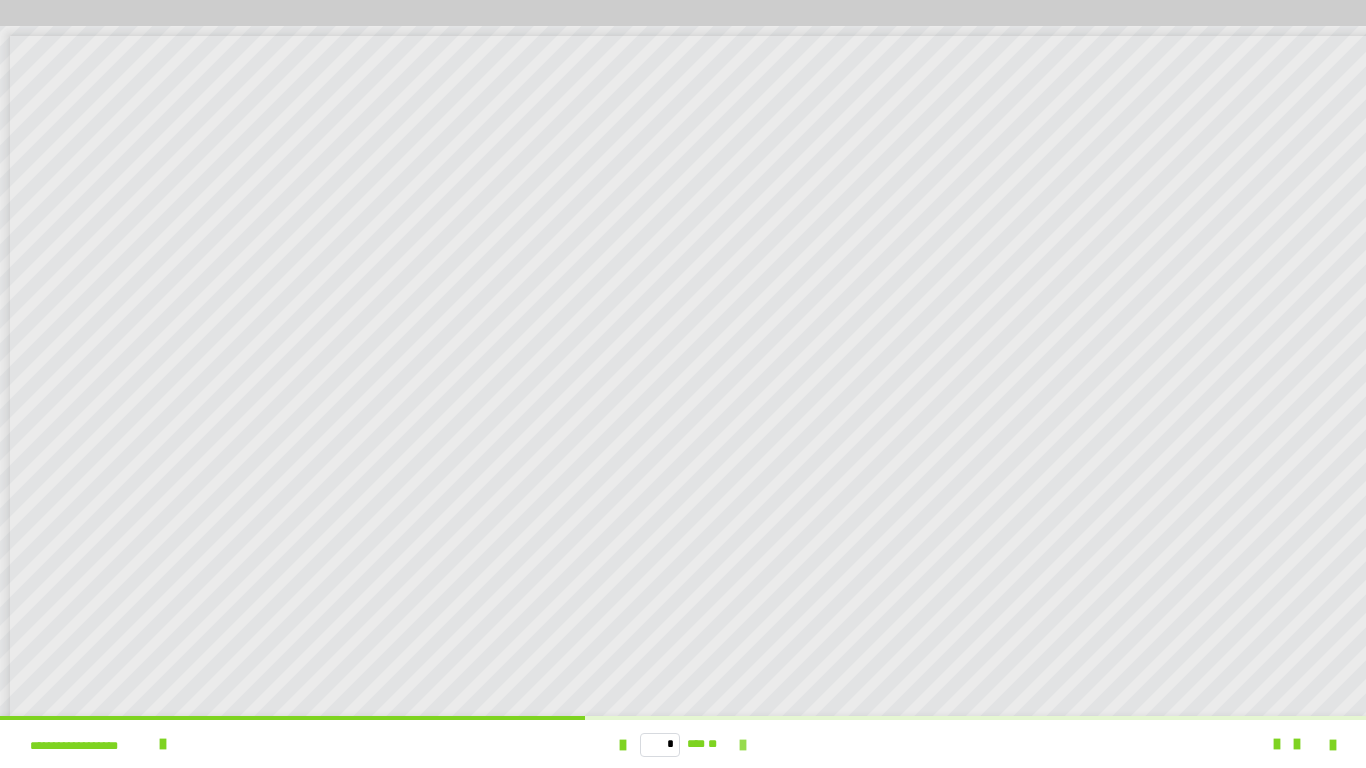 click at bounding box center [743, 745] 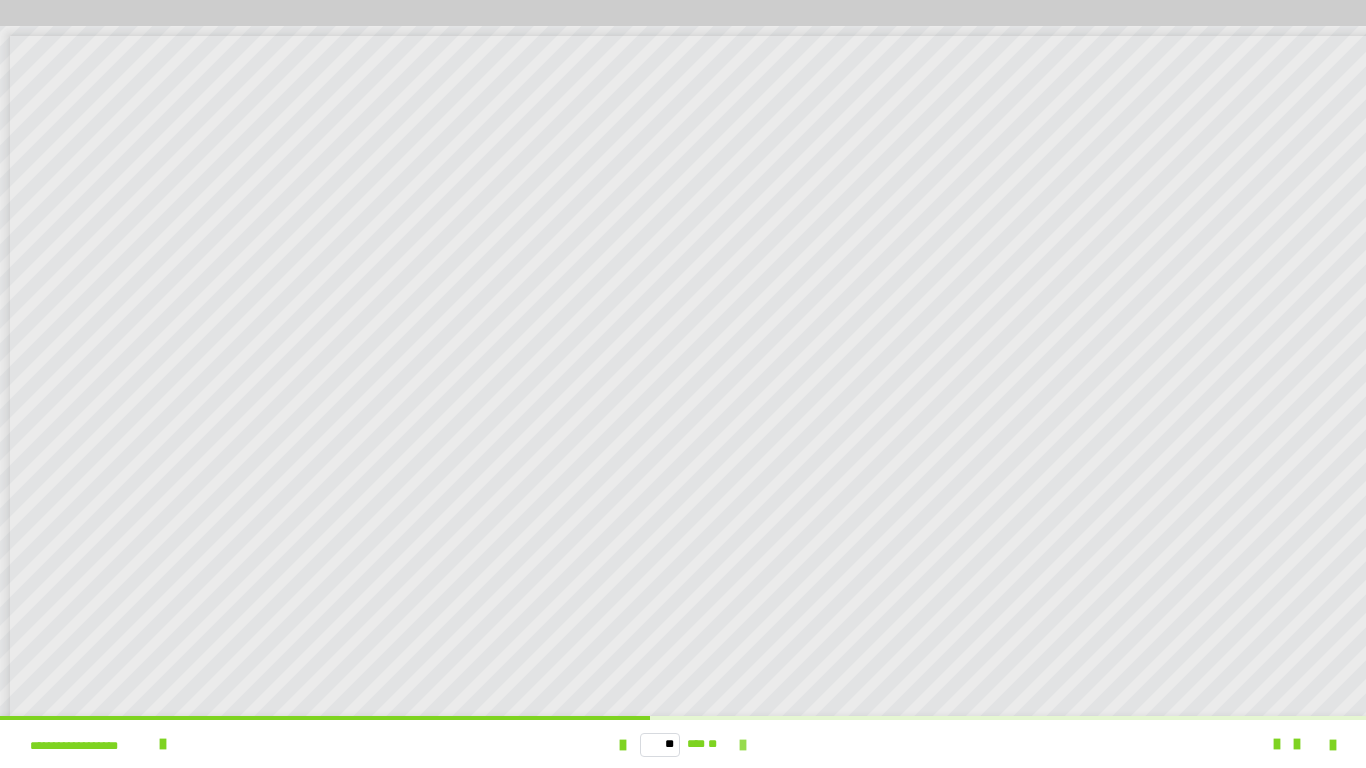click at bounding box center (743, 745) 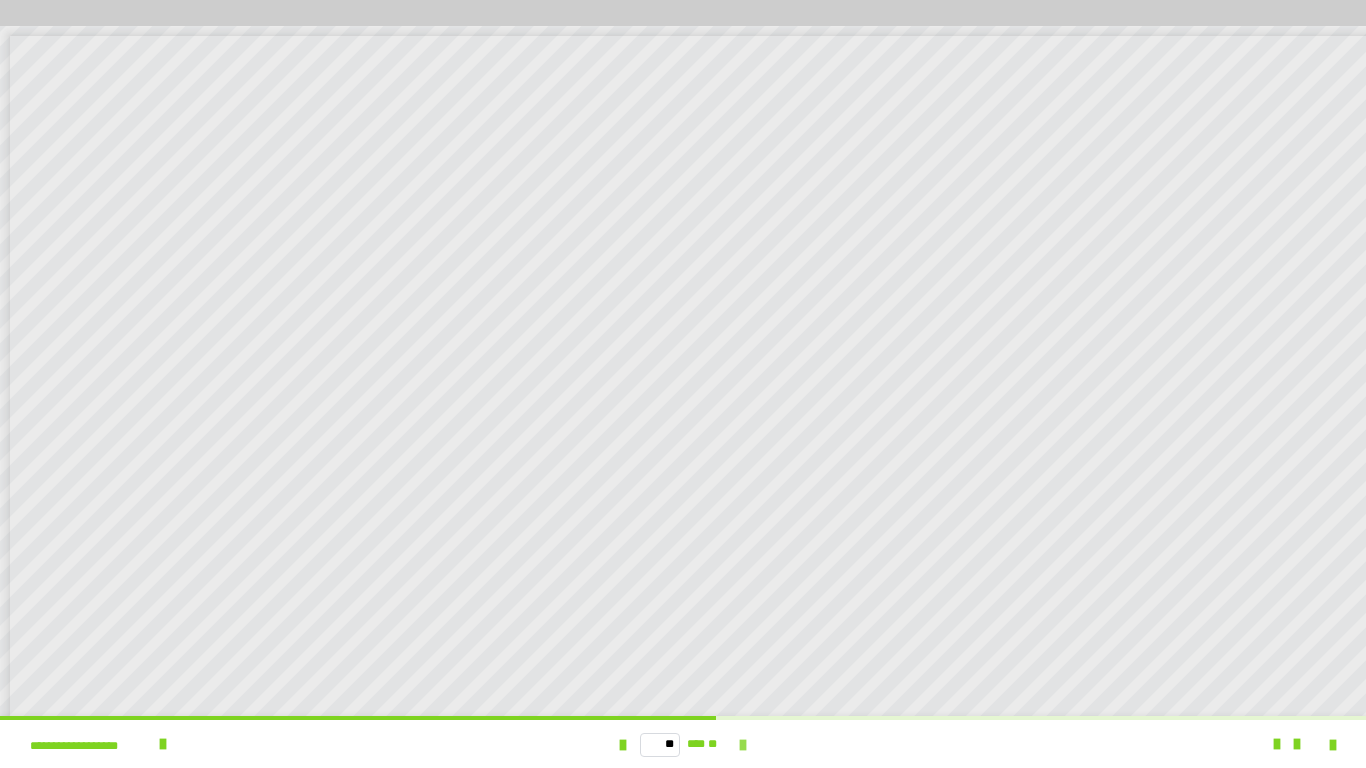 click at bounding box center (743, 745) 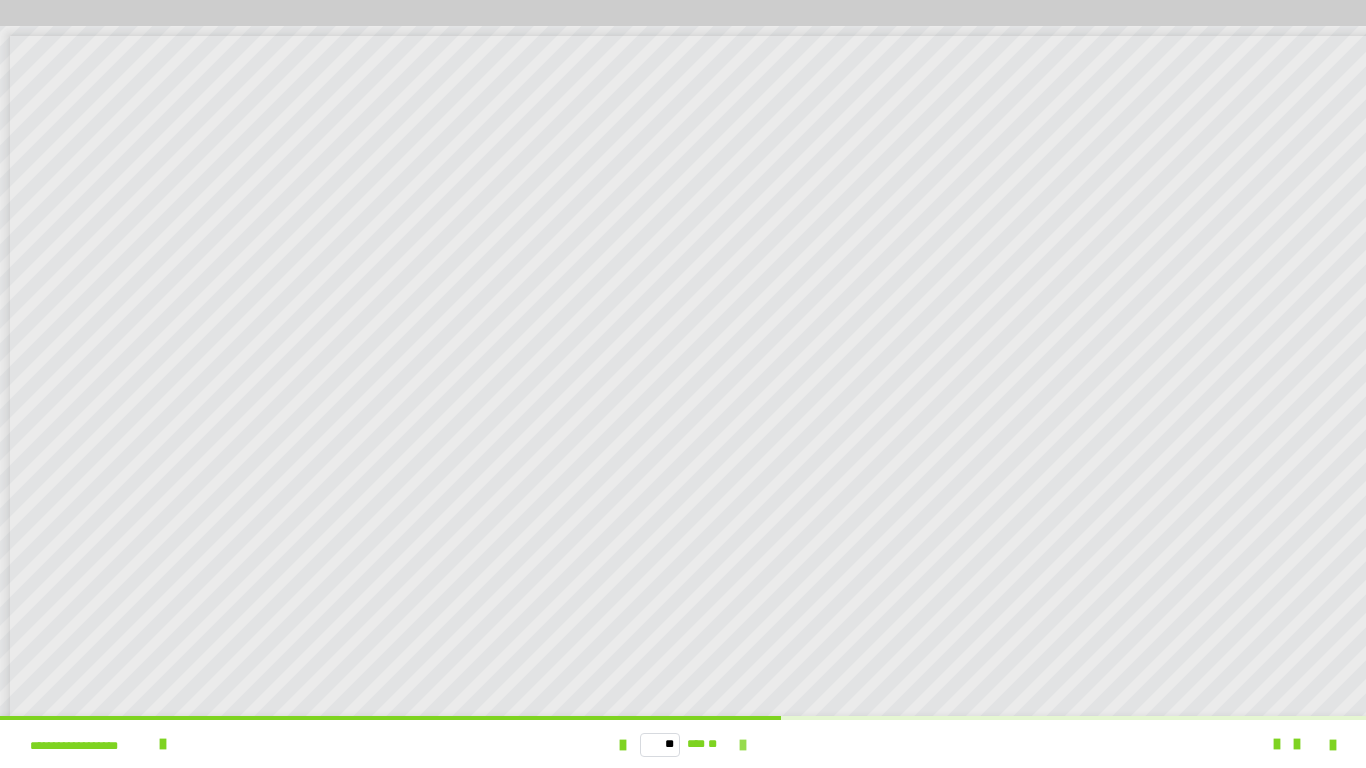 click at bounding box center [743, 745] 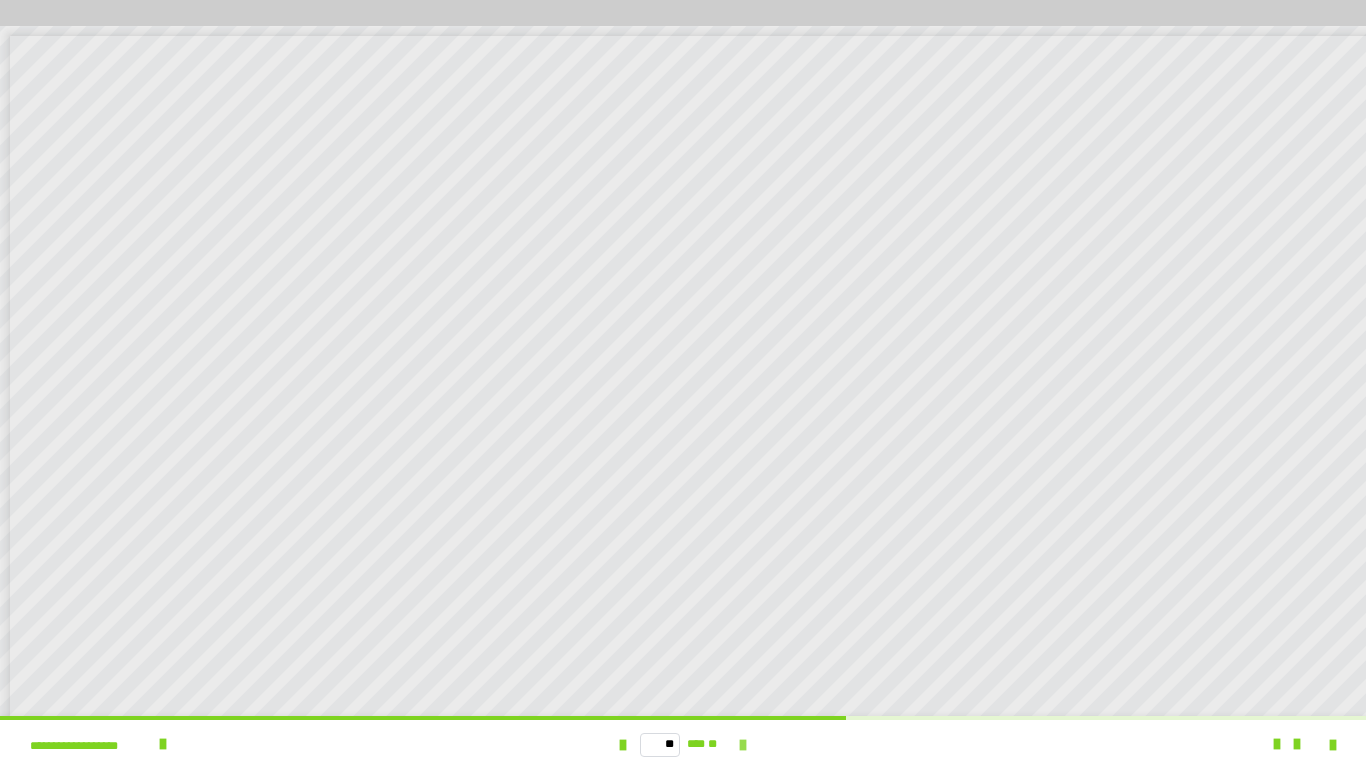 click at bounding box center (743, 745) 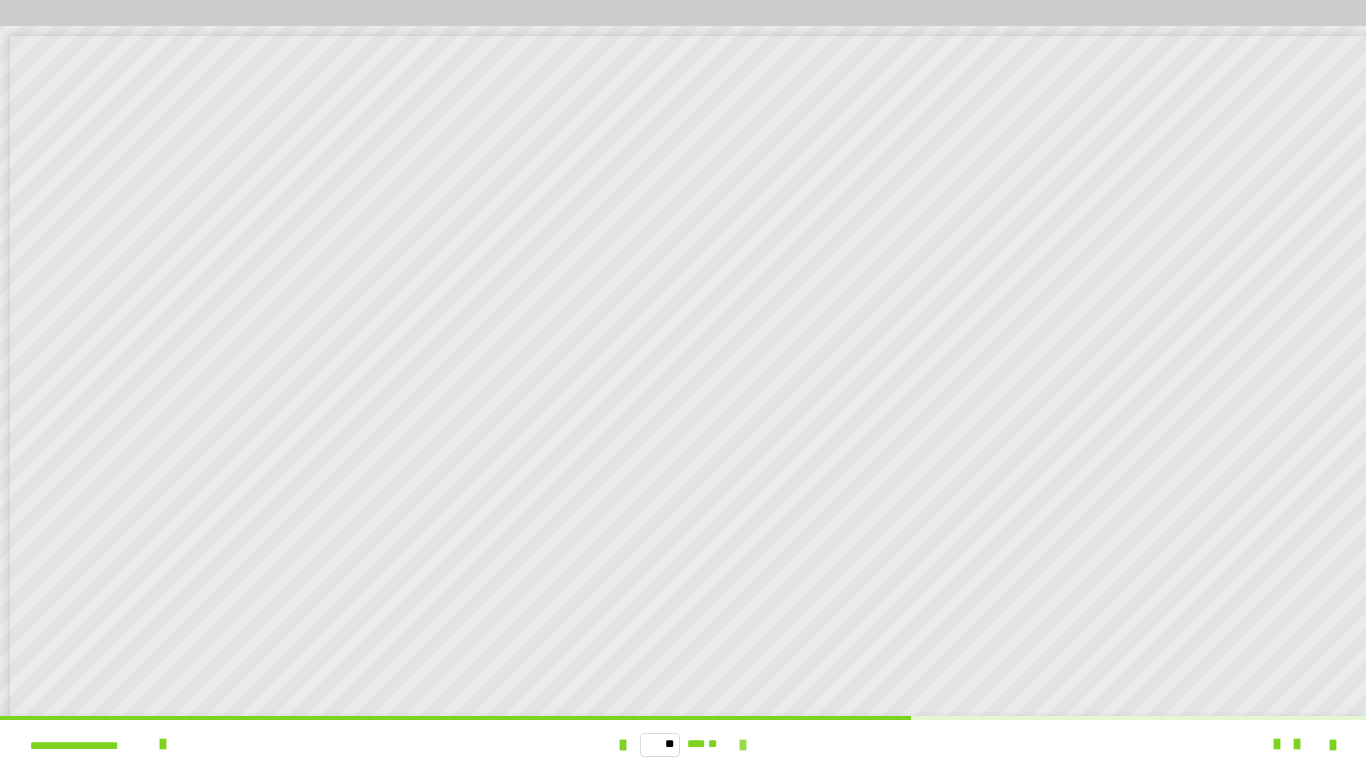 click at bounding box center [743, 745] 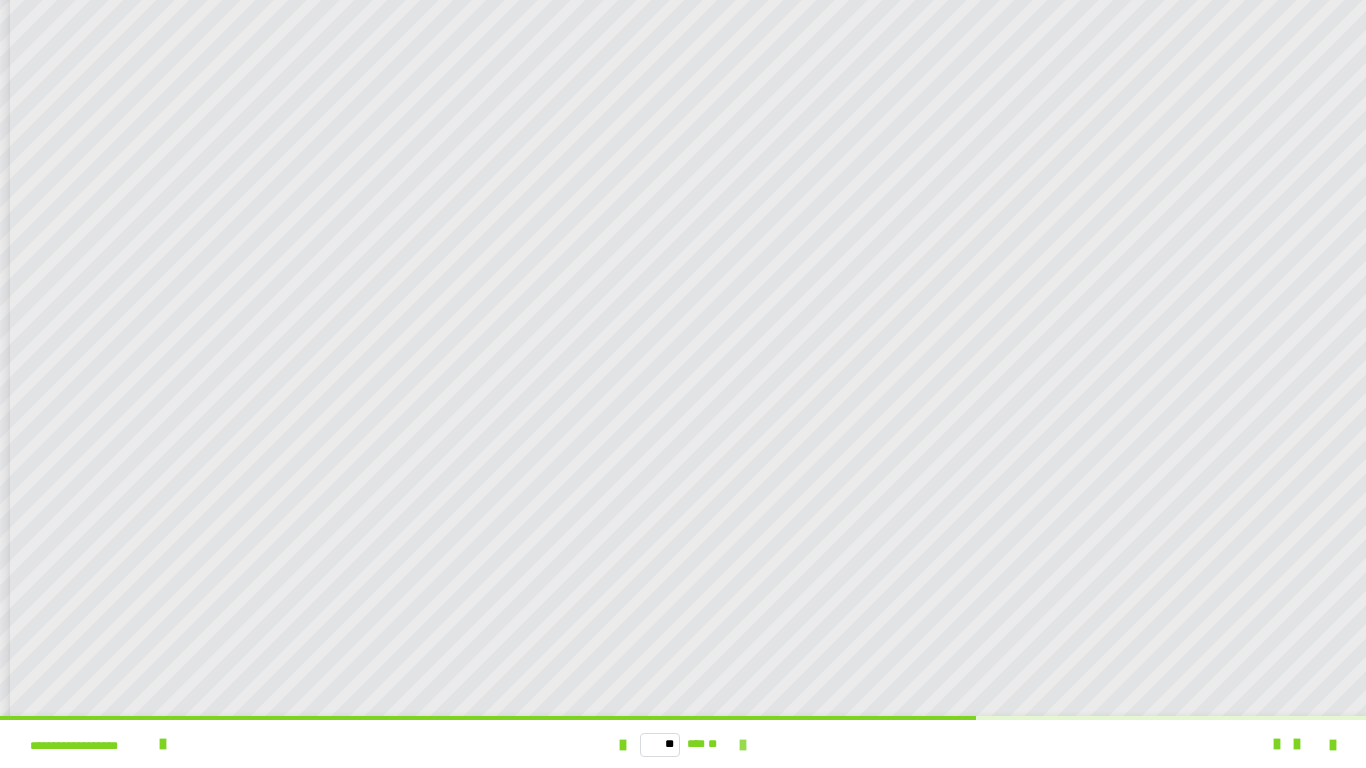 scroll, scrollTop: 62, scrollLeft: 0, axis: vertical 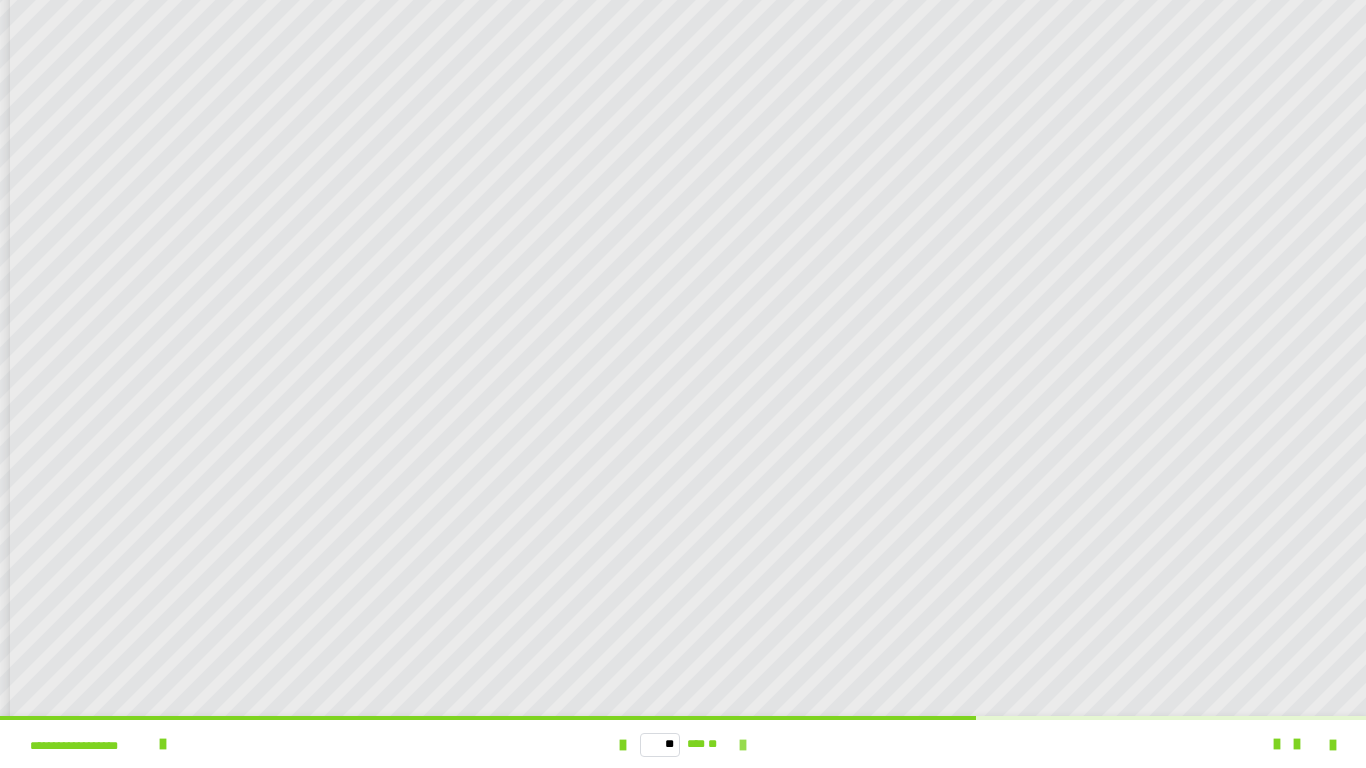 click at bounding box center (743, 745) 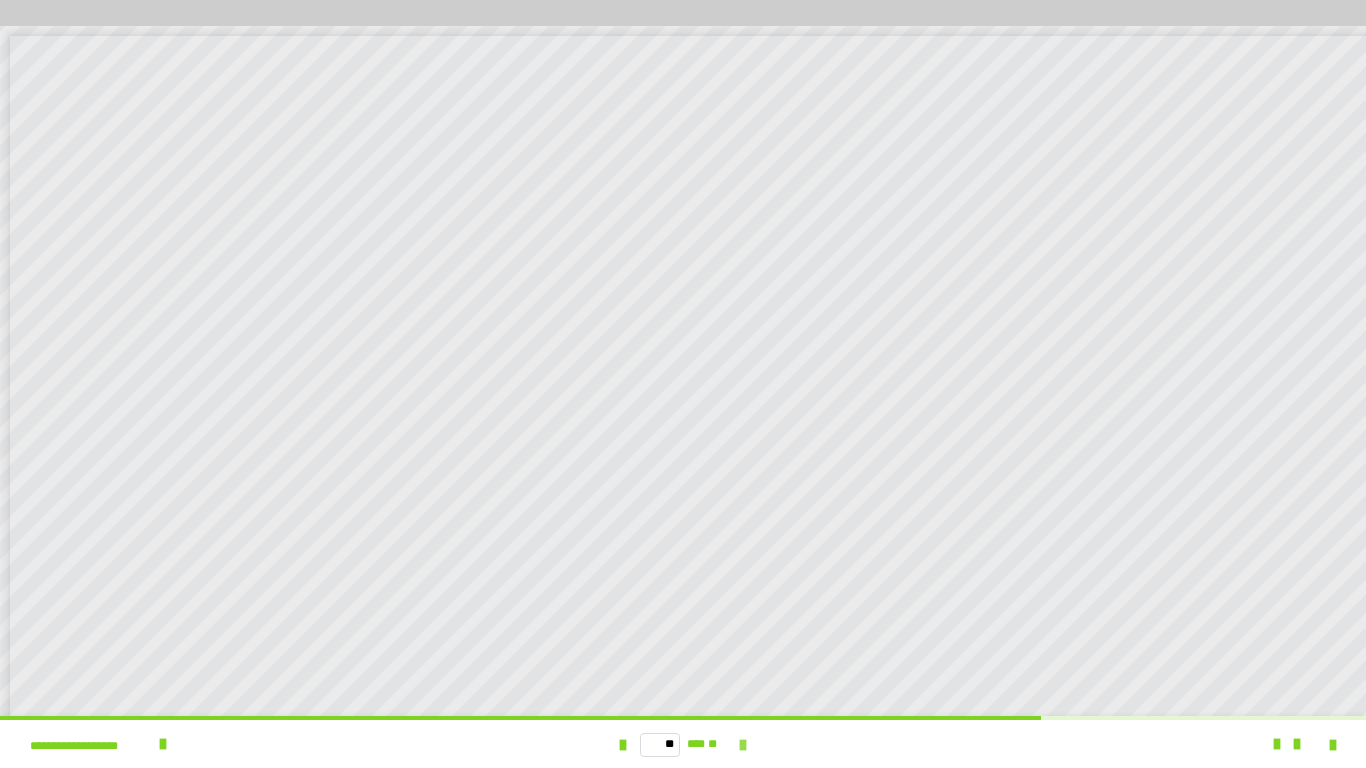click at bounding box center (743, 745) 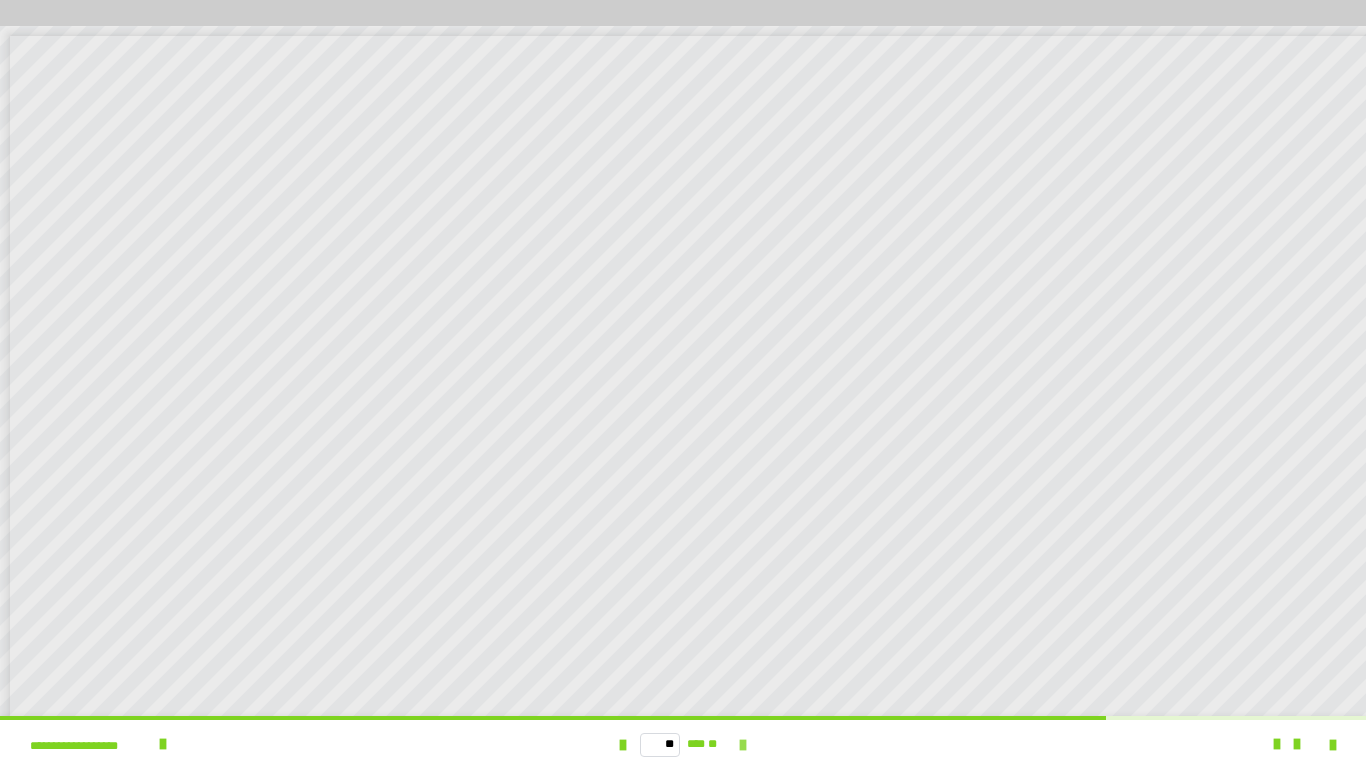 click at bounding box center (743, 745) 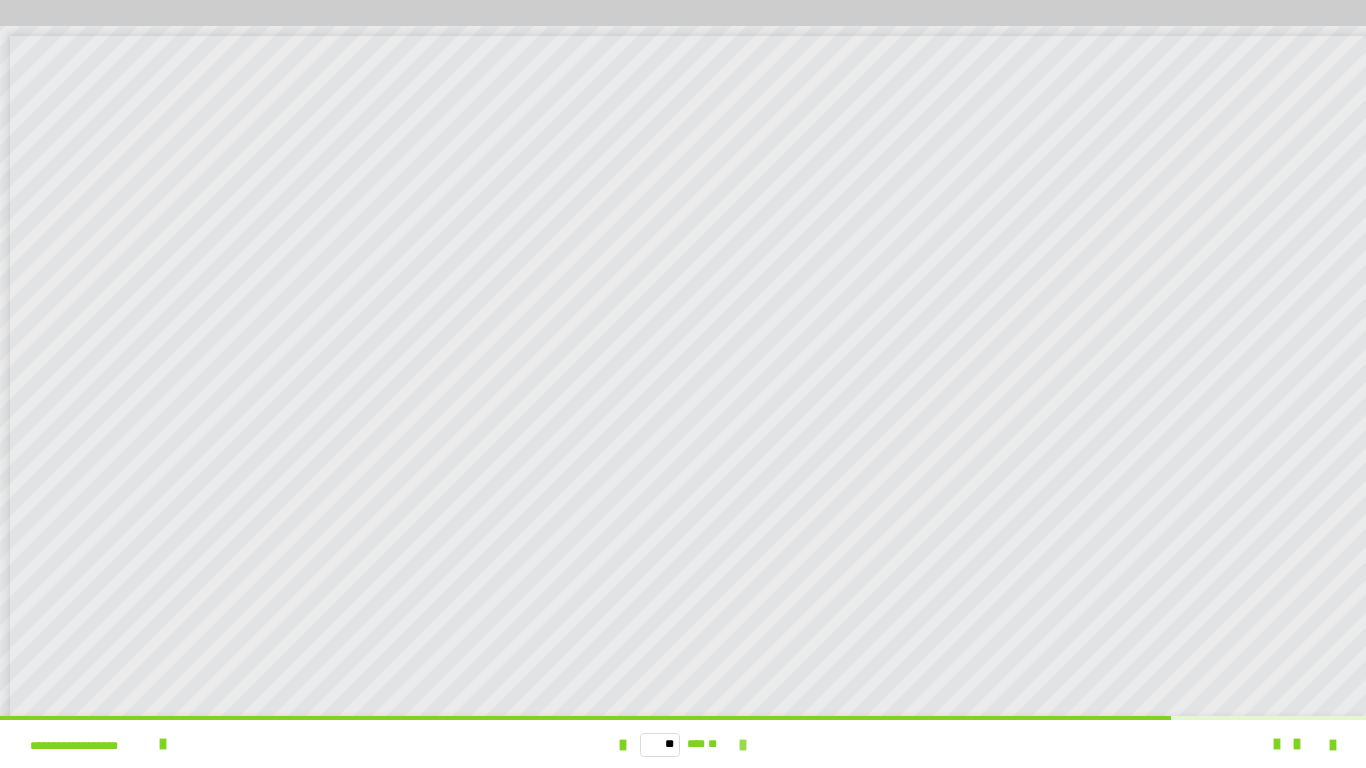 click at bounding box center [743, 745] 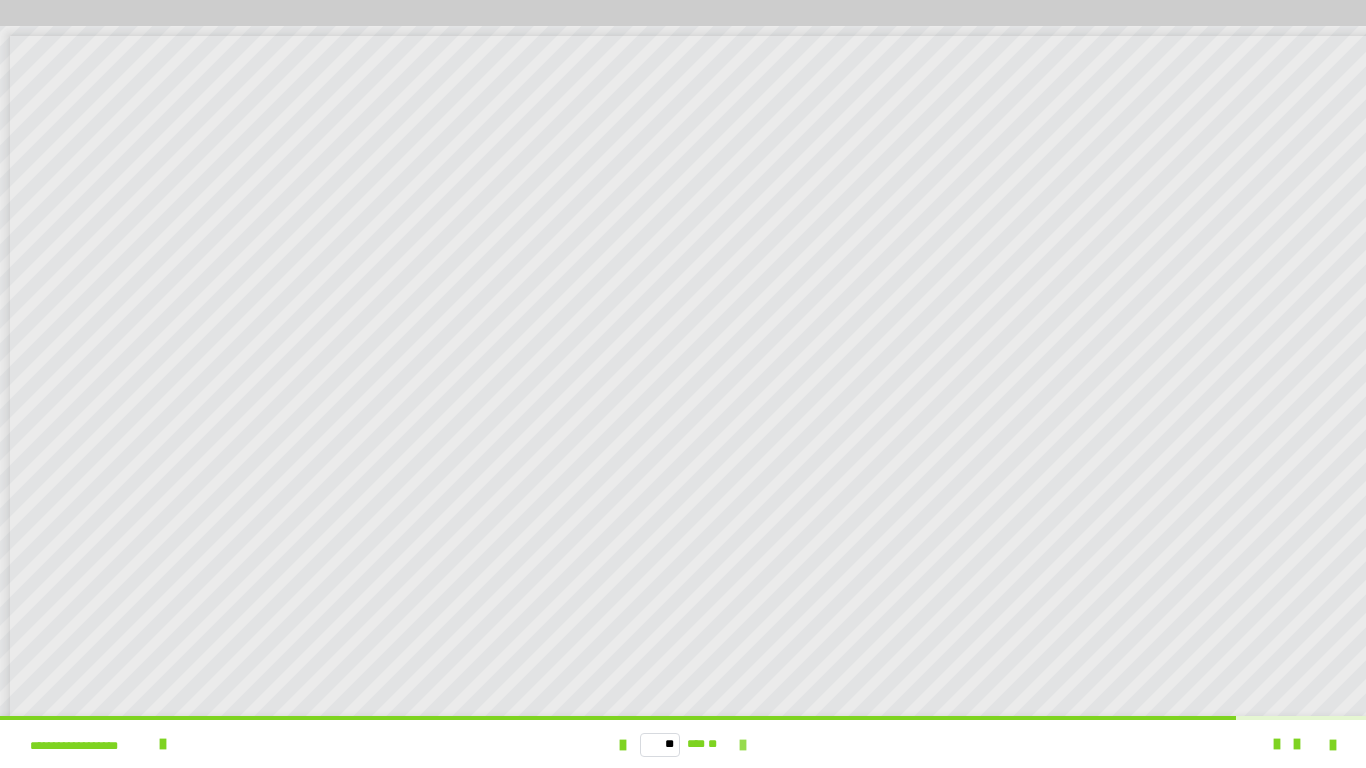 click at bounding box center [743, 745] 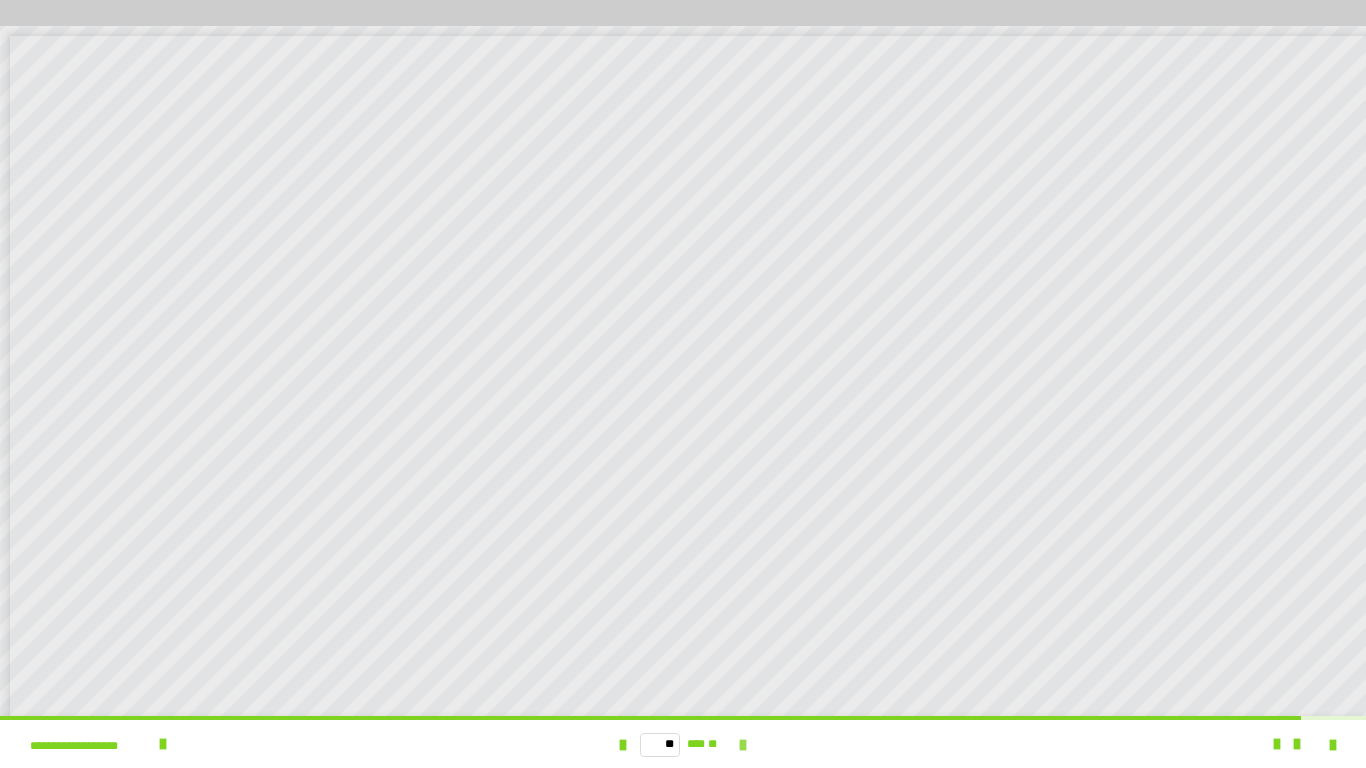 click at bounding box center (743, 745) 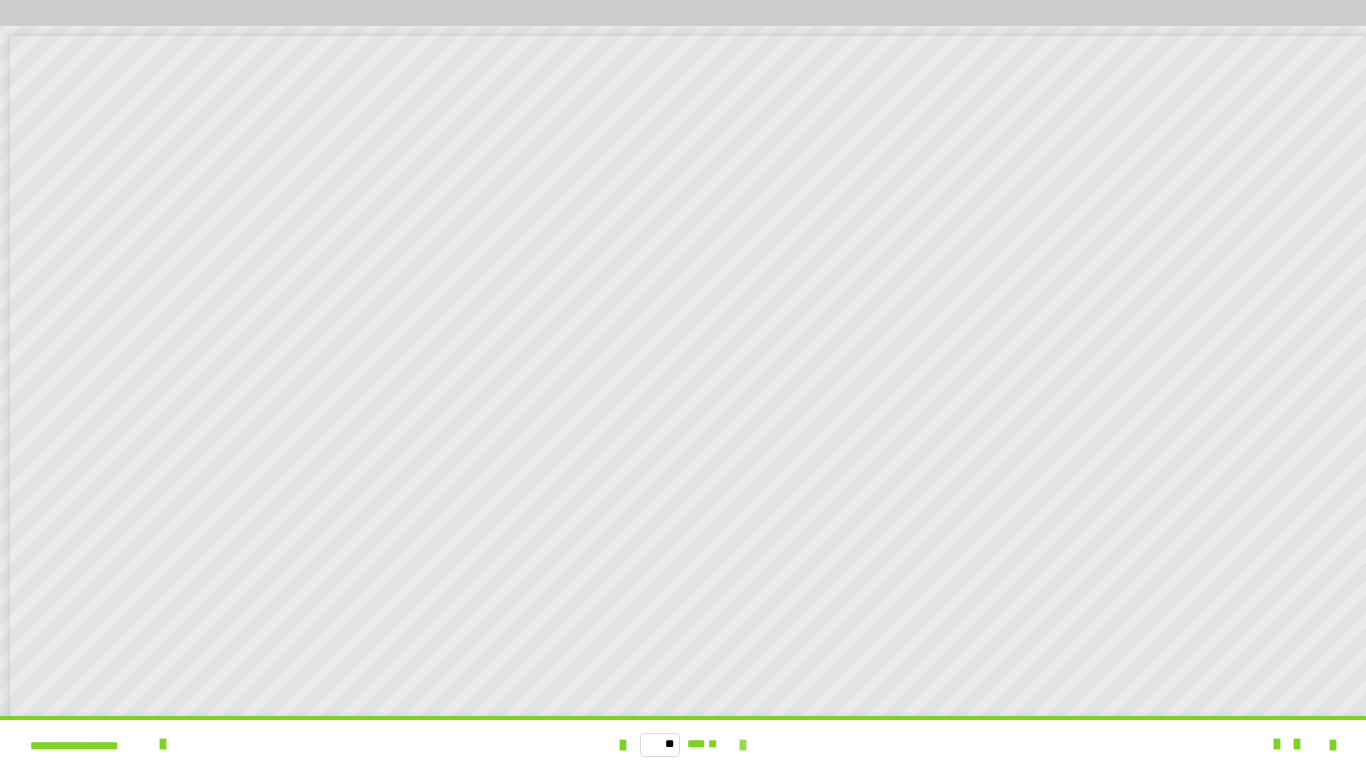 click on "** *** **" at bounding box center [683, 744] 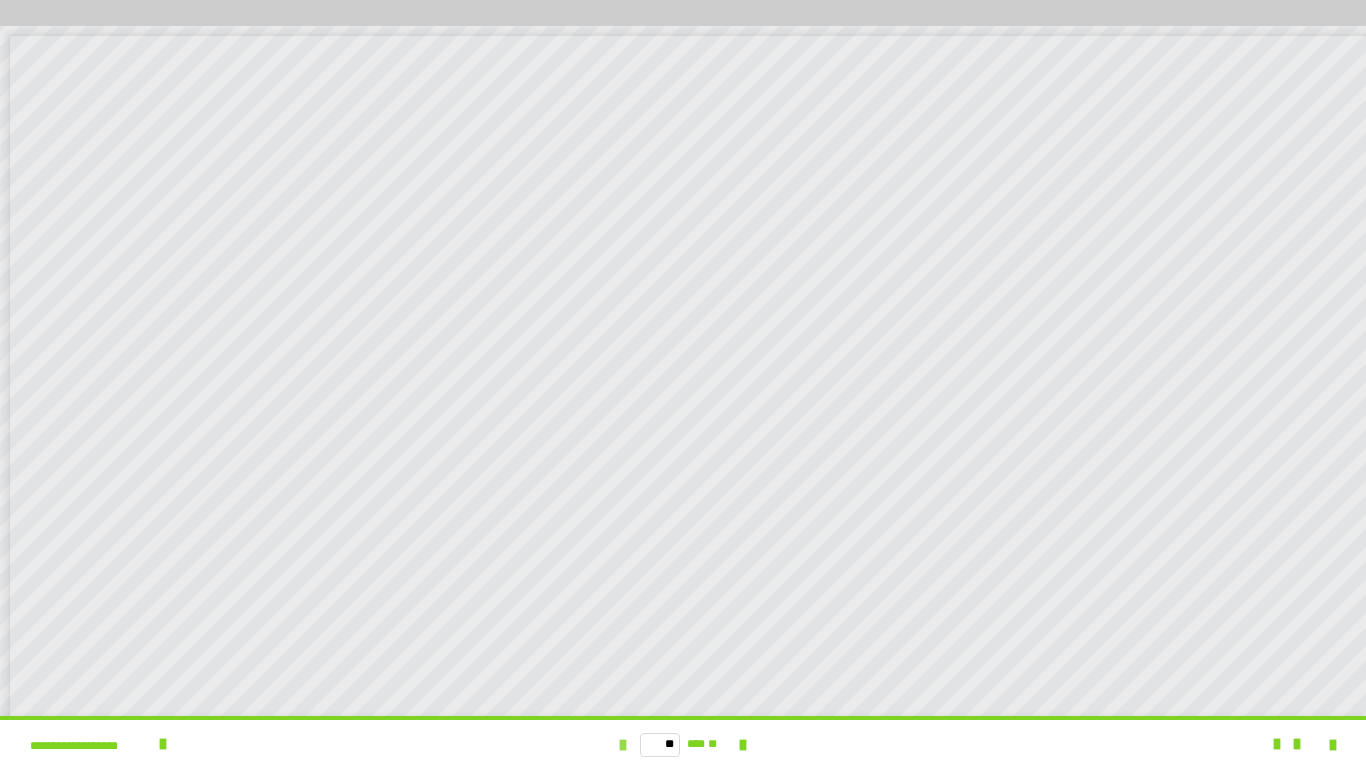 click at bounding box center (623, 745) 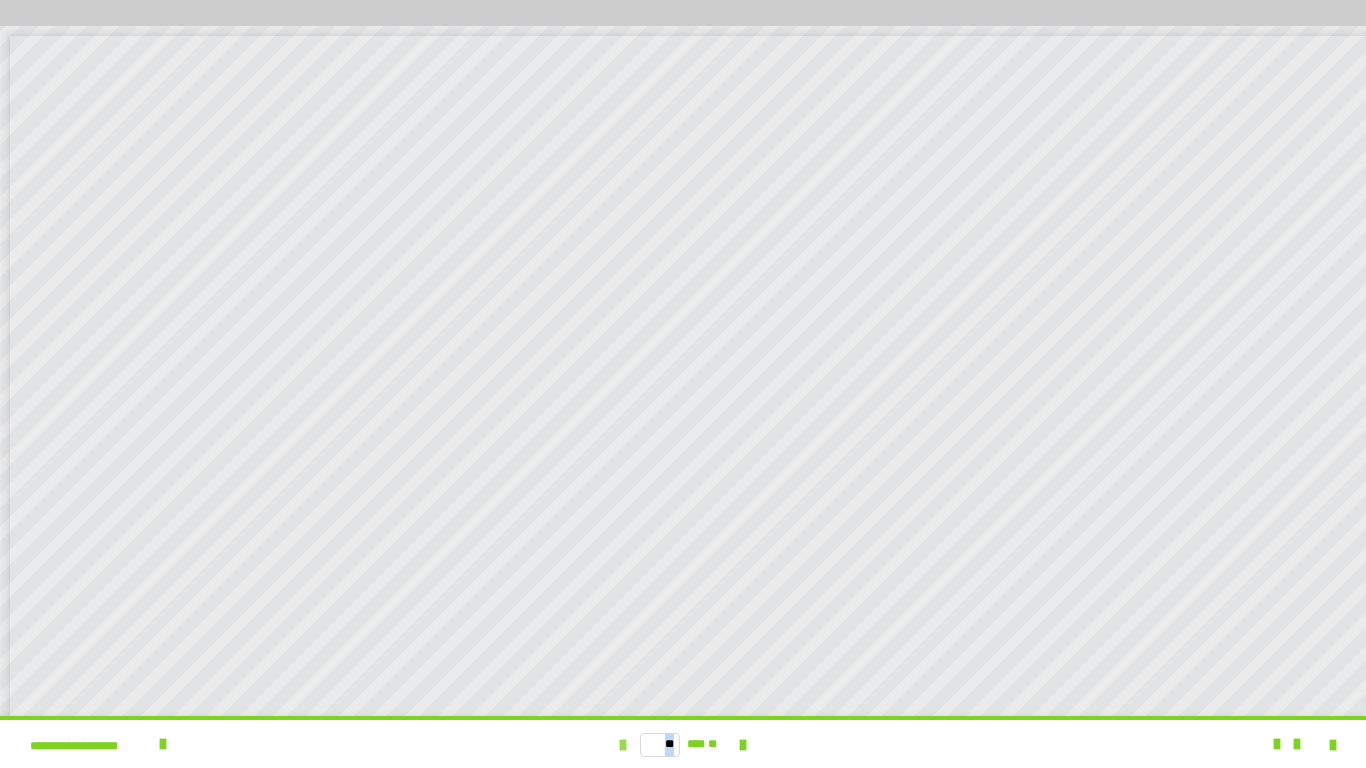 click at bounding box center [623, 745] 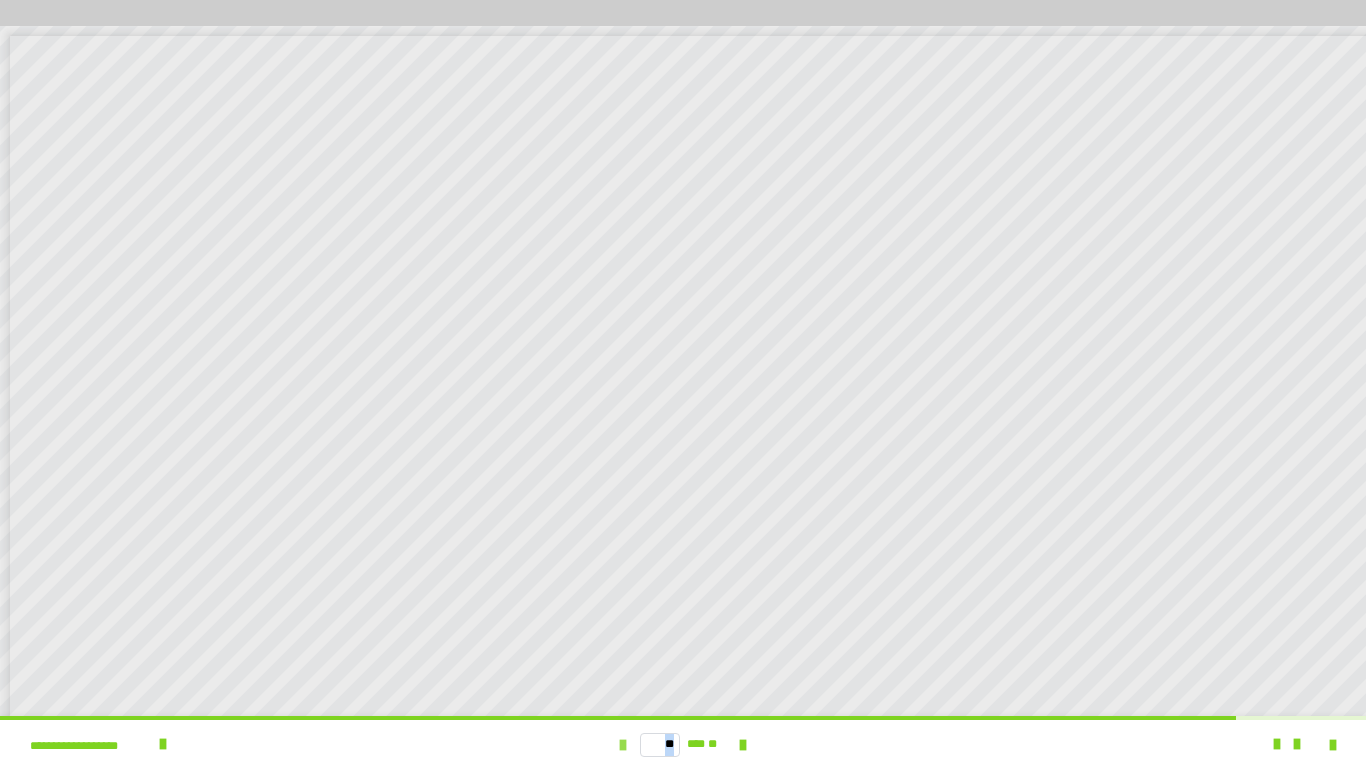 click at bounding box center (623, 745) 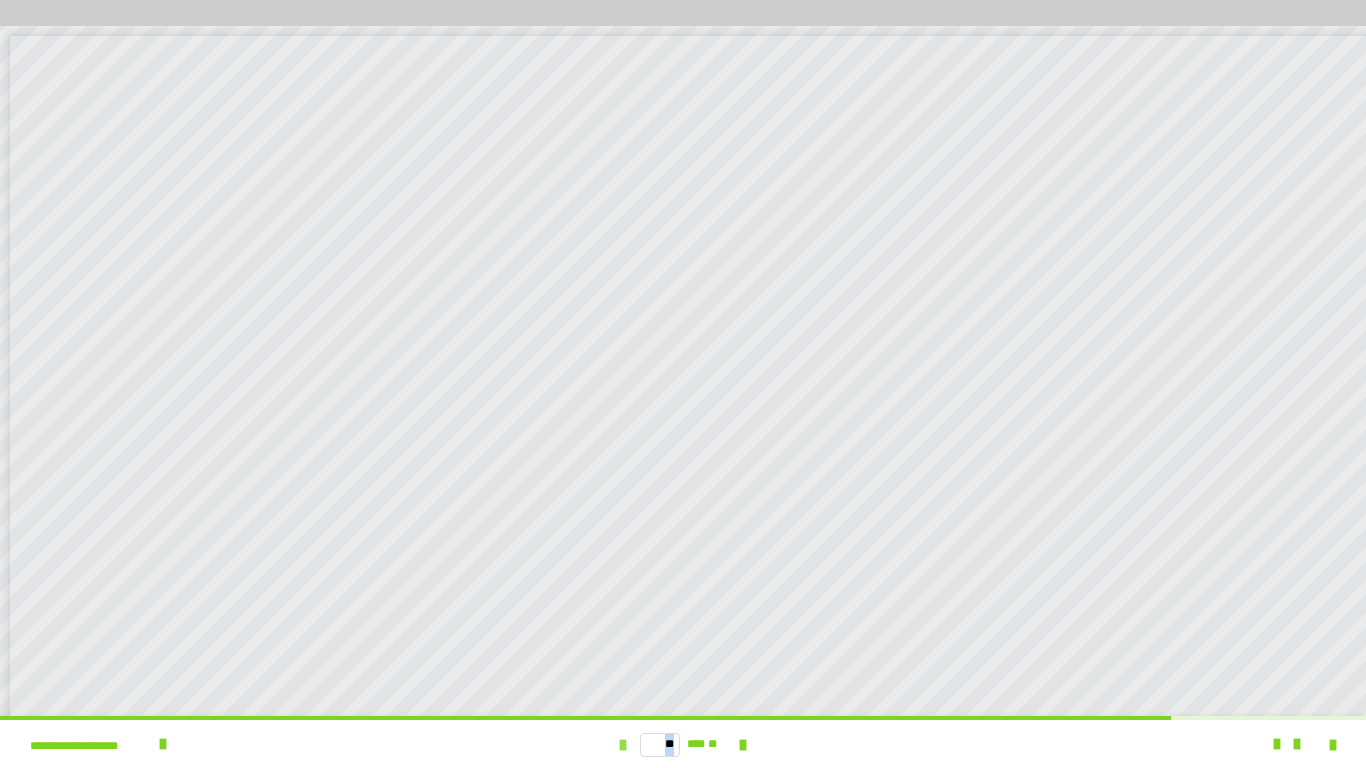click at bounding box center (623, 745) 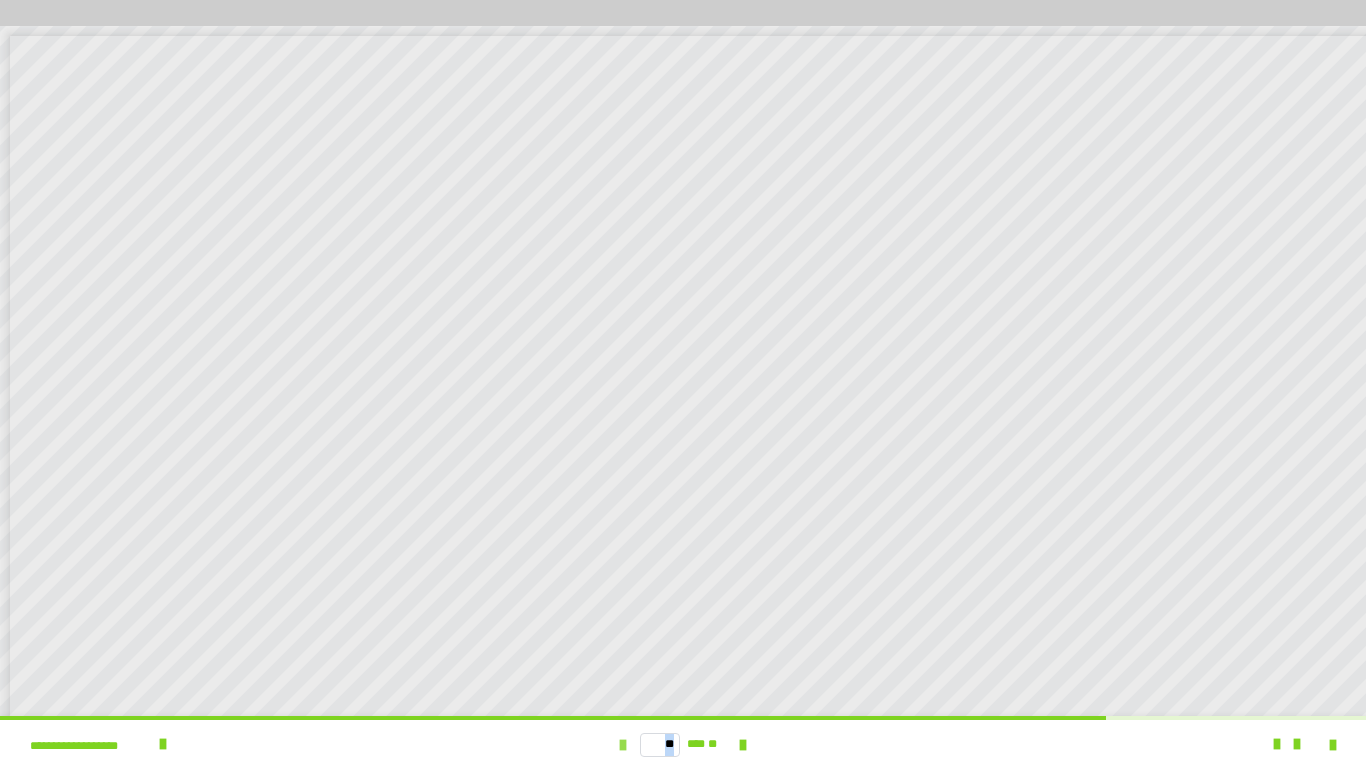 click at bounding box center [623, 745] 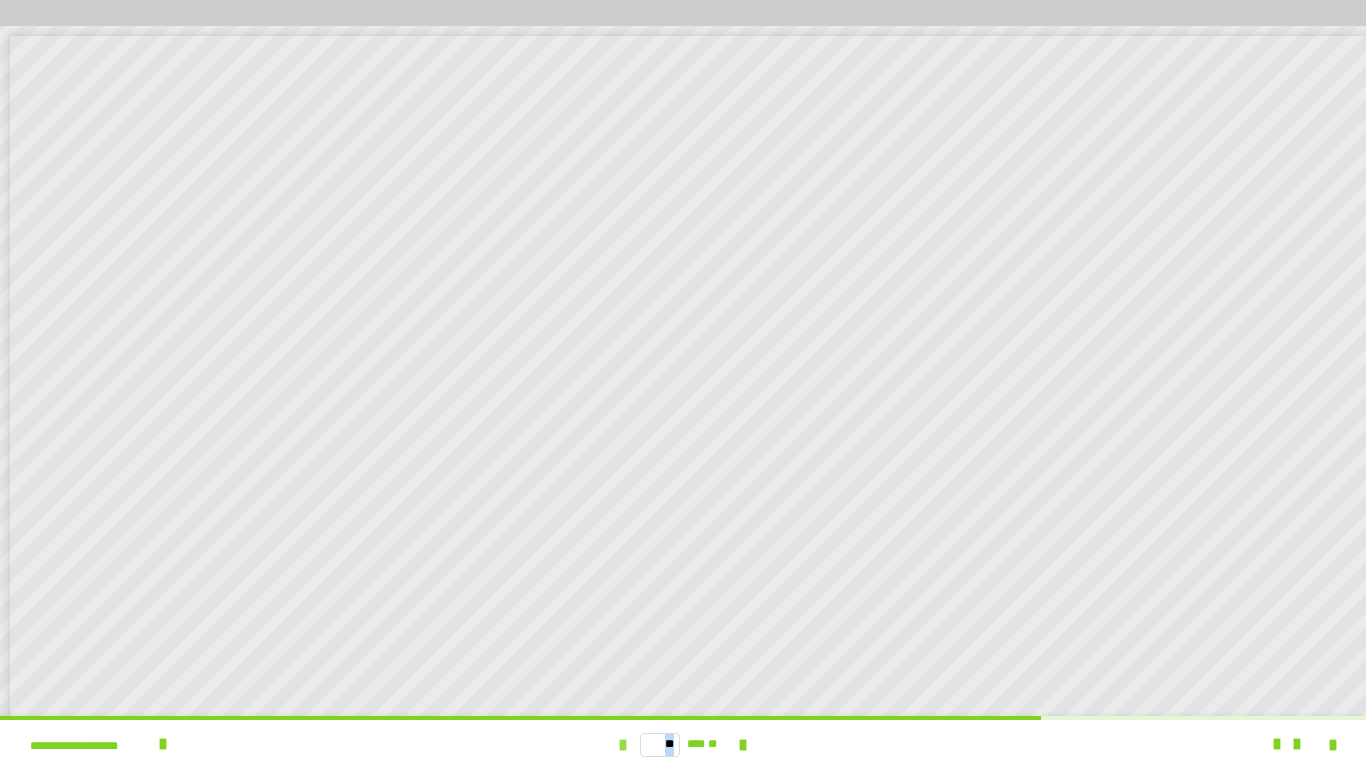 click at bounding box center [623, 745] 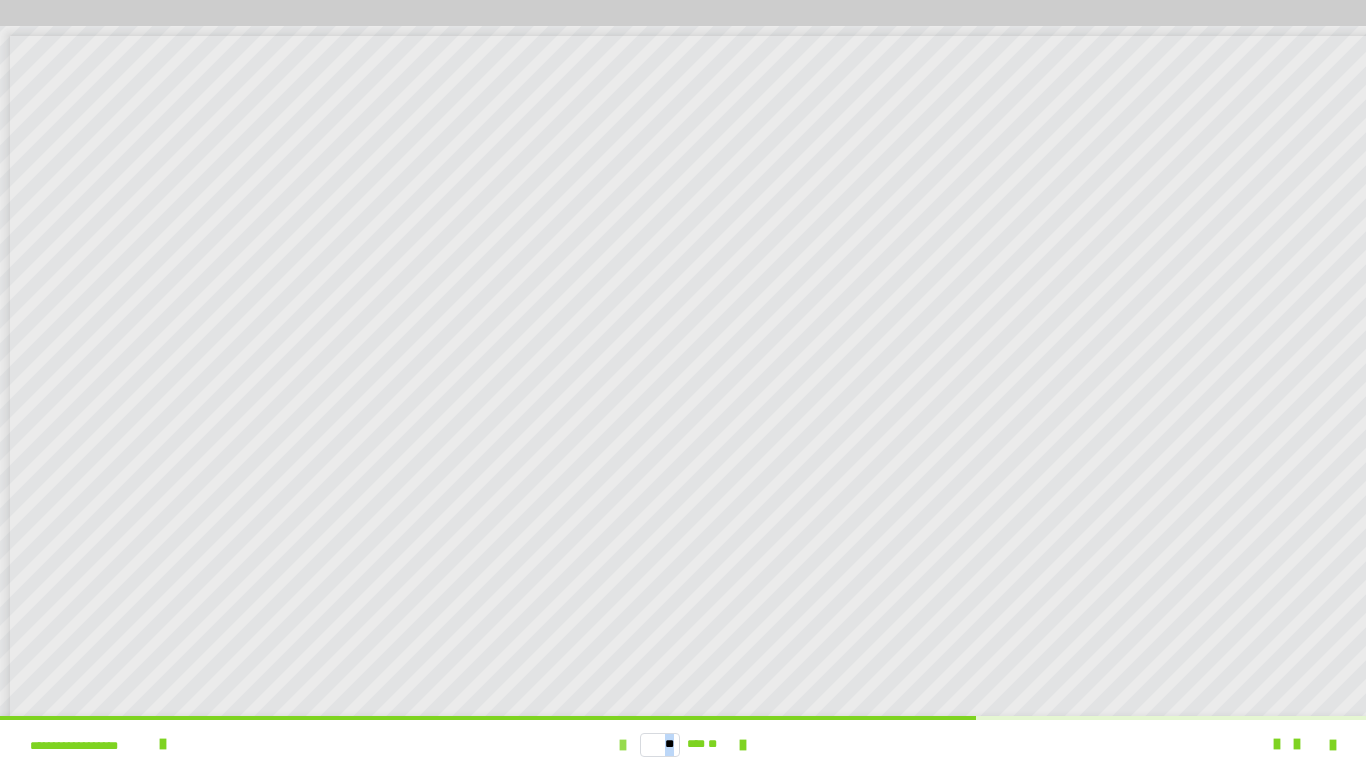 click at bounding box center (623, 745) 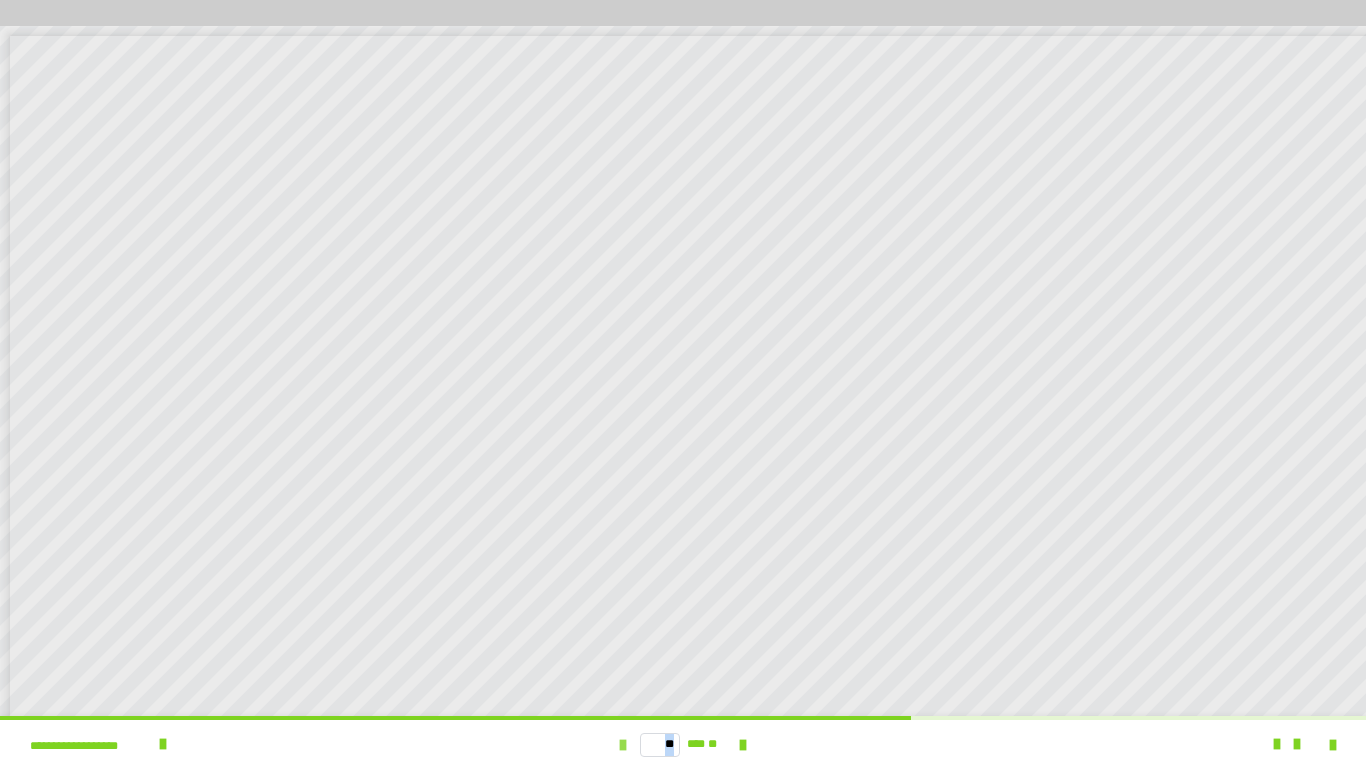 click at bounding box center (623, 745) 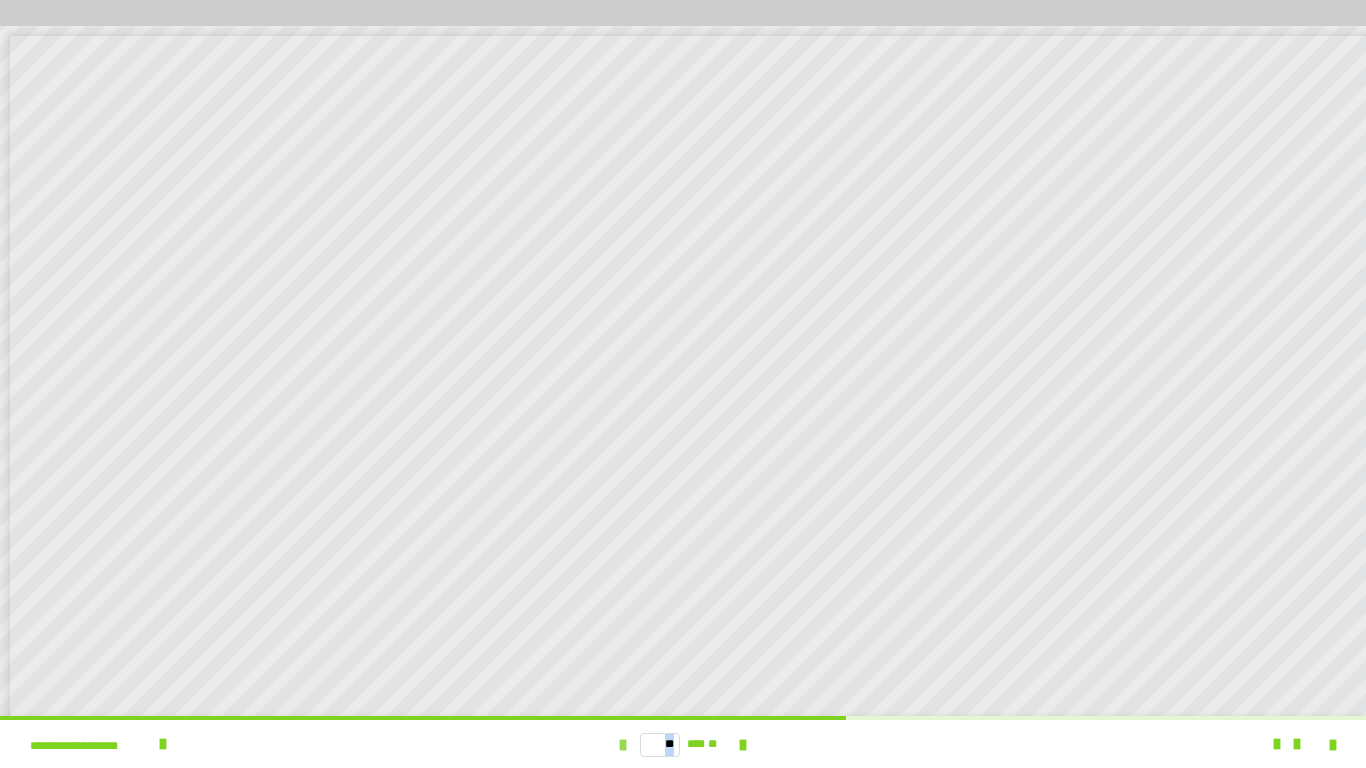 click at bounding box center [623, 745] 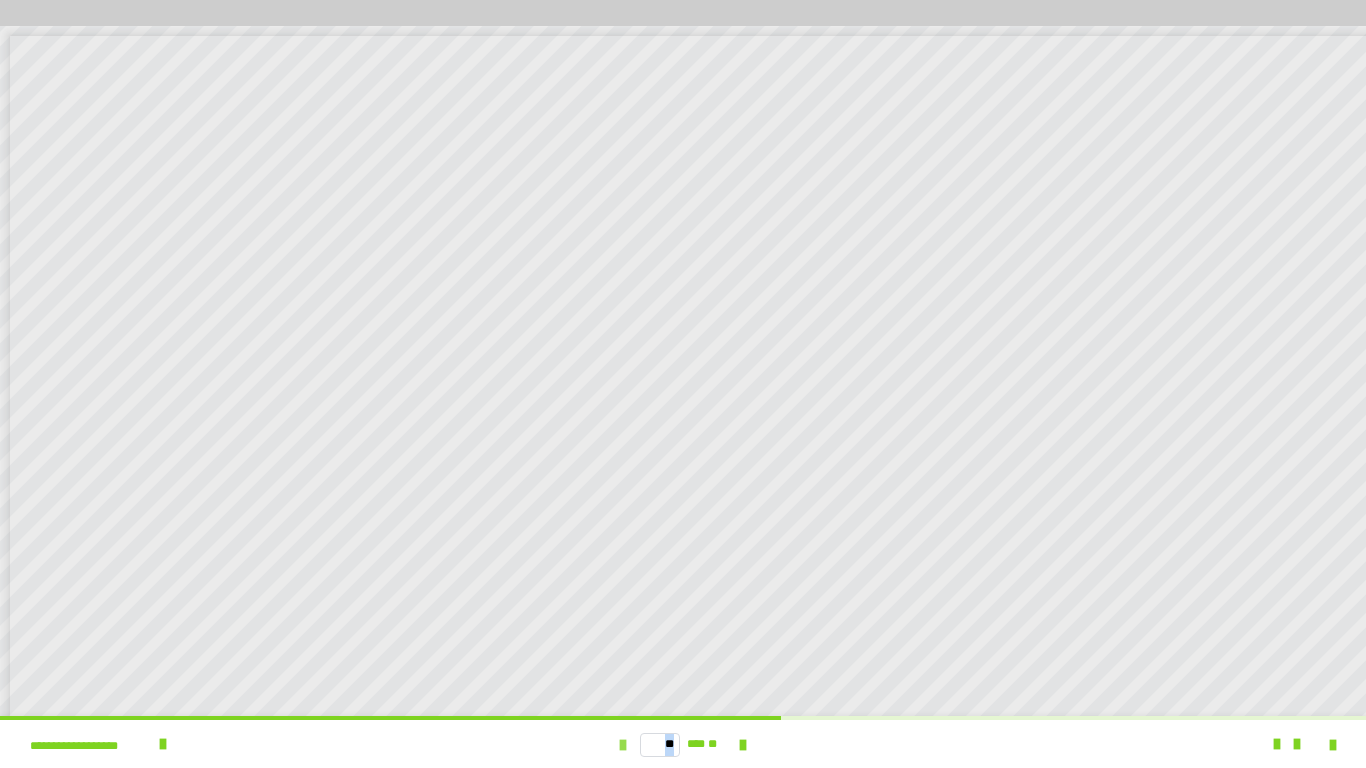 click at bounding box center (623, 745) 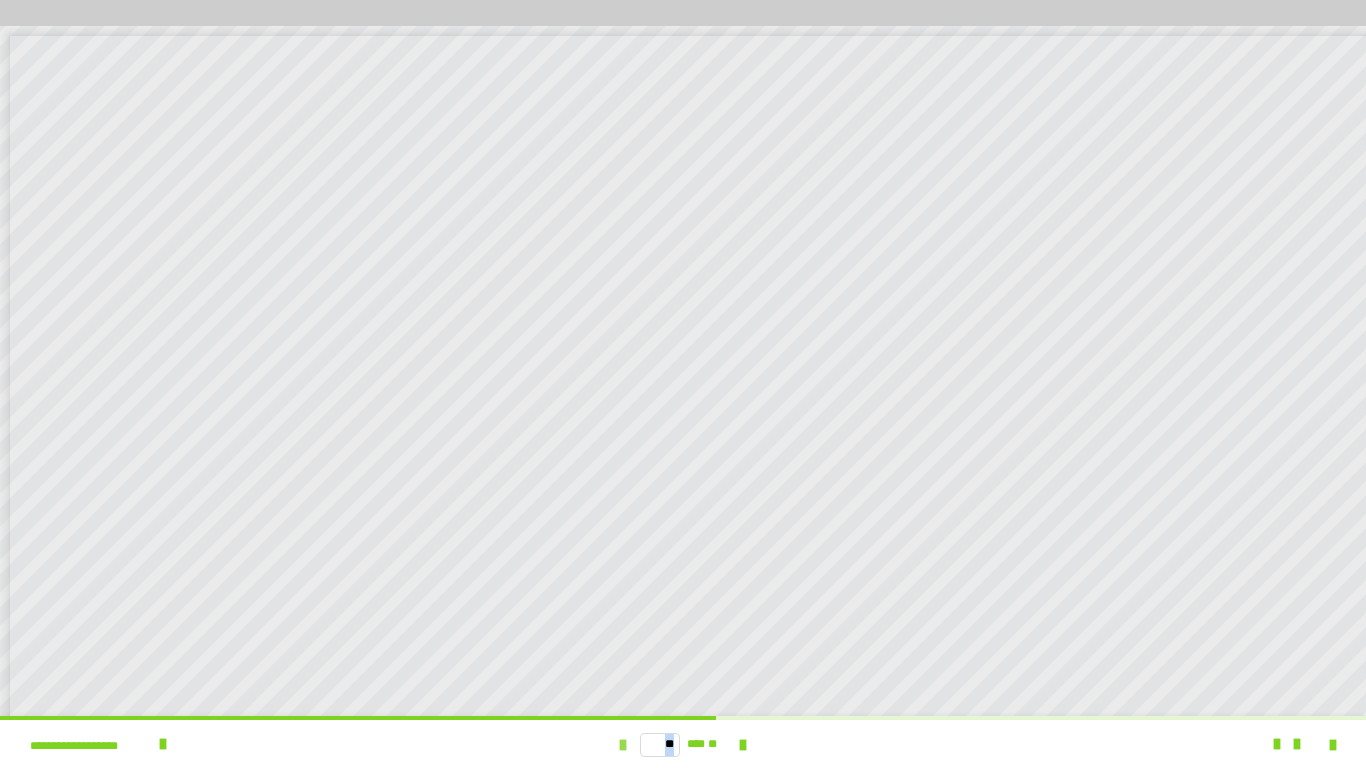 click at bounding box center [623, 745] 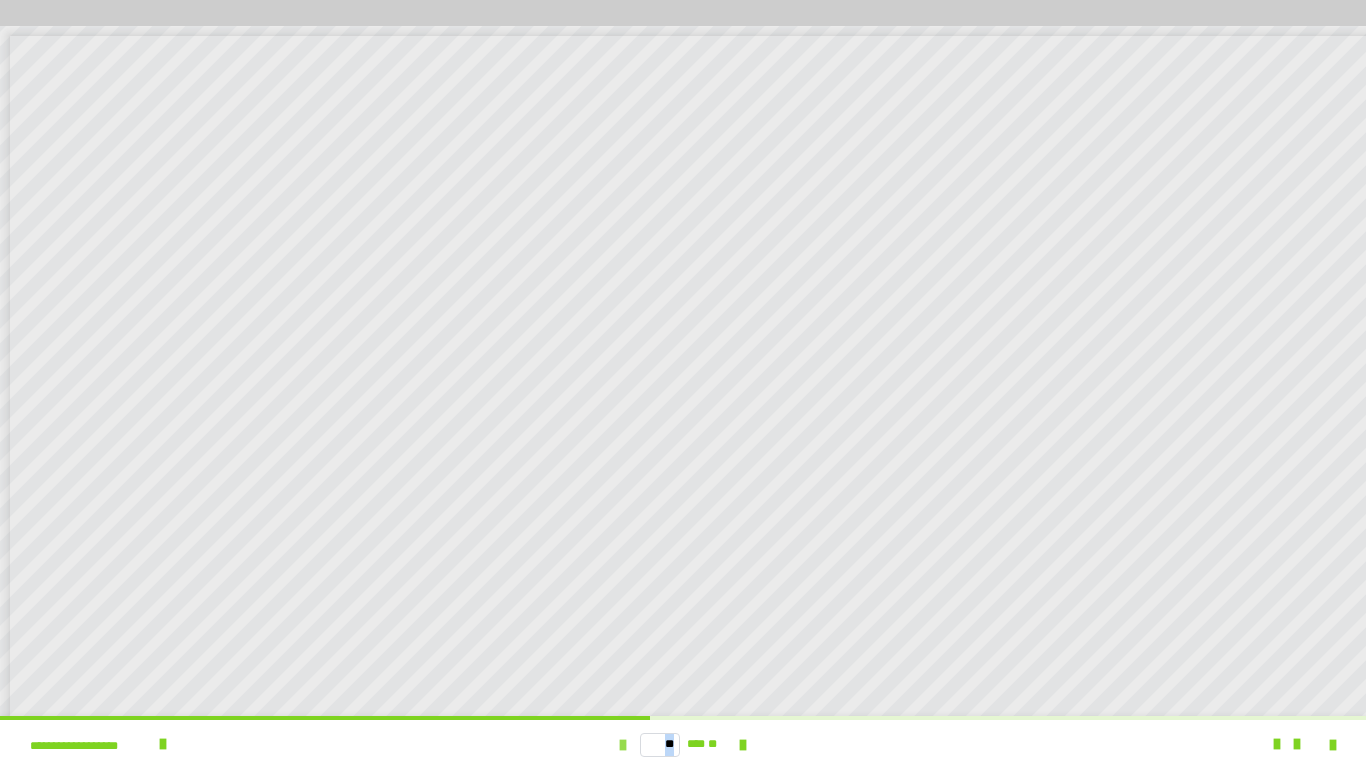 click at bounding box center (623, 745) 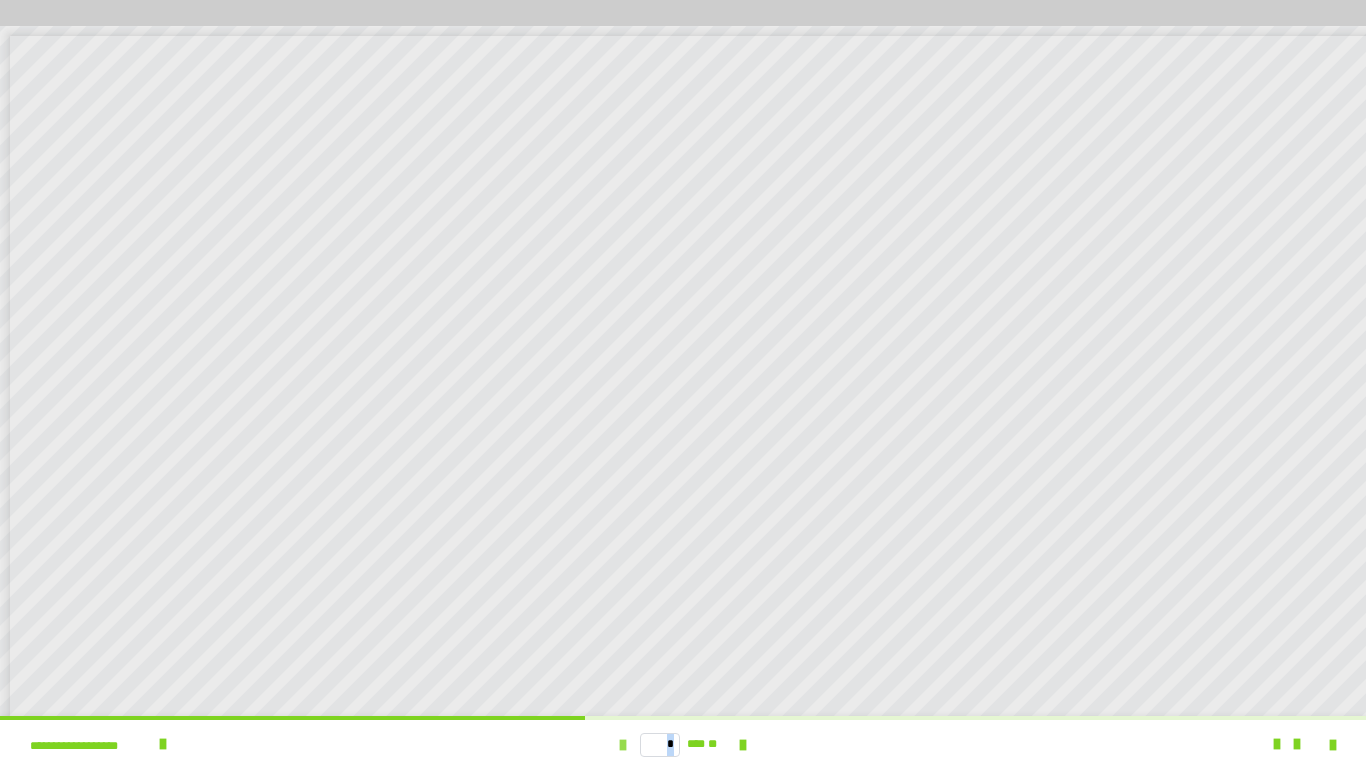 click at bounding box center (623, 745) 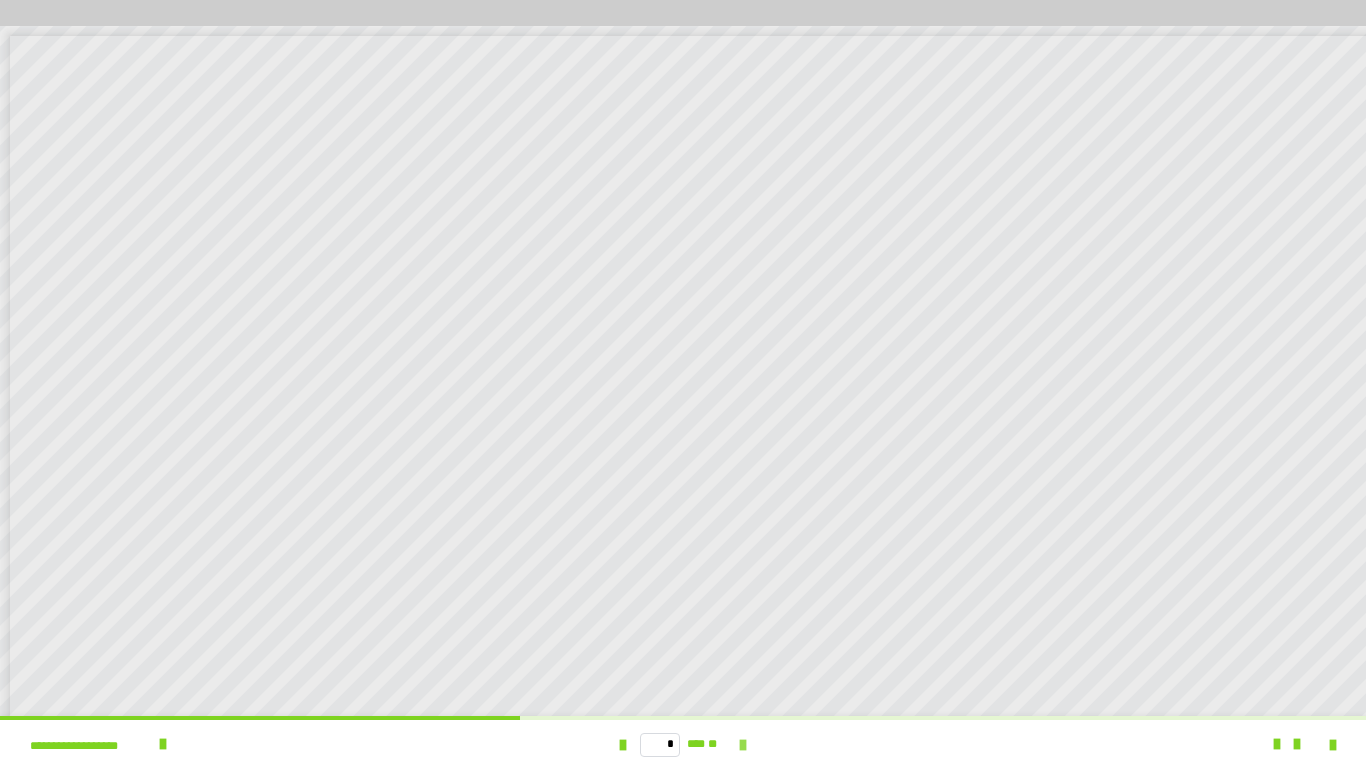 click at bounding box center (743, 745) 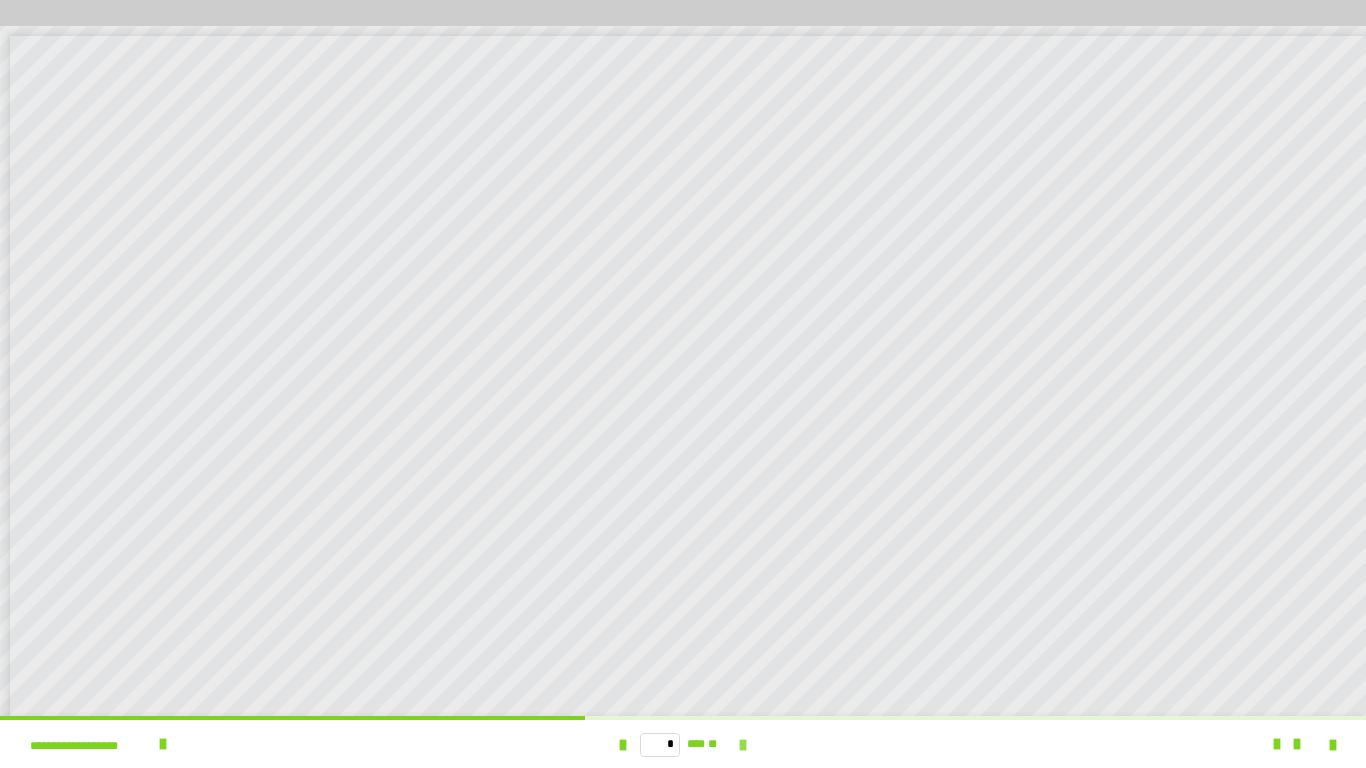click at bounding box center [743, 745] 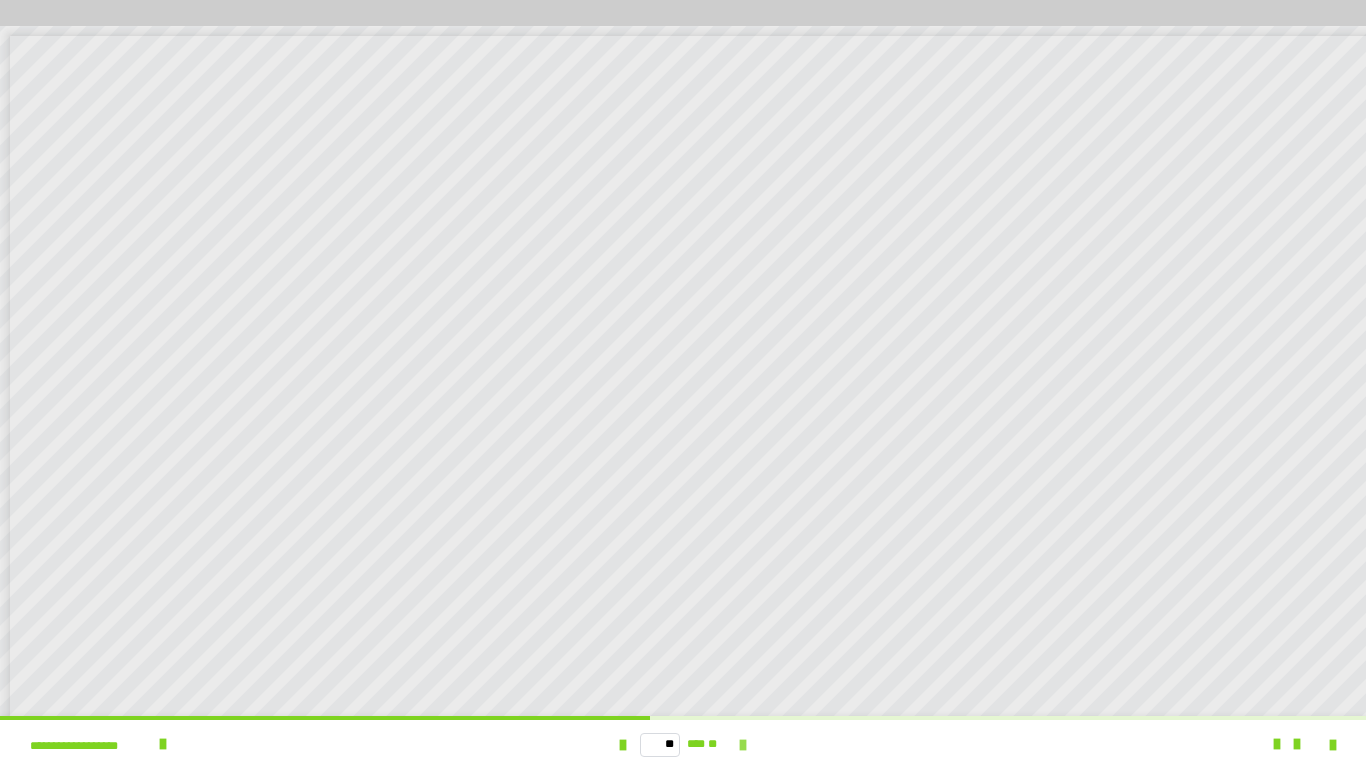click at bounding box center [743, 745] 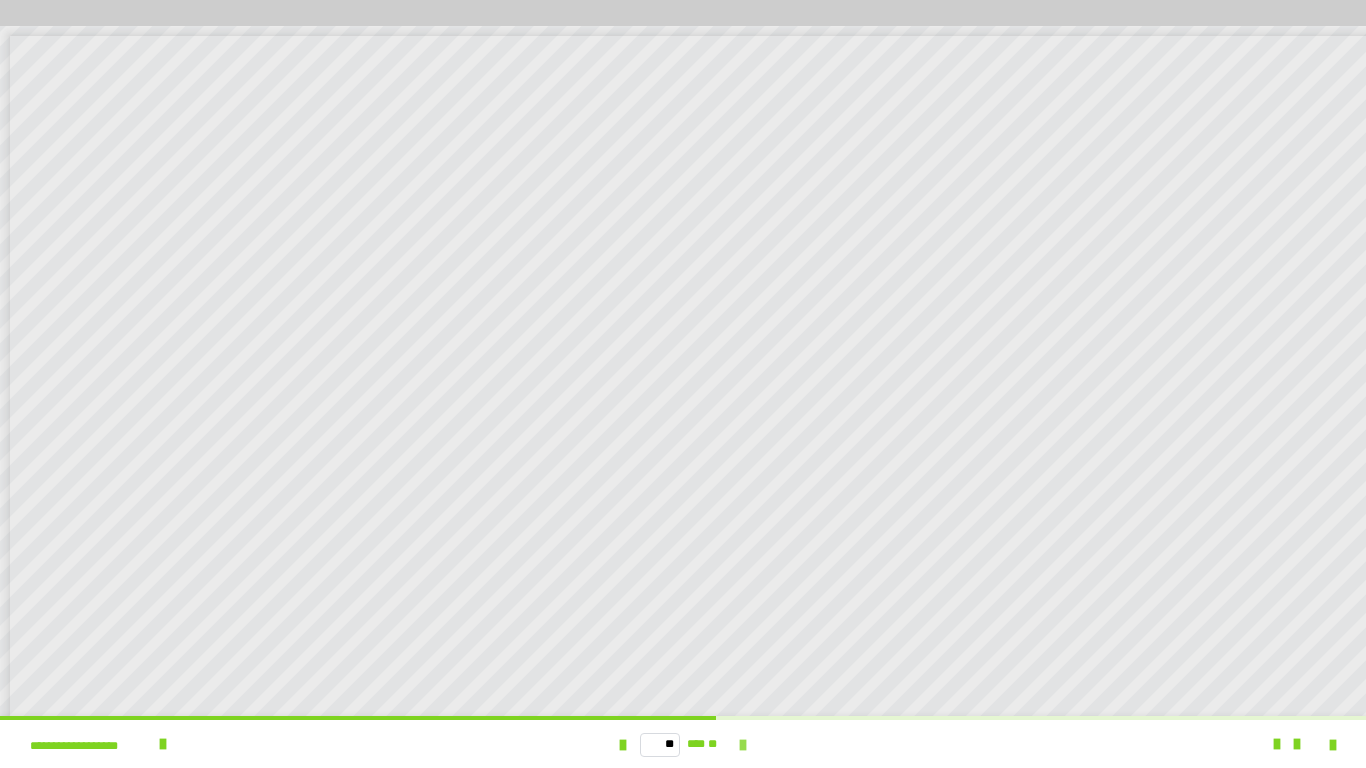 click at bounding box center [743, 745] 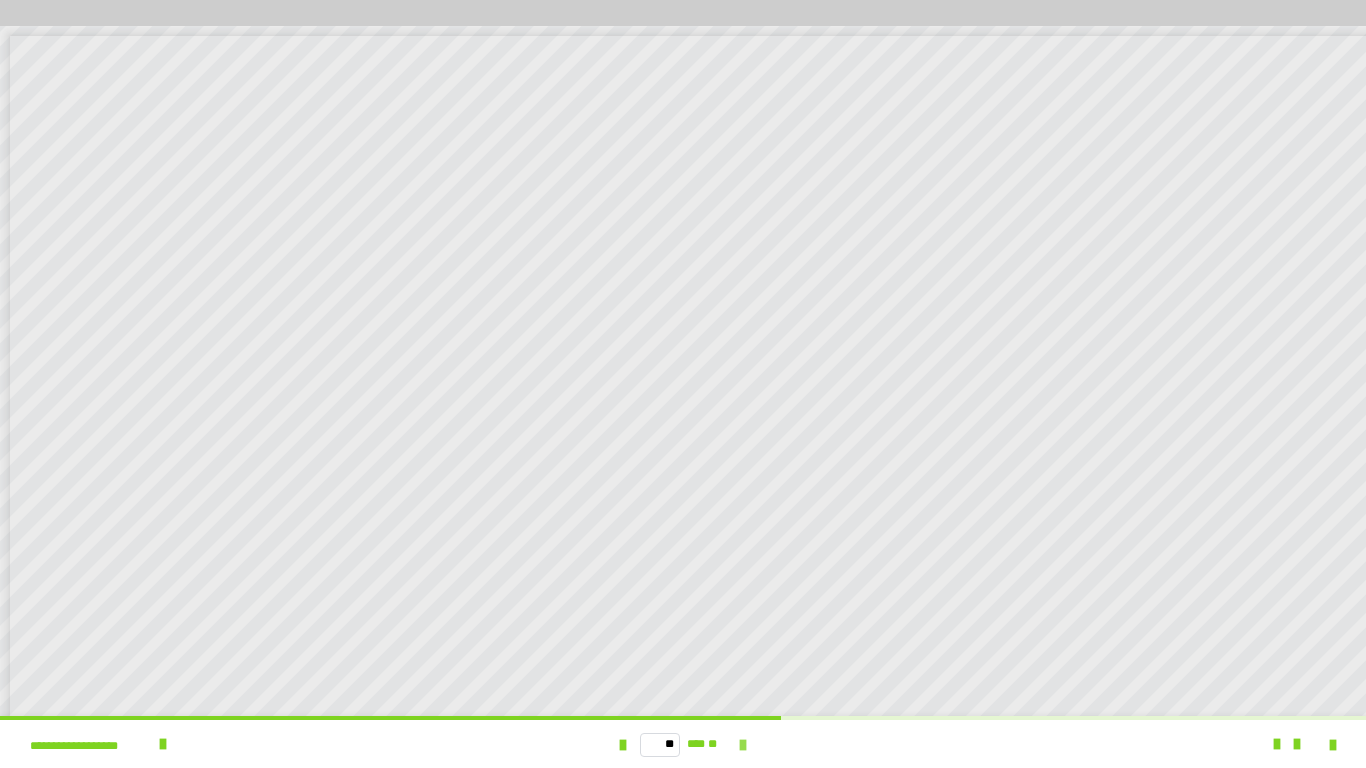 click at bounding box center (743, 745) 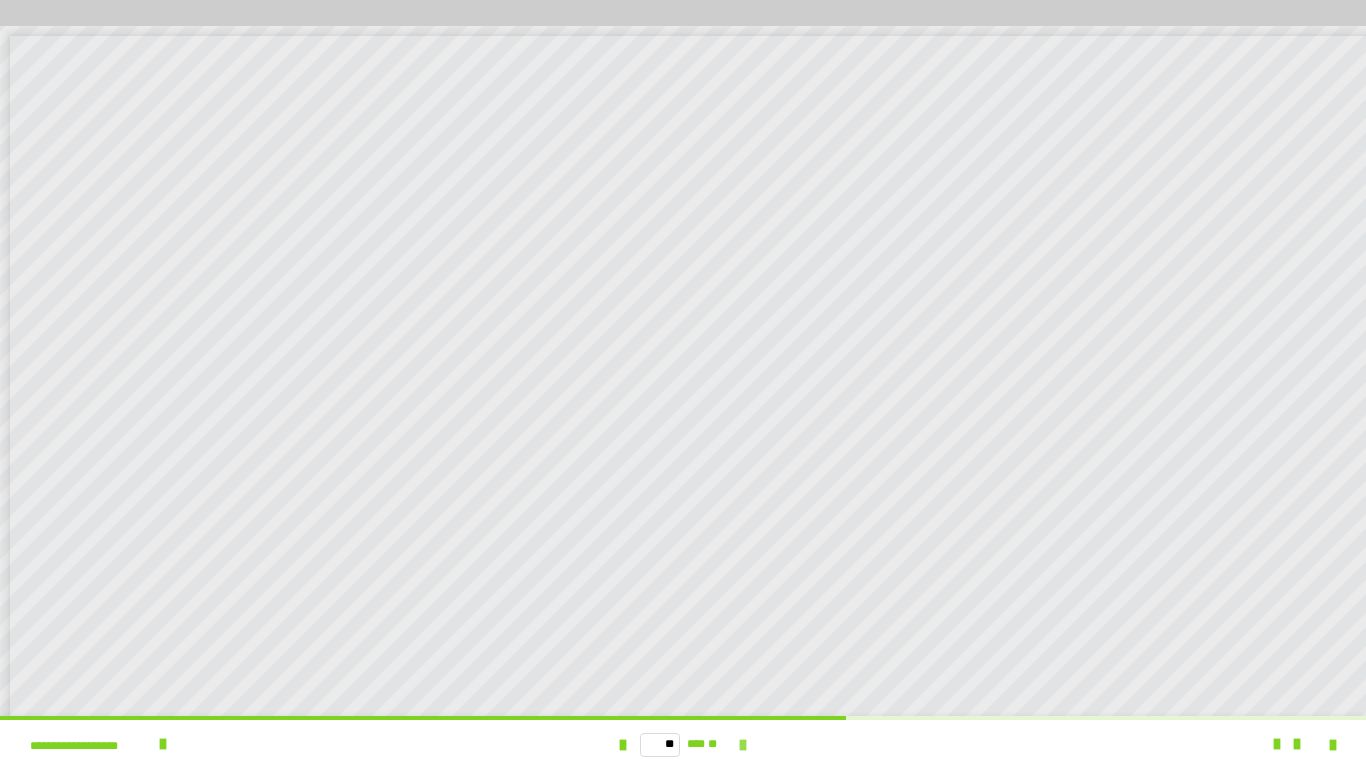 click at bounding box center (743, 745) 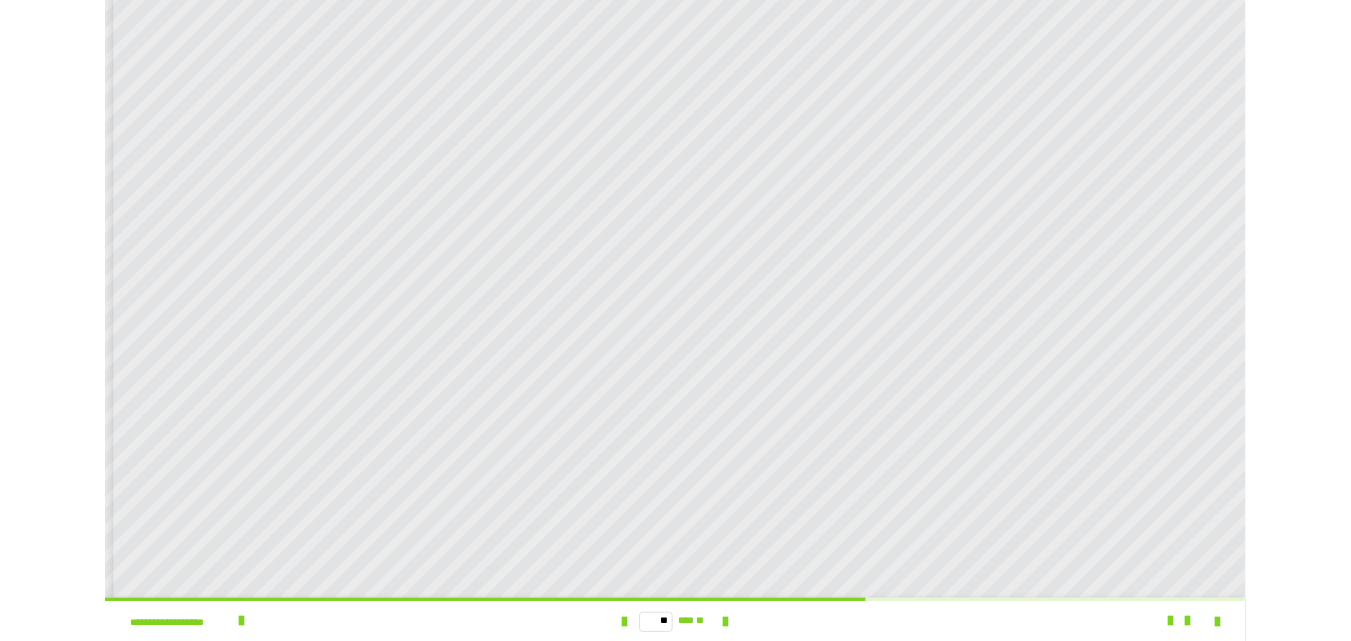 scroll, scrollTop: 162, scrollLeft: 0, axis: vertical 